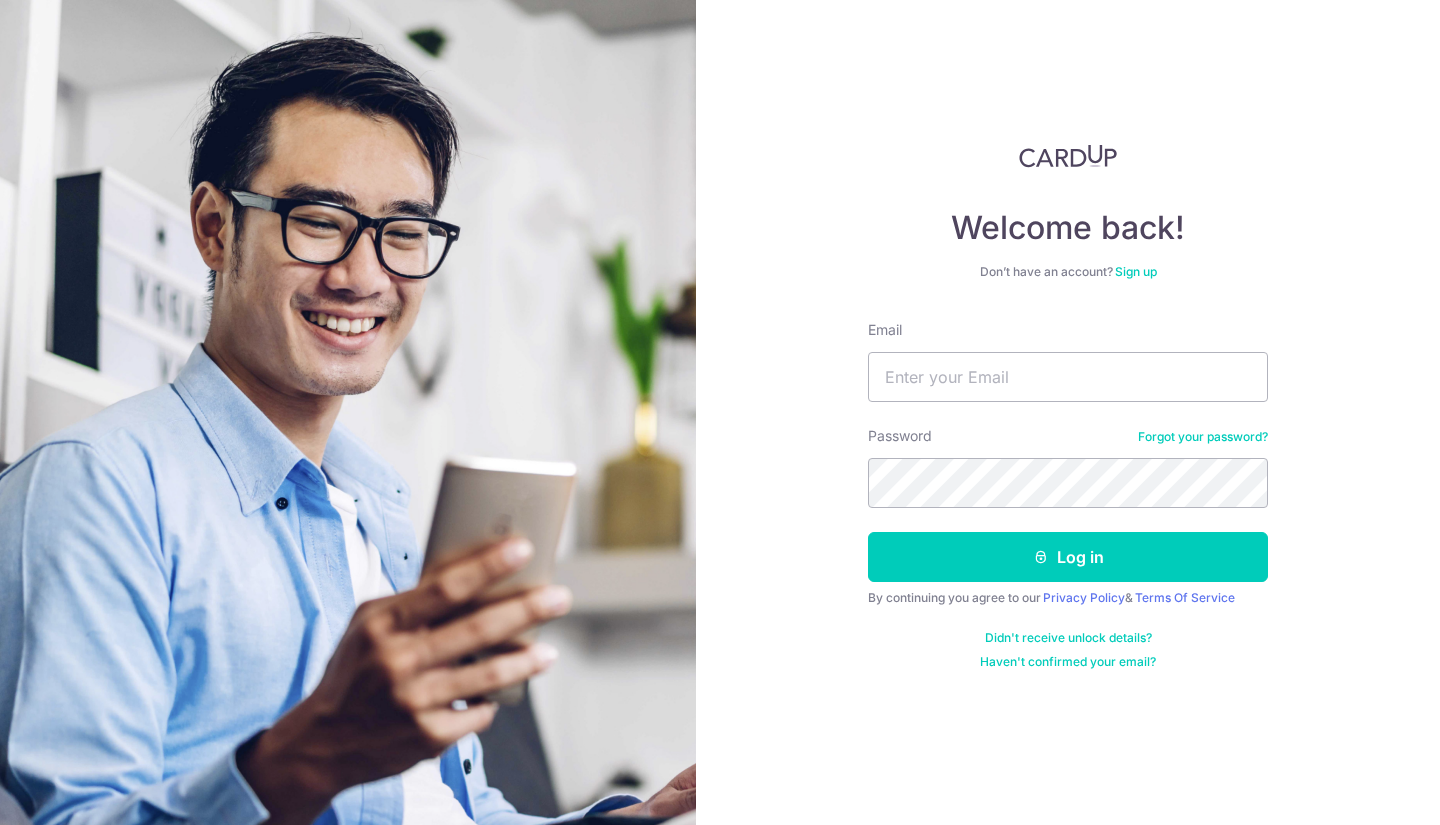 scroll, scrollTop: 0, scrollLeft: 0, axis: both 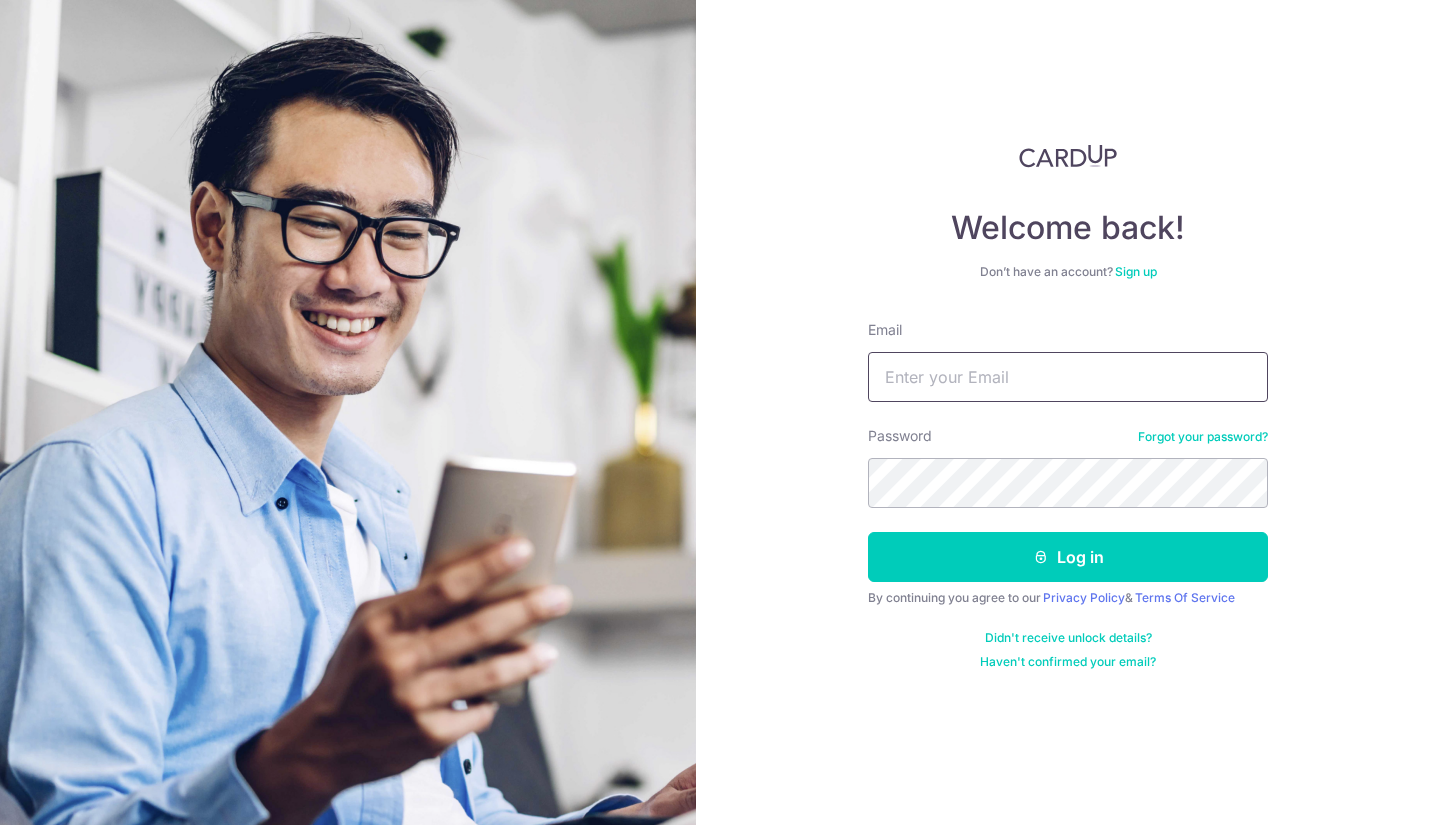 click on "Email" at bounding box center [1068, 377] 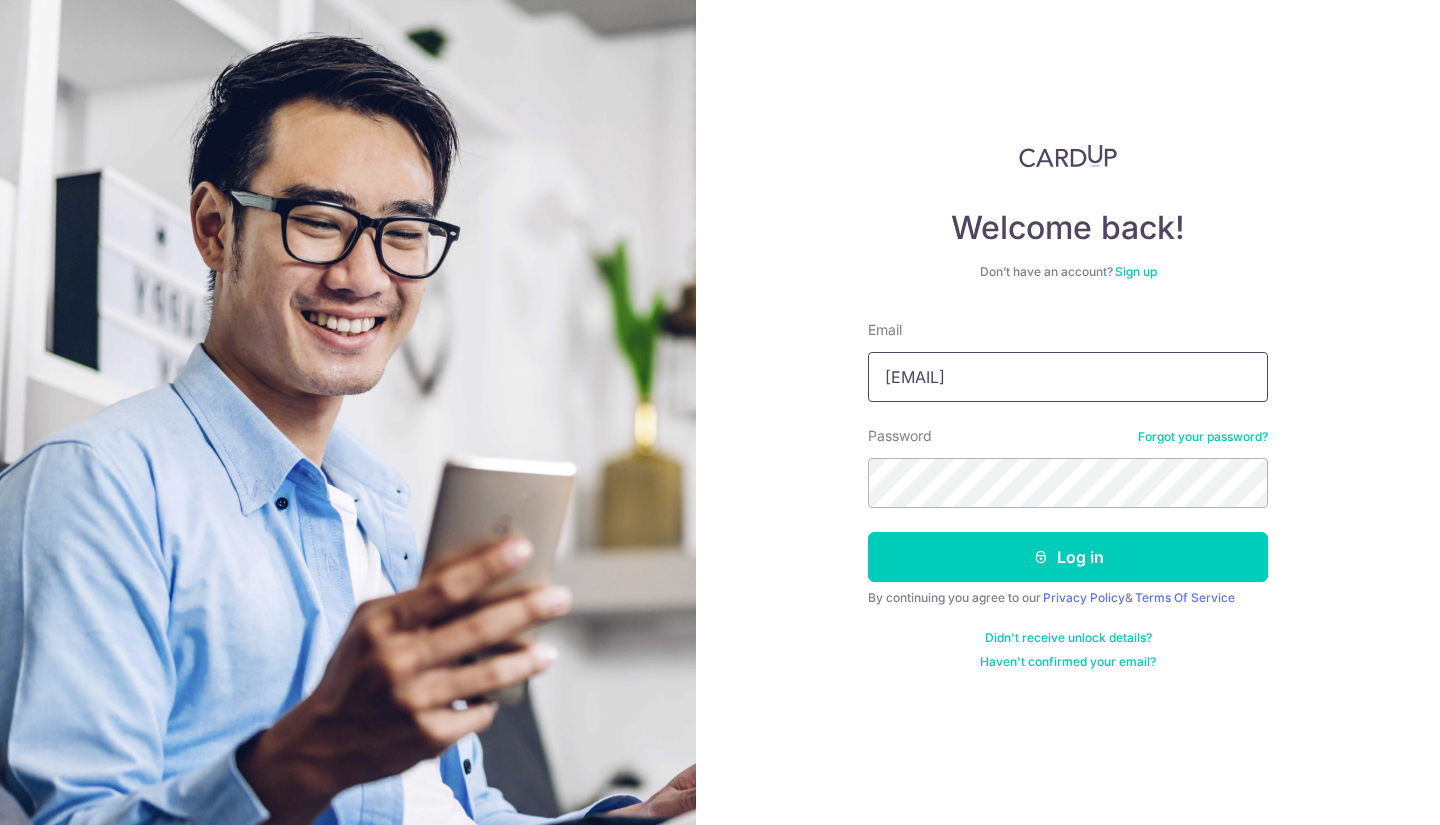 type on "[USERNAME]@[DOMAIN].com" 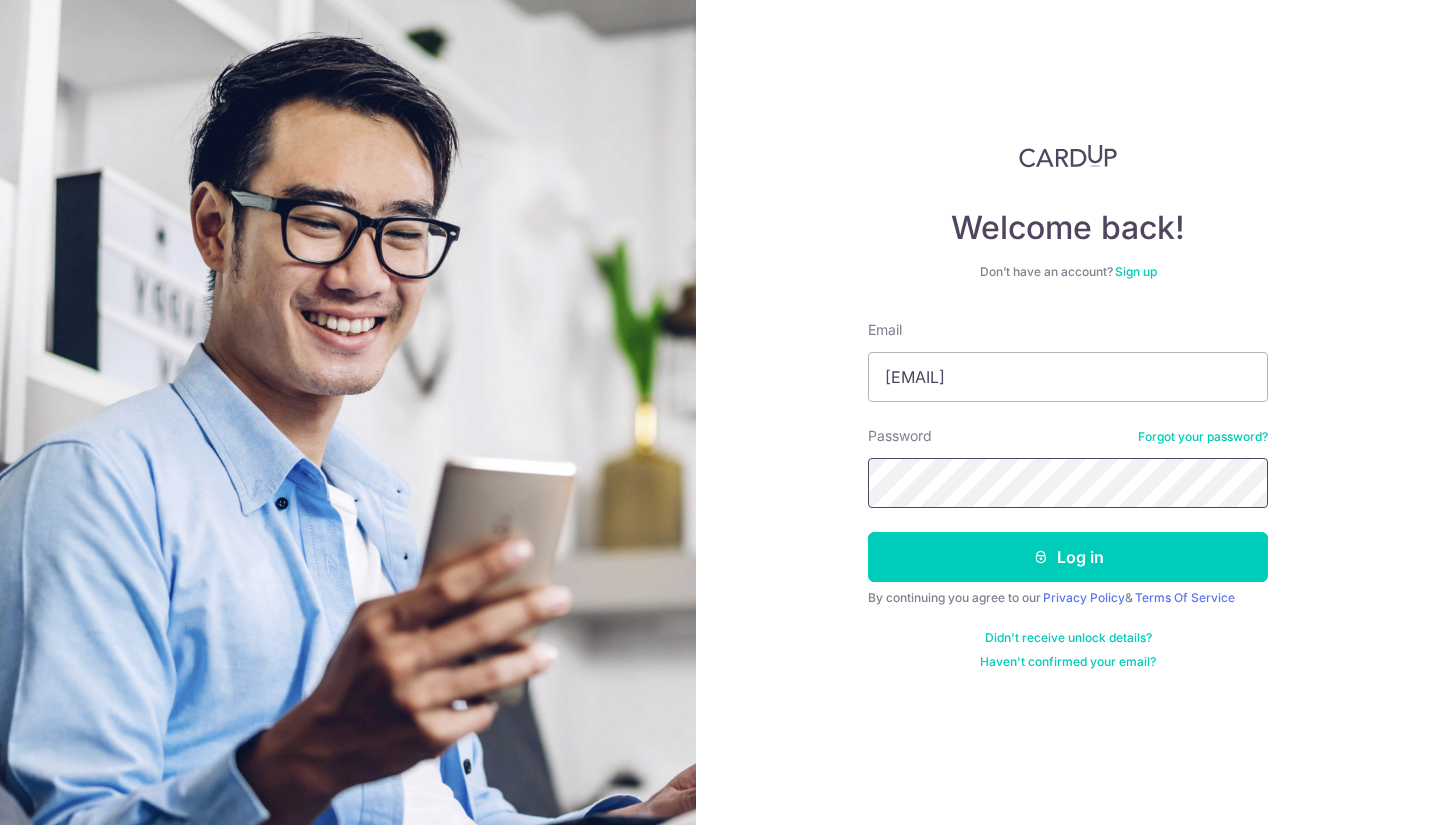 click on "Log in" at bounding box center (1068, 557) 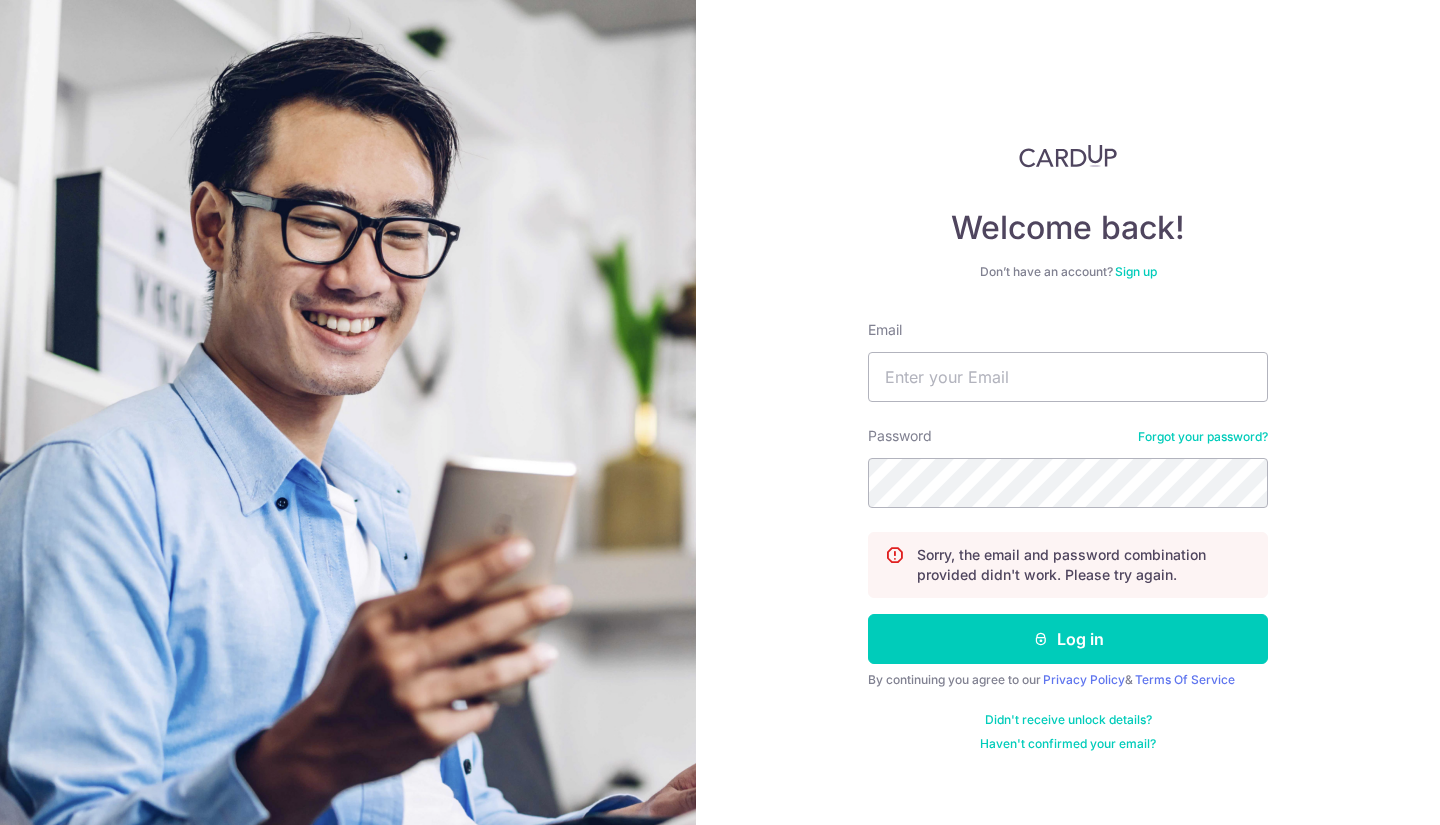scroll, scrollTop: 0, scrollLeft: 0, axis: both 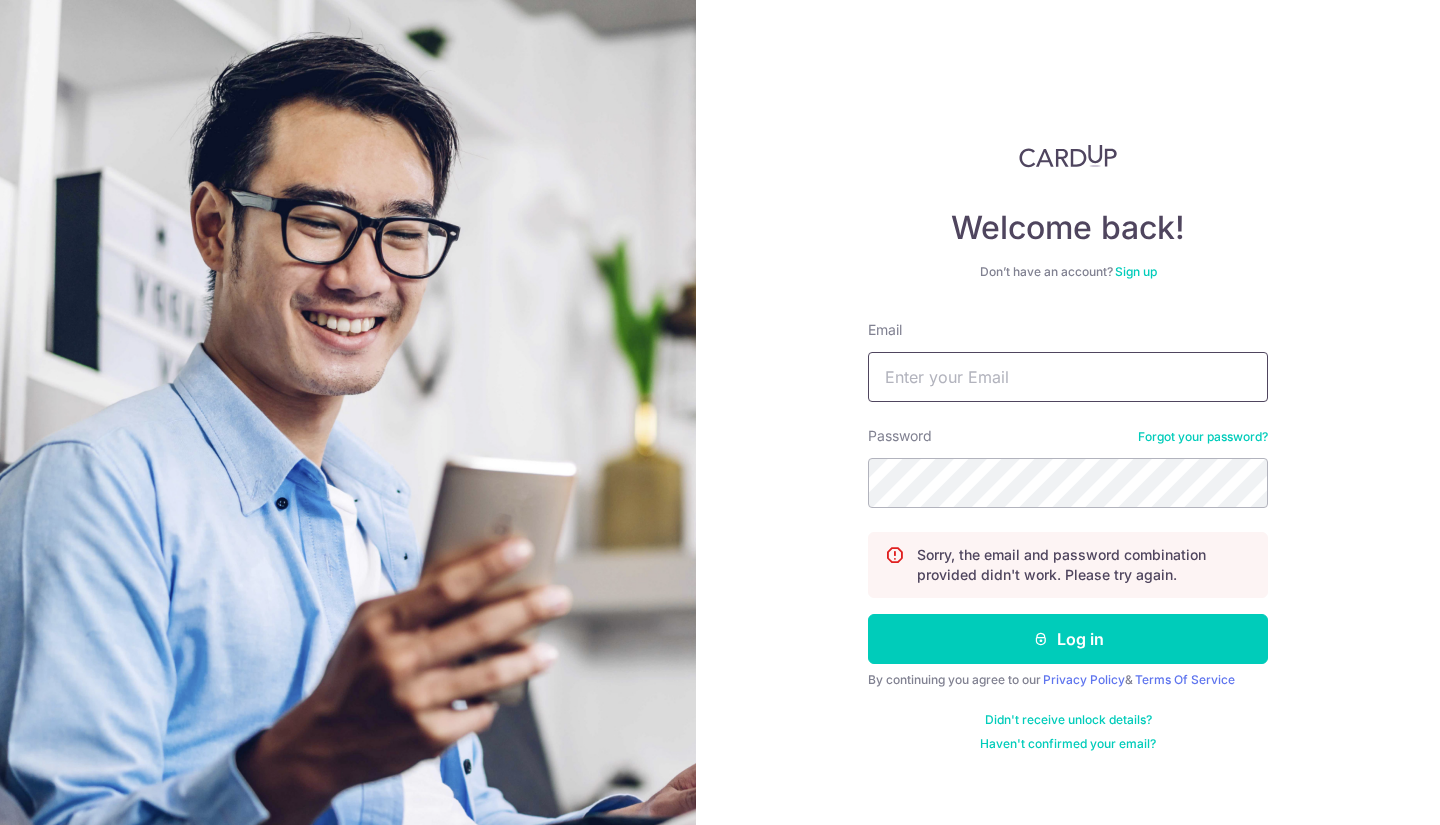 click on "Email" at bounding box center [1068, 377] 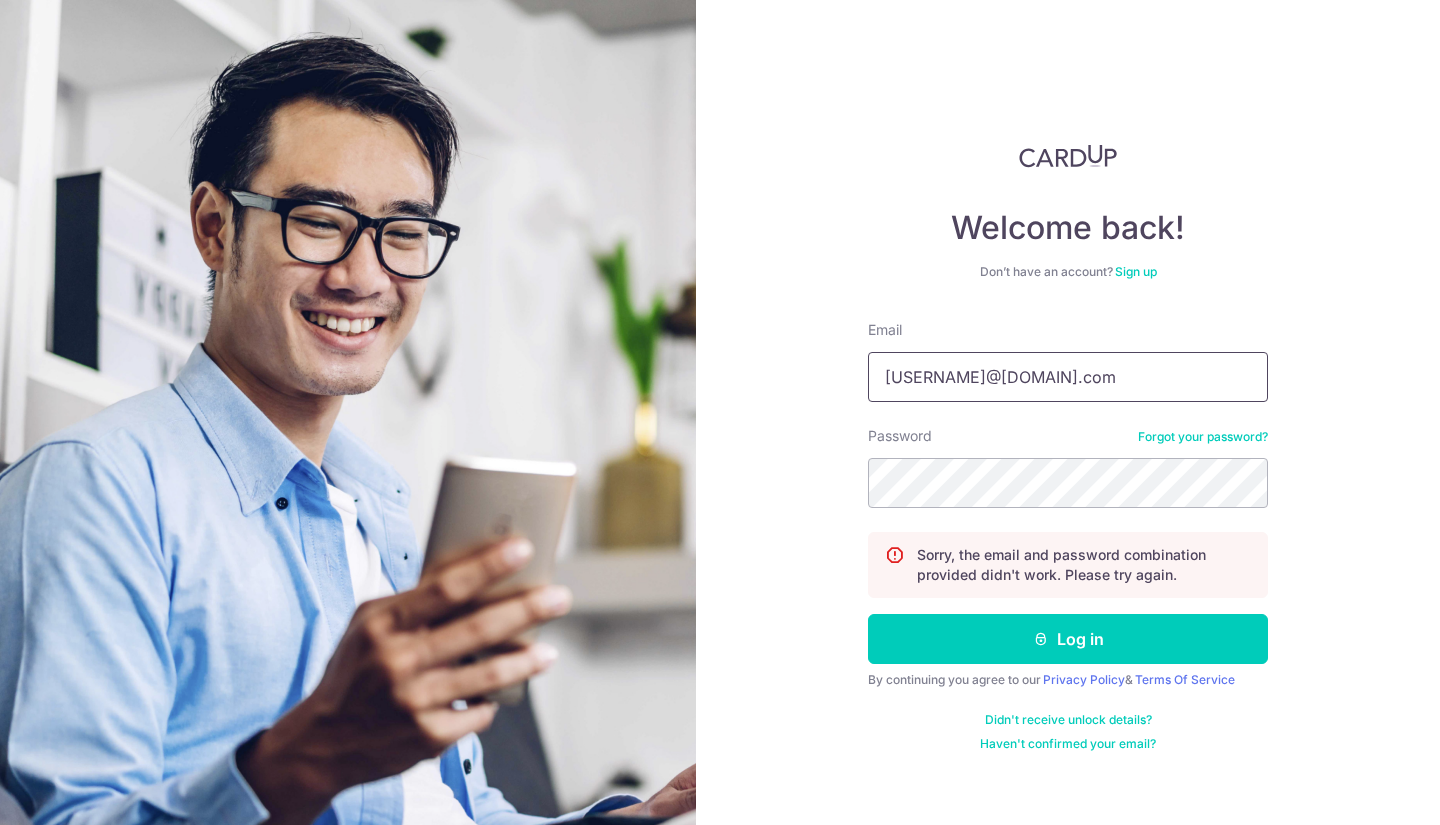 type on "[USERNAME]@[DOMAIN].com" 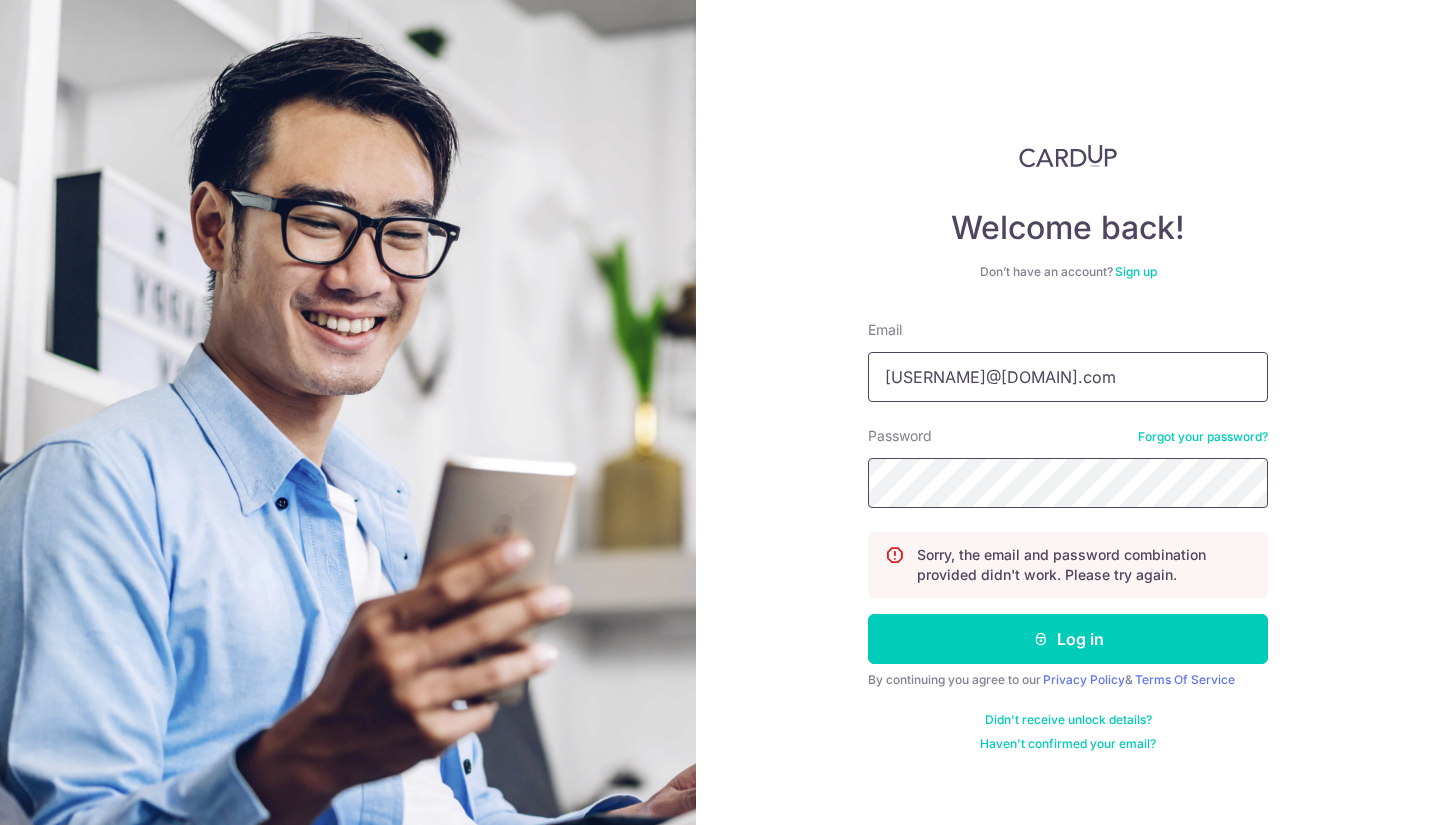 click on "Log in" at bounding box center [1068, 639] 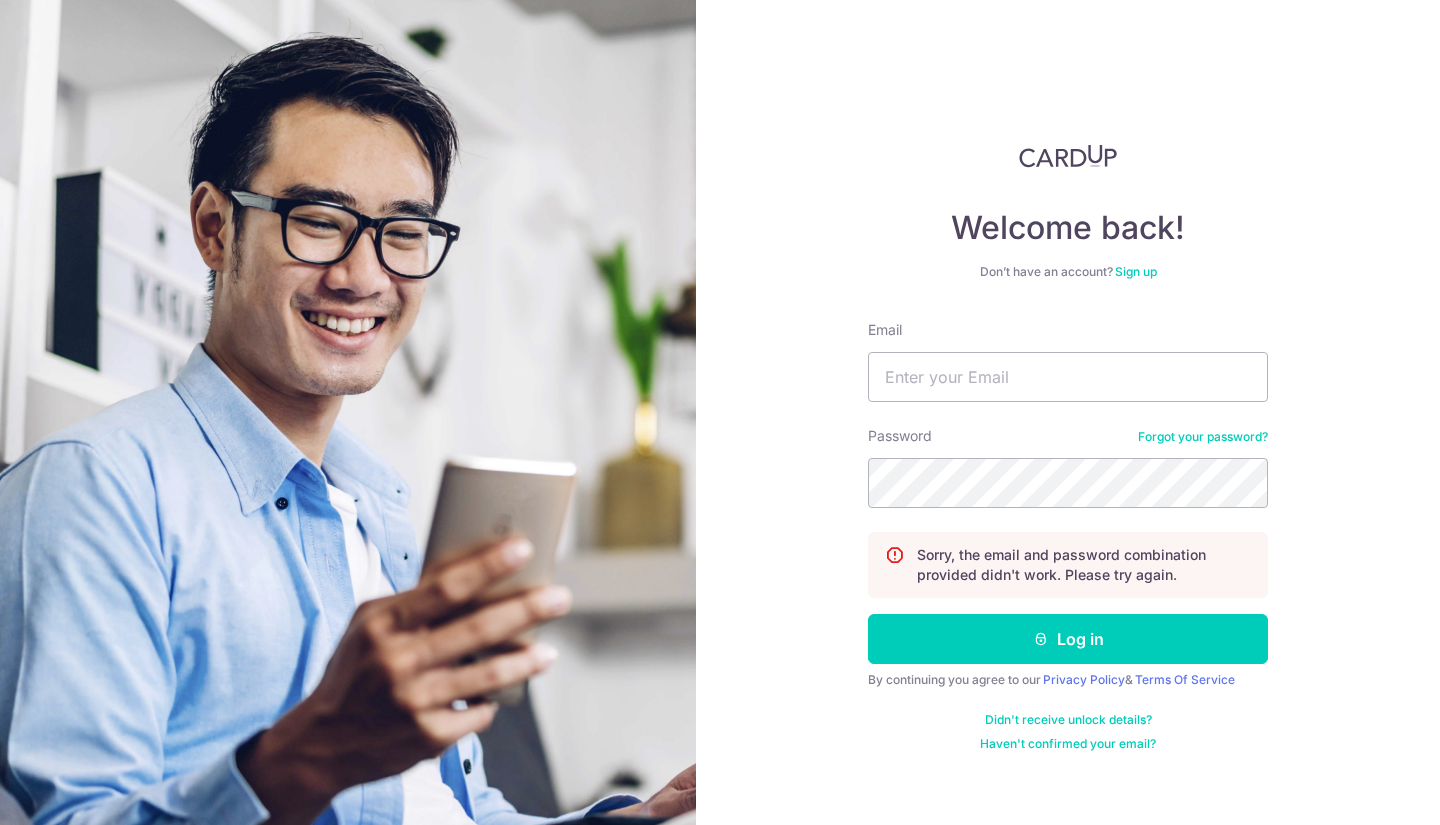 scroll, scrollTop: 0, scrollLeft: 0, axis: both 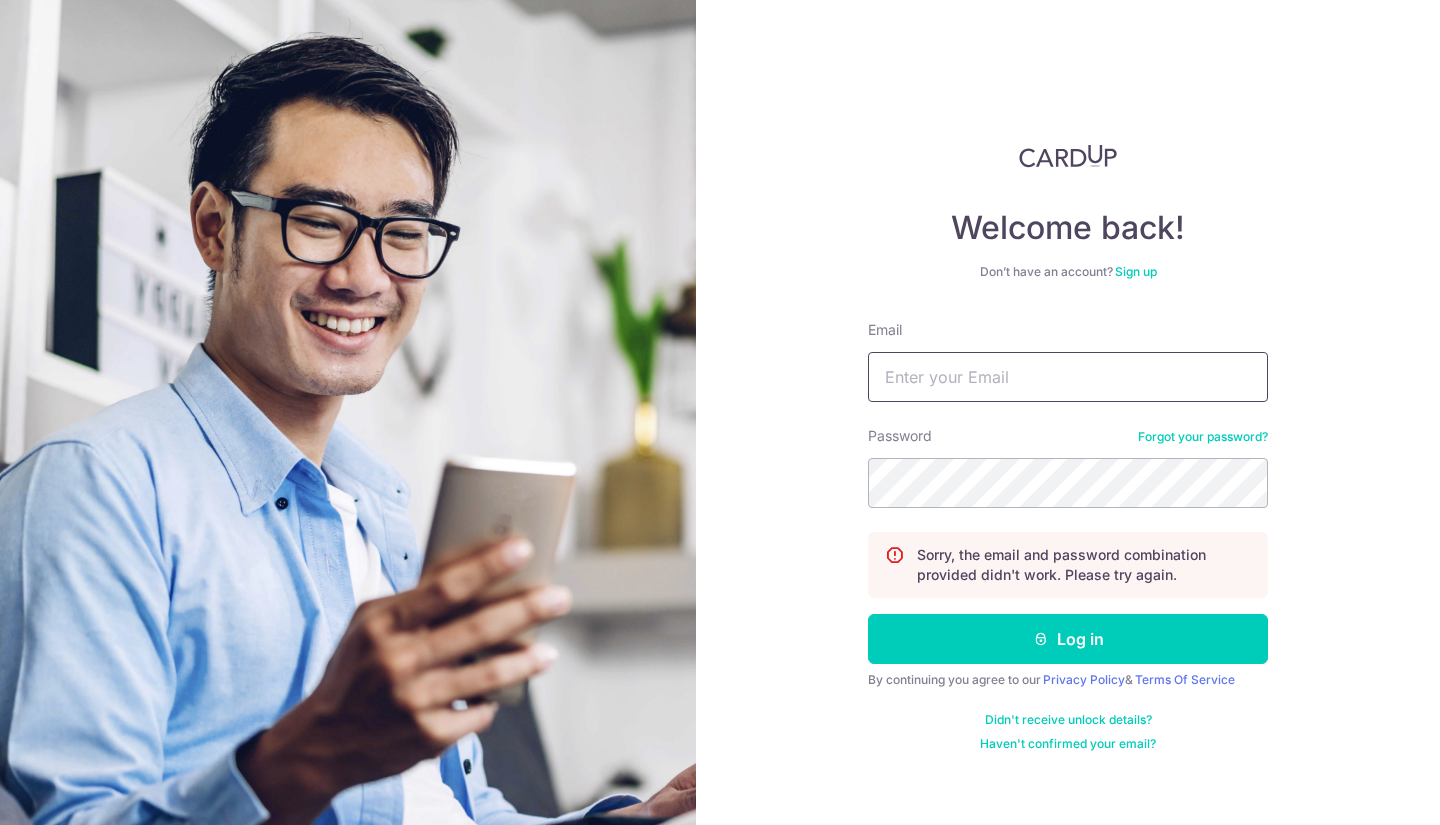 click on "Email" at bounding box center (1068, 377) 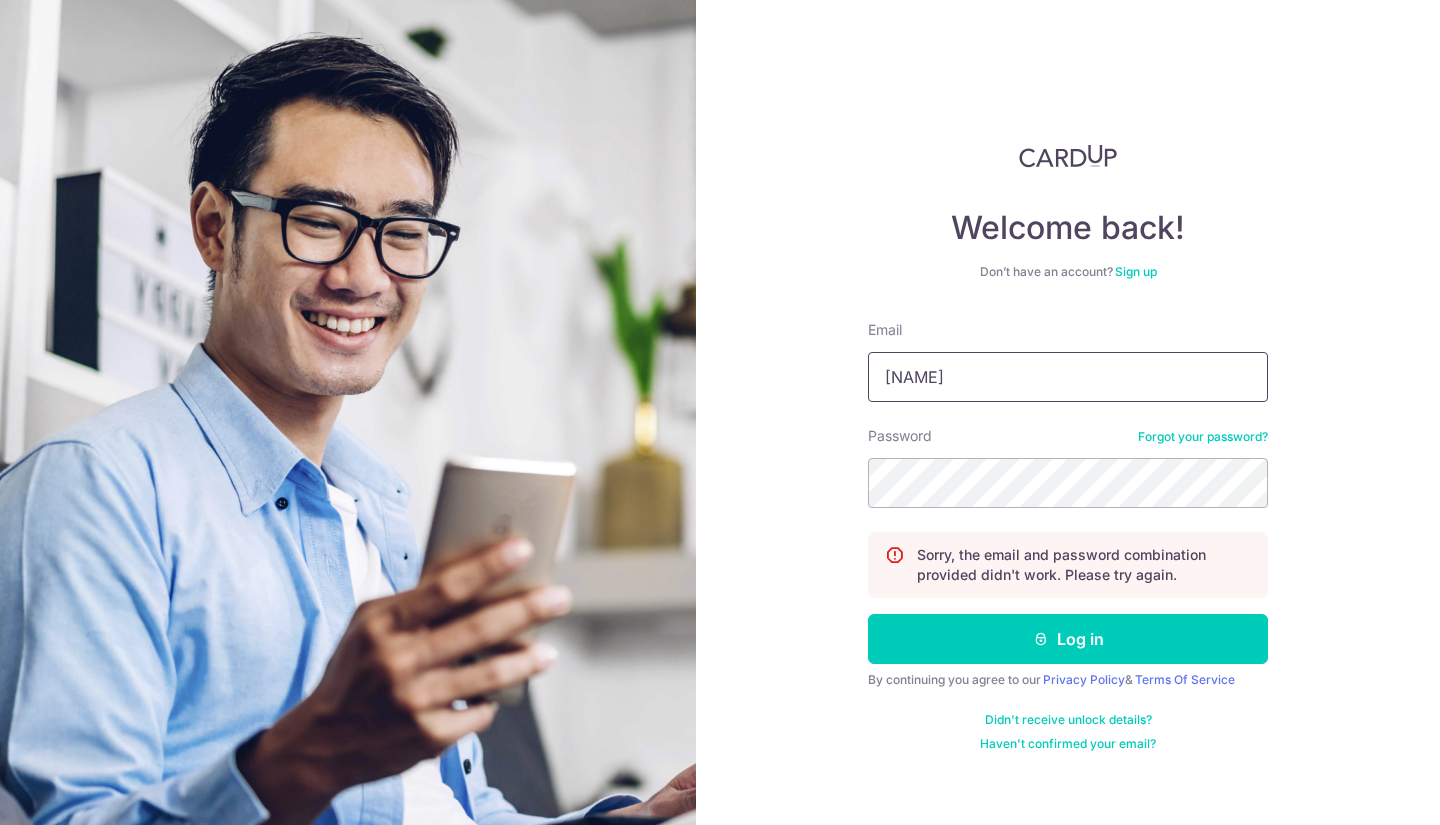 type on "jensen@heyrocket.com" 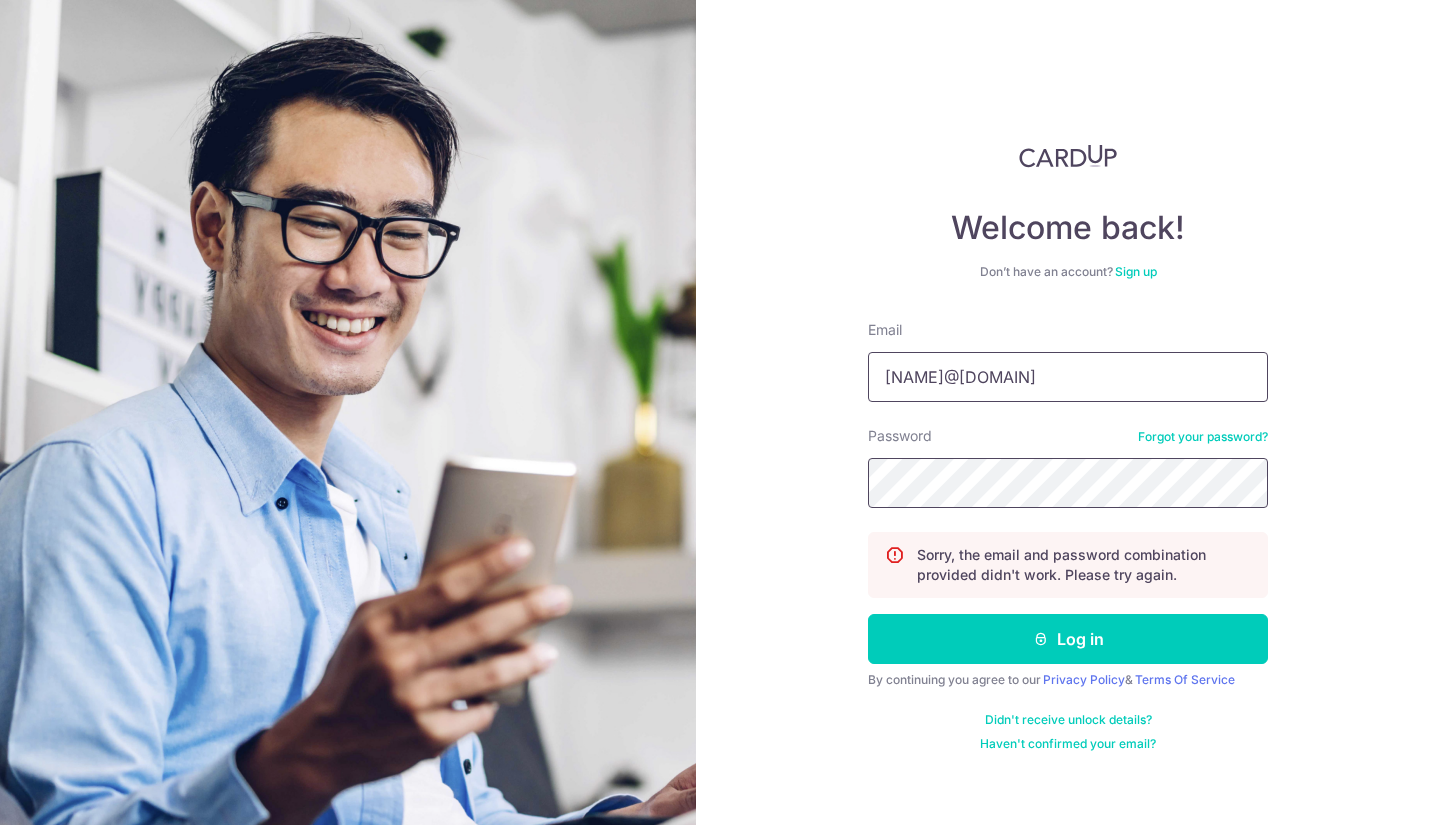 click on "Log in" at bounding box center (1068, 639) 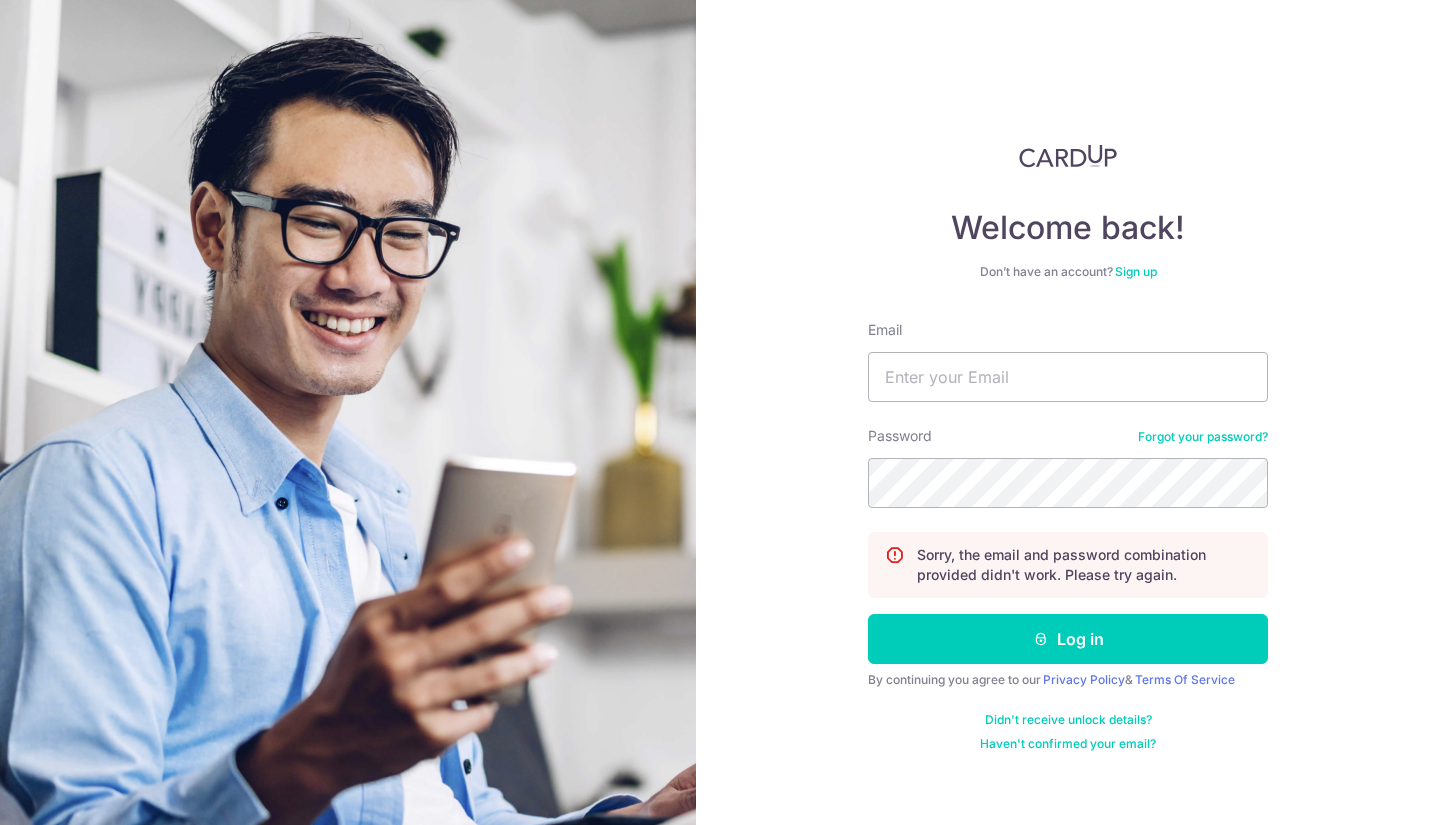 scroll, scrollTop: 0, scrollLeft: 0, axis: both 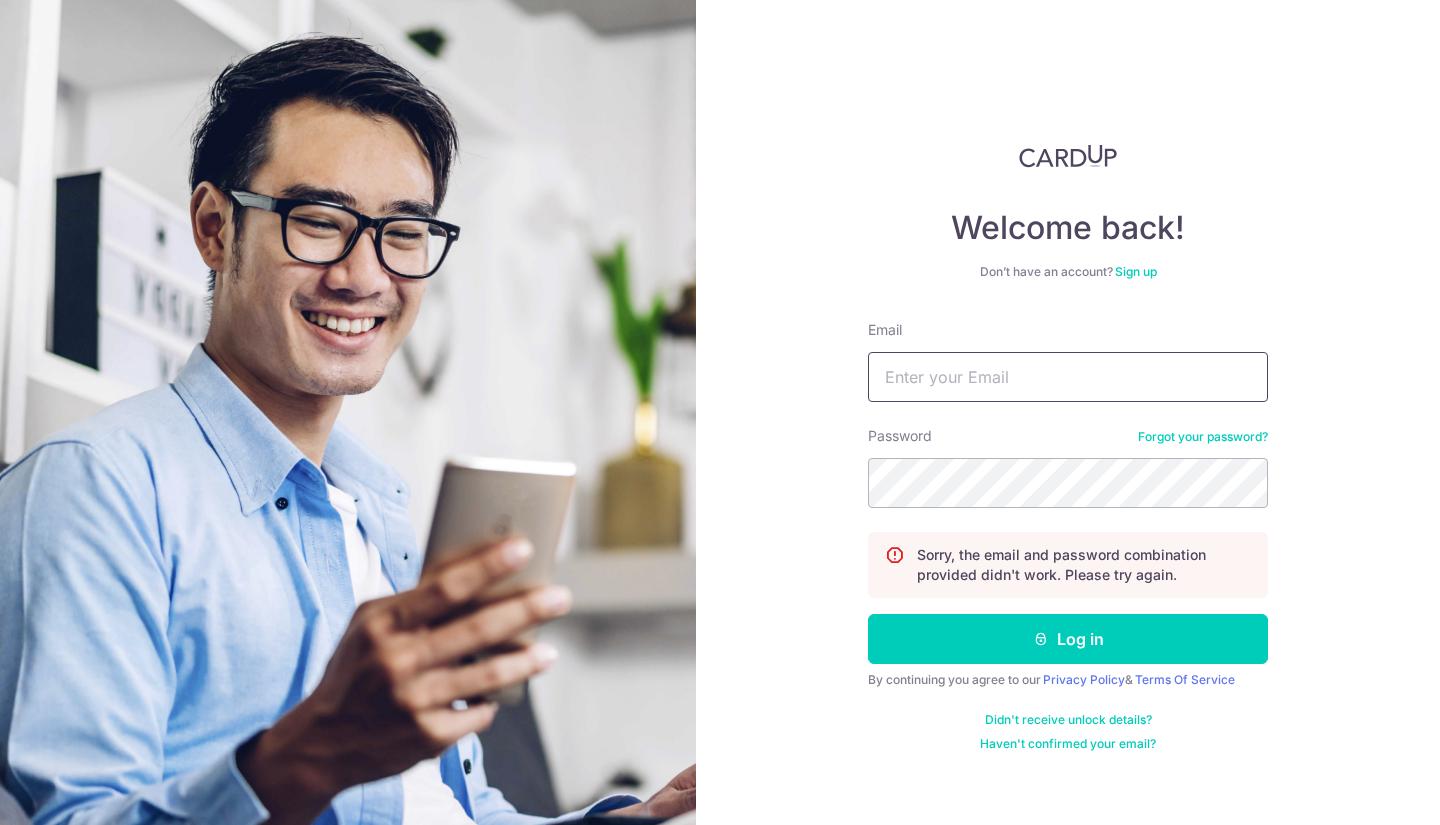 drag, startPoint x: 0, startPoint y: 0, endPoint x: 915, endPoint y: 364, distance: 984.74414 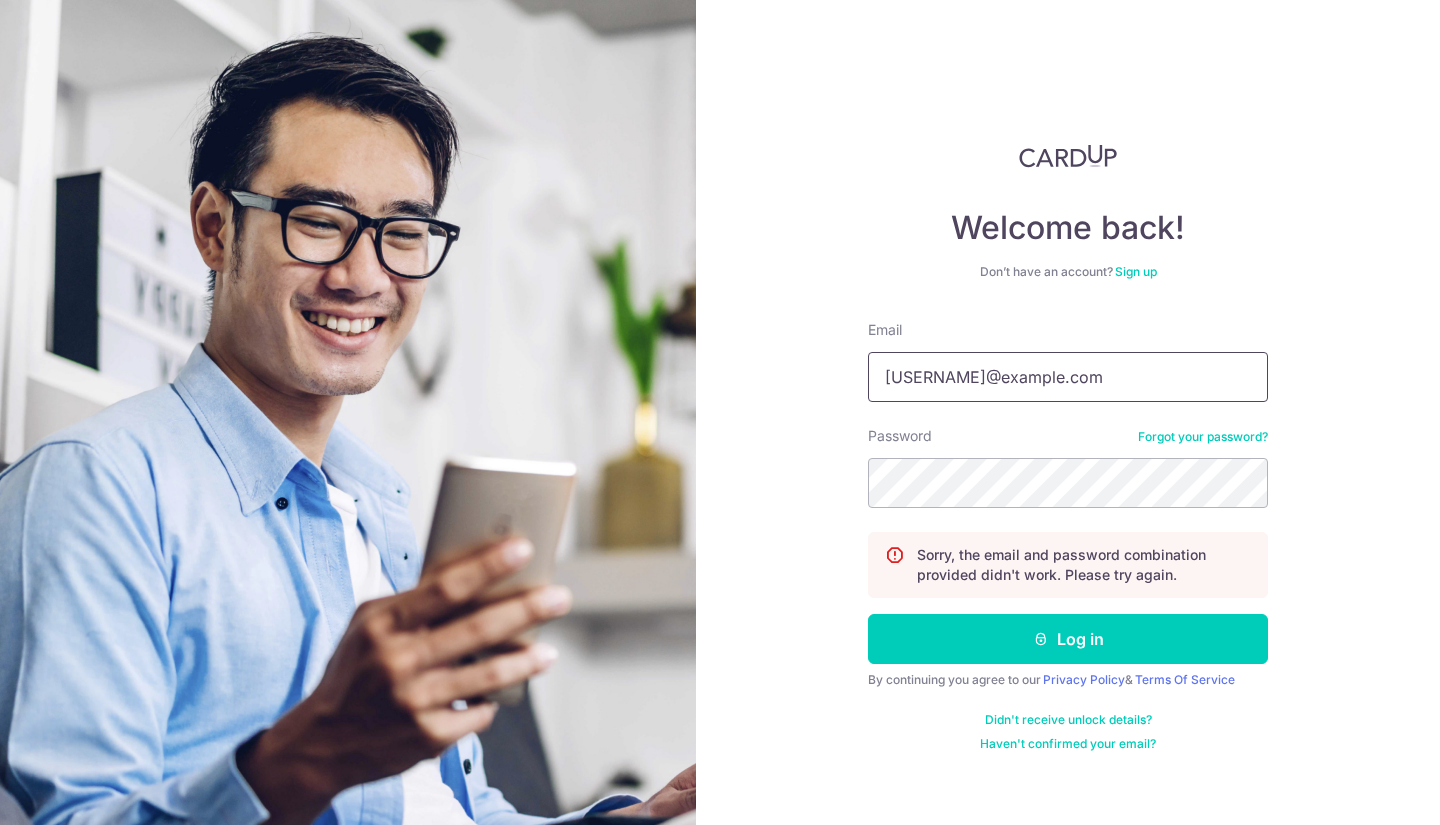 type on "jensen@heyrocket.sg" 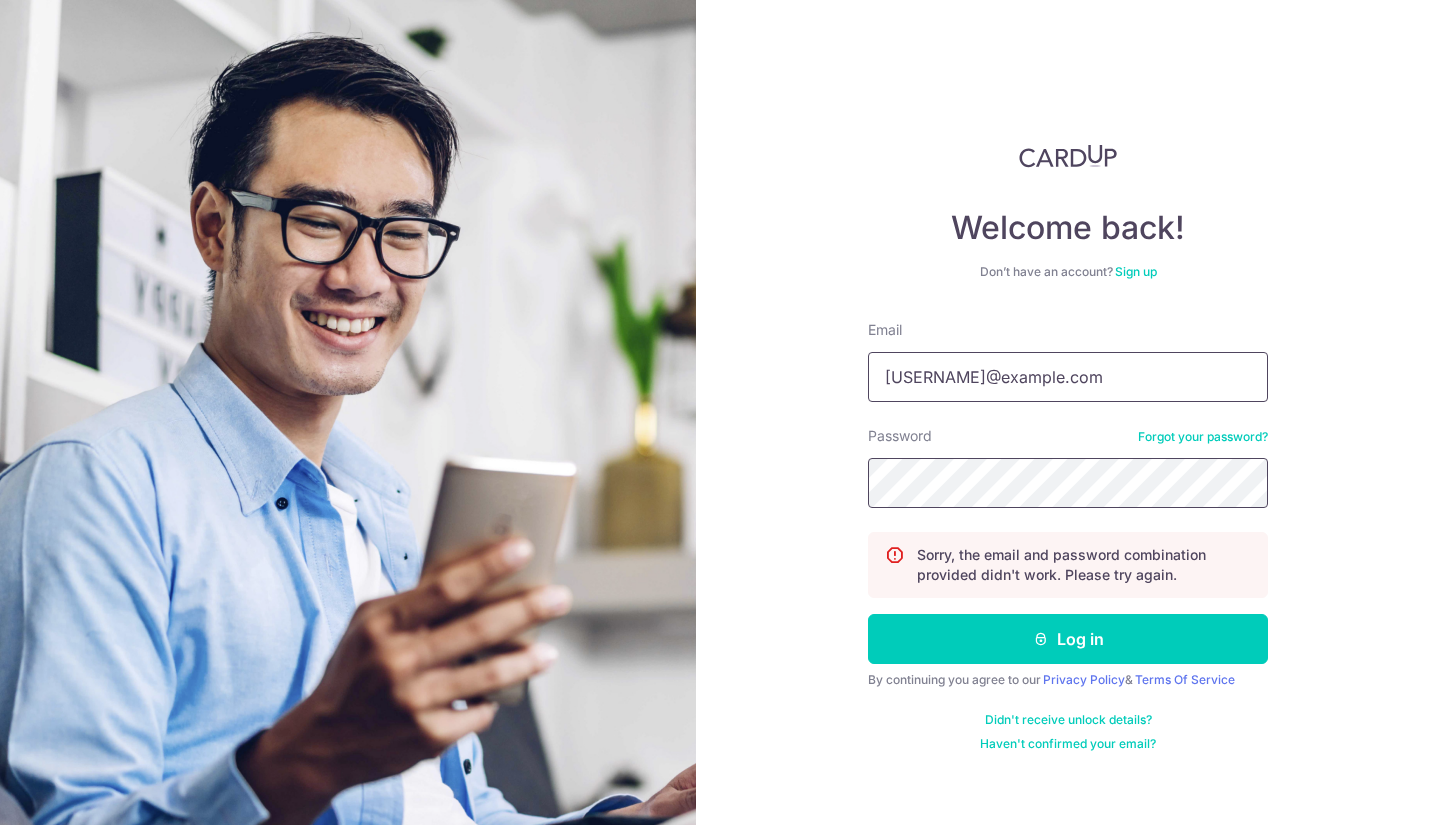 click on "Log in" at bounding box center [1068, 639] 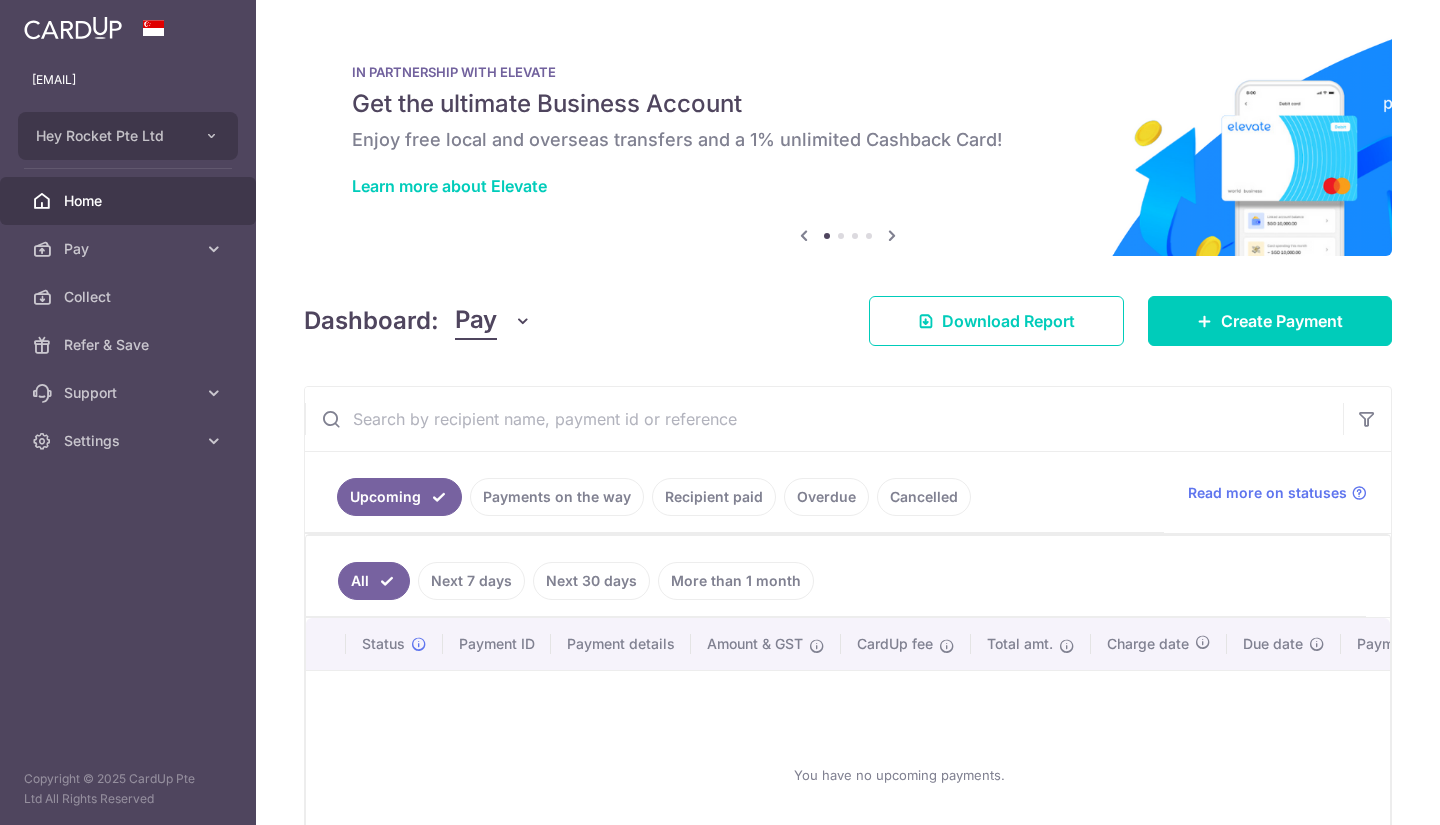 scroll, scrollTop: 0, scrollLeft: 0, axis: both 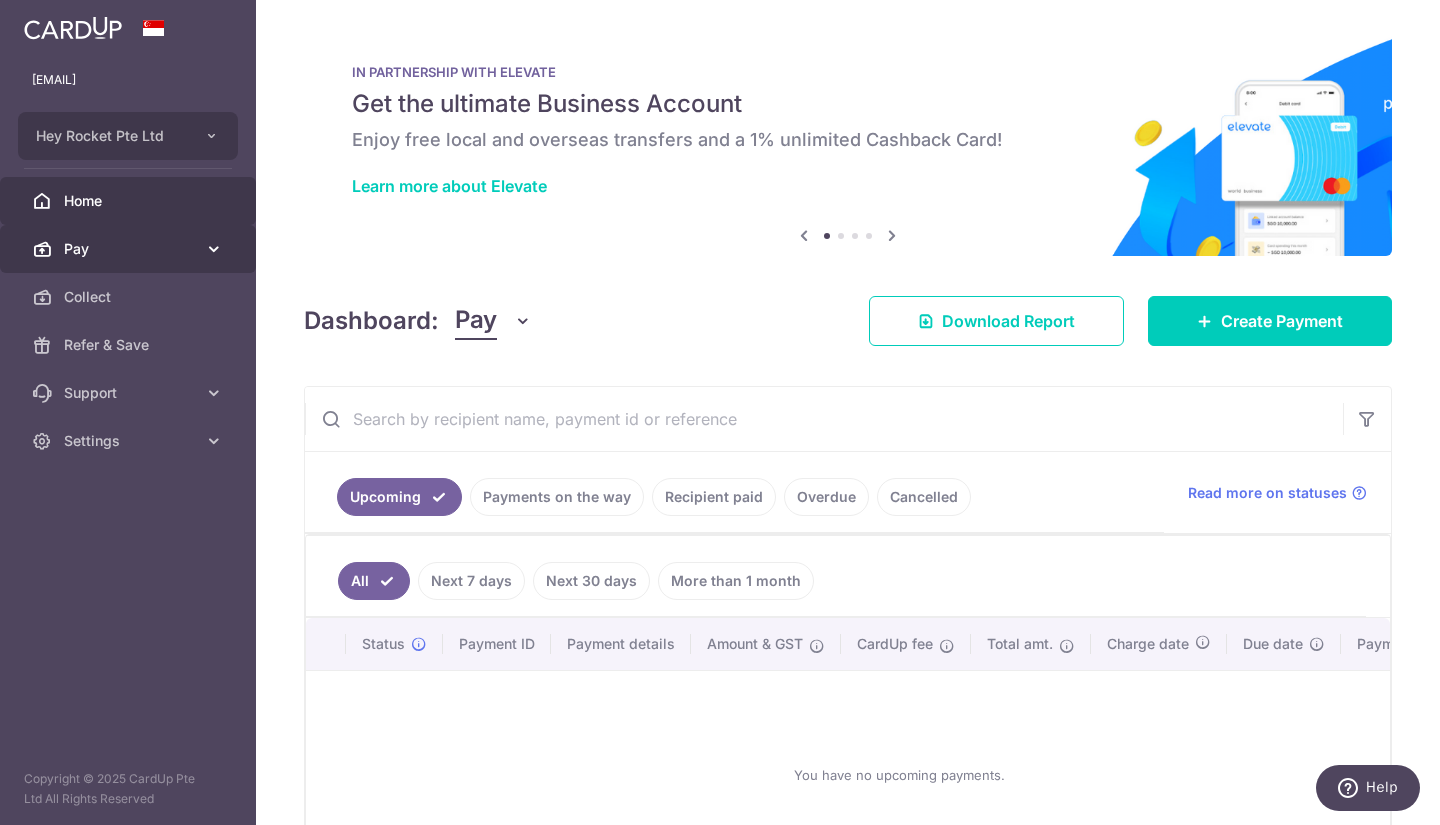 click on "Pay" at bounding box center (130, 249) 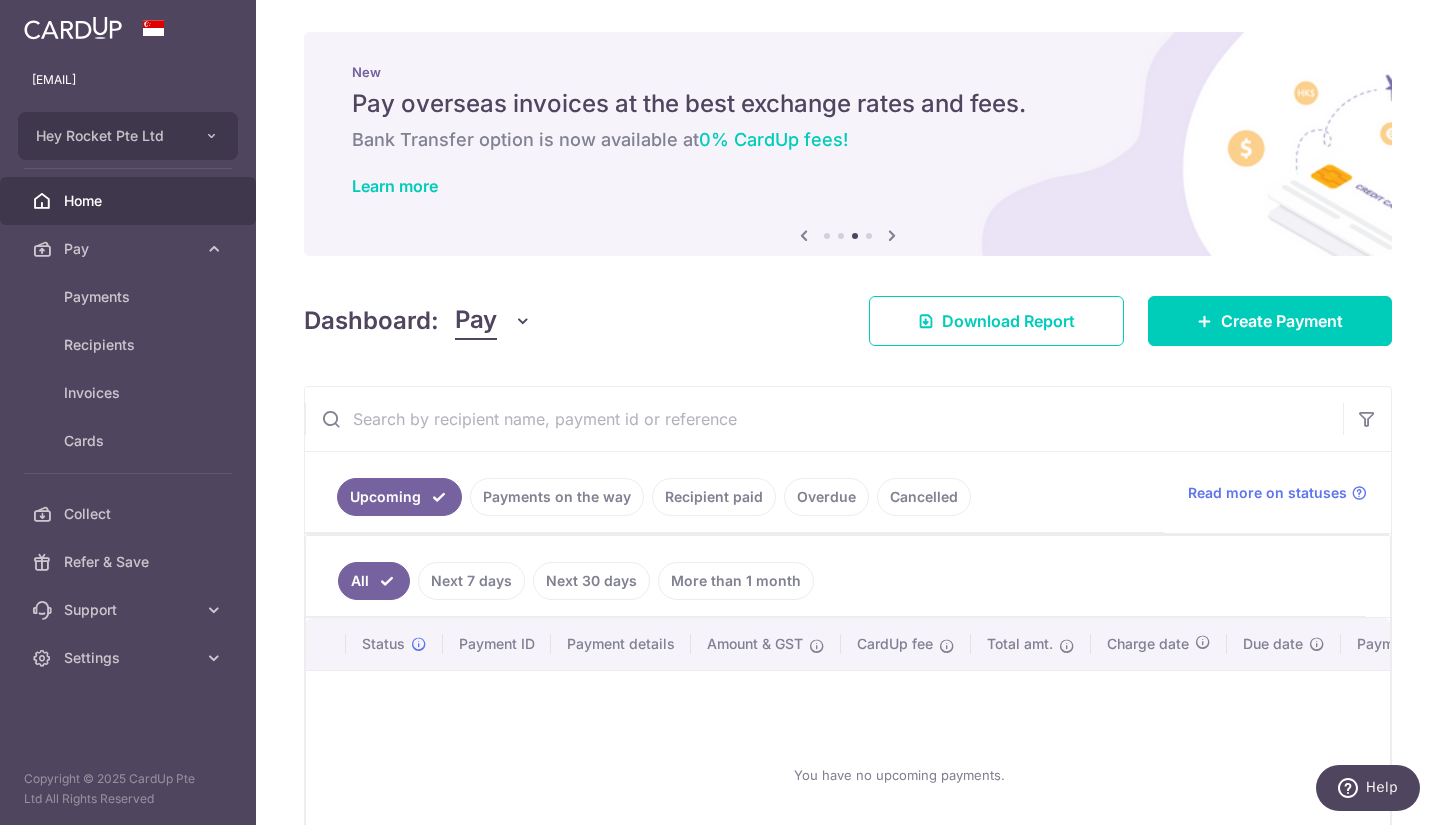 click on "Payments on the way" at bounding box center [557, 497] 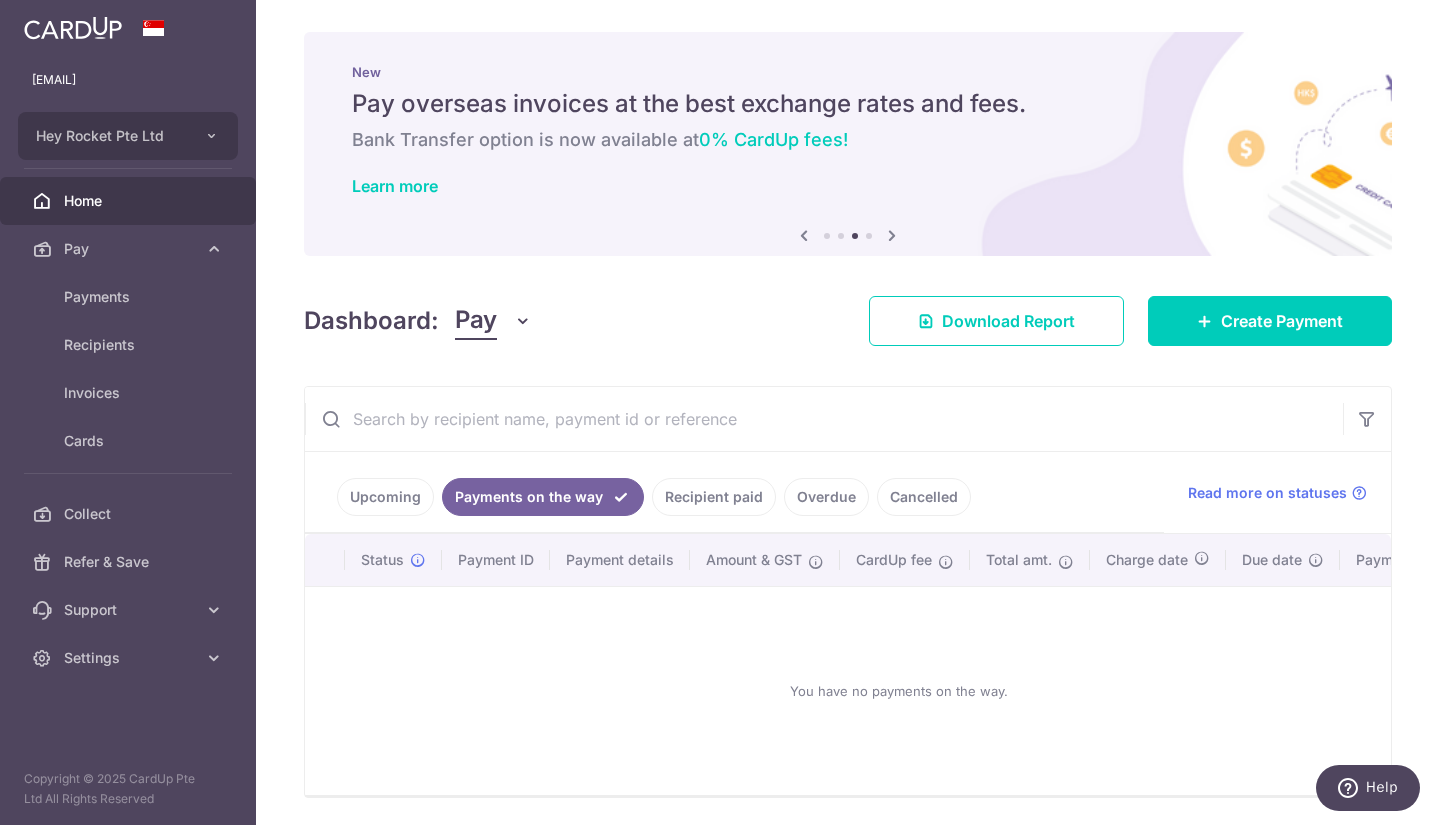 click on "Recipient paid" at bounding box center (714, 497) 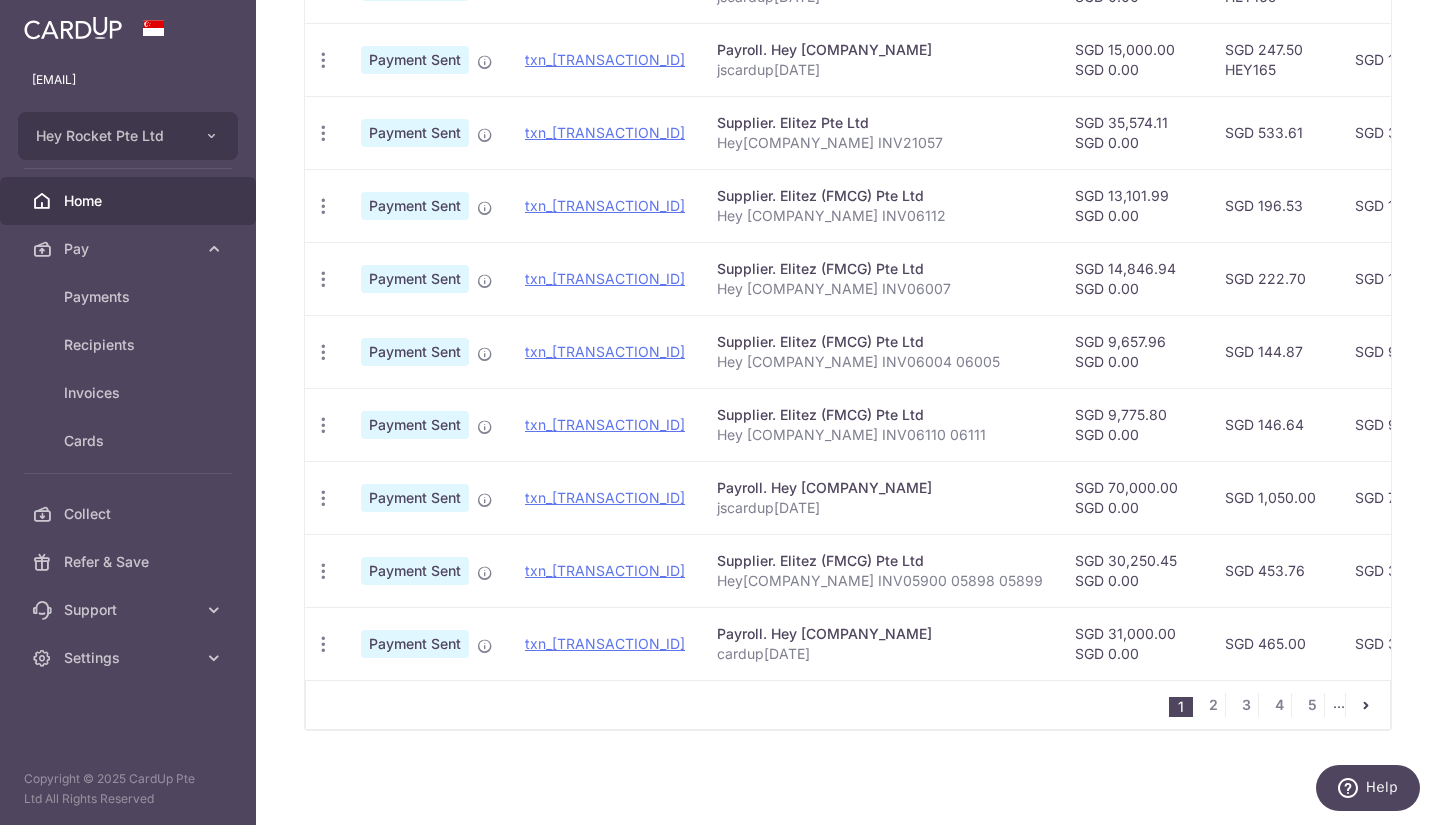 scroll, scrollTop: 0, scrollLeft: 0, axis: both 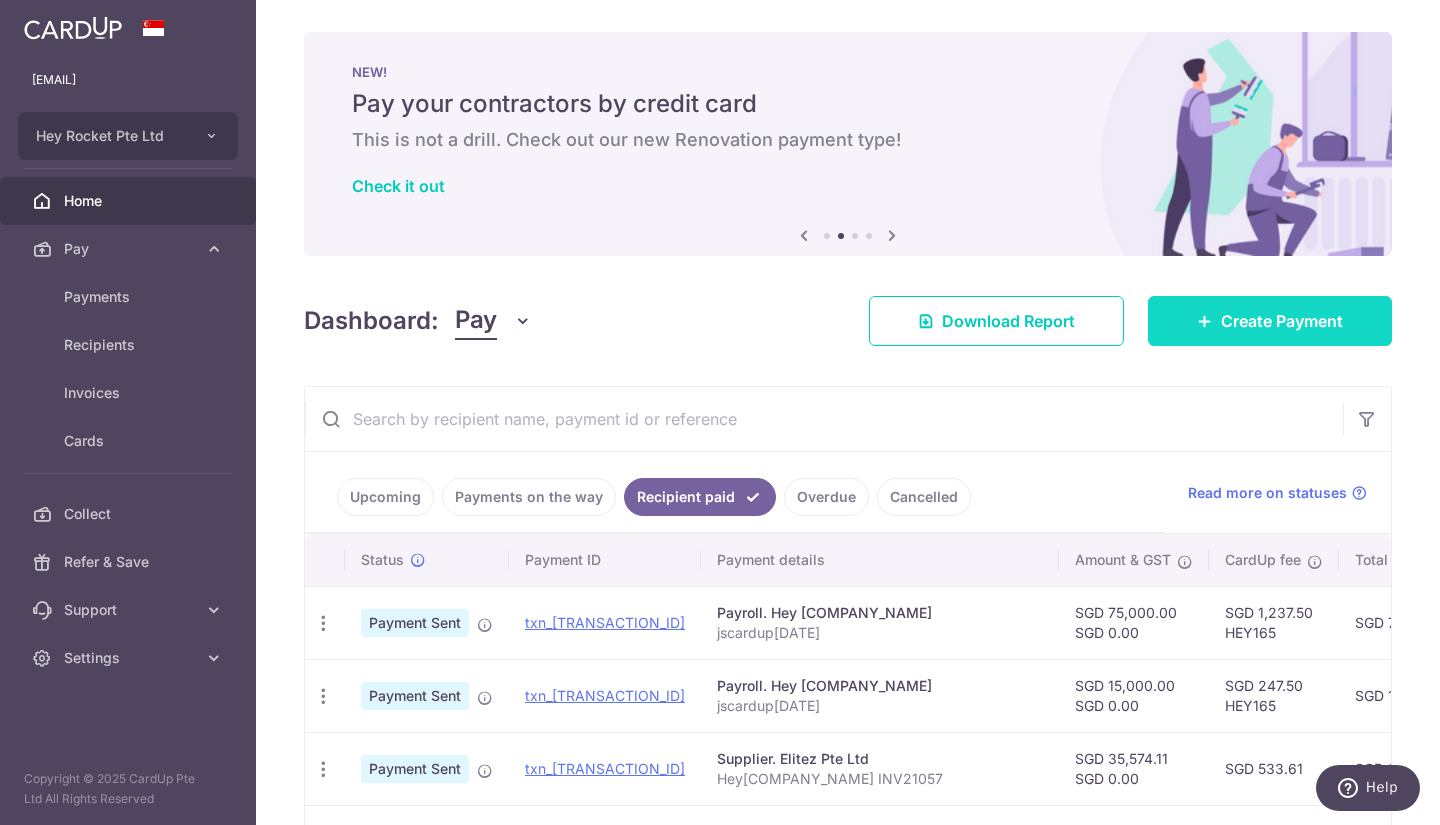 click on "Create Payment" at bounding box center [1282, 321] 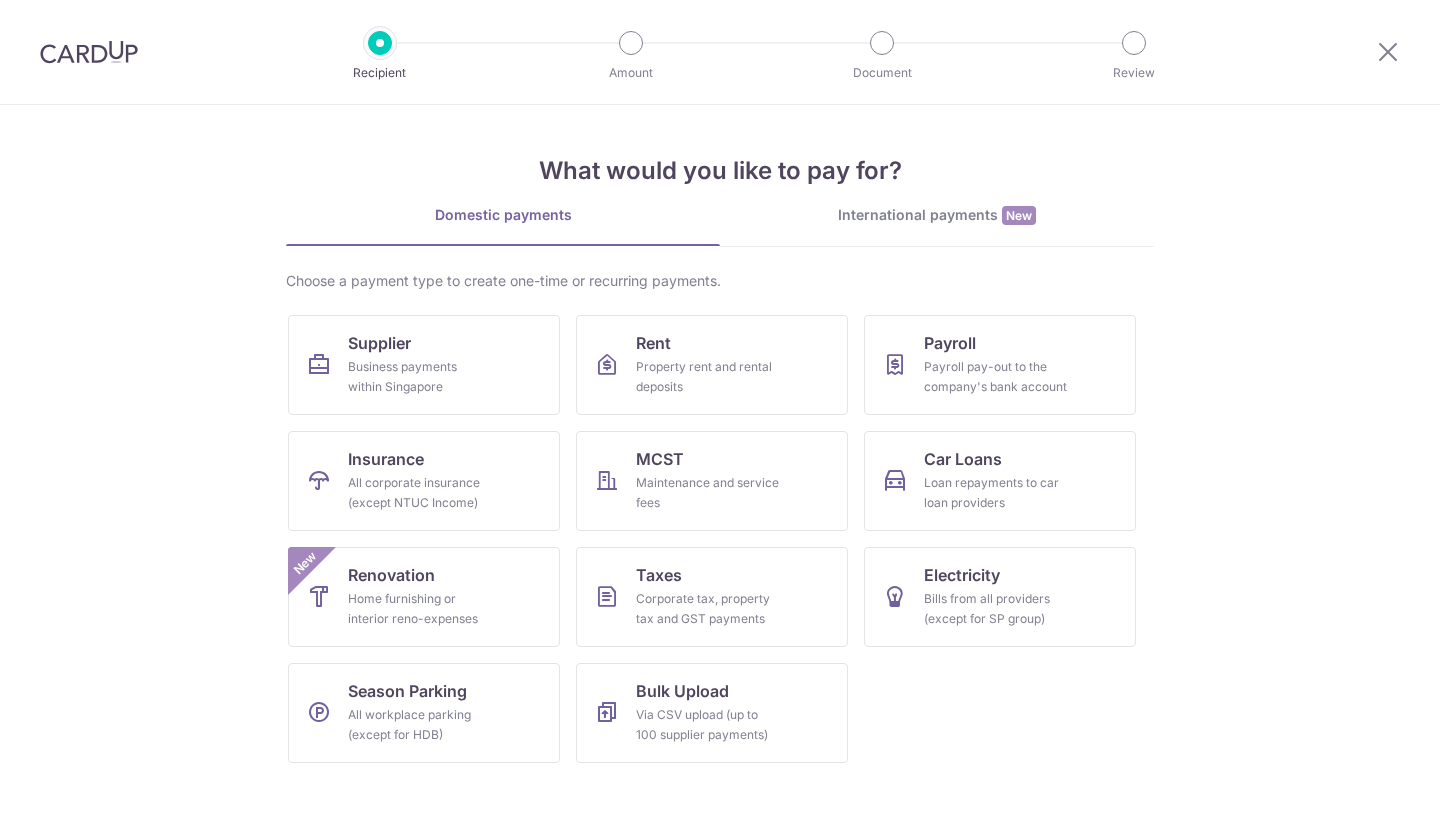 scroll, scrollTop: 0, scrollLeft: 0, axis: both 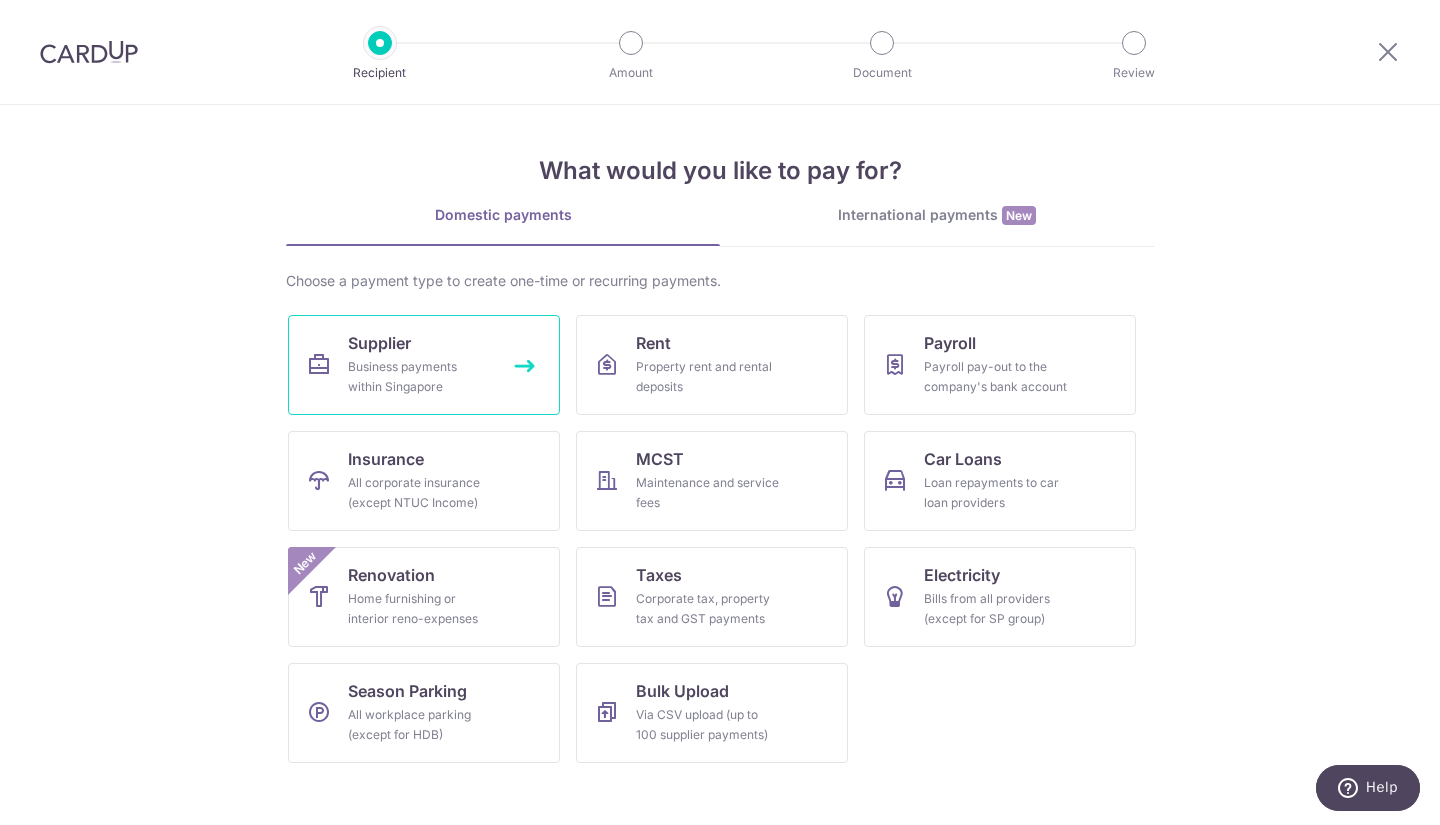 click on "Business payments within Singapore" at bounding box center (420, 377) 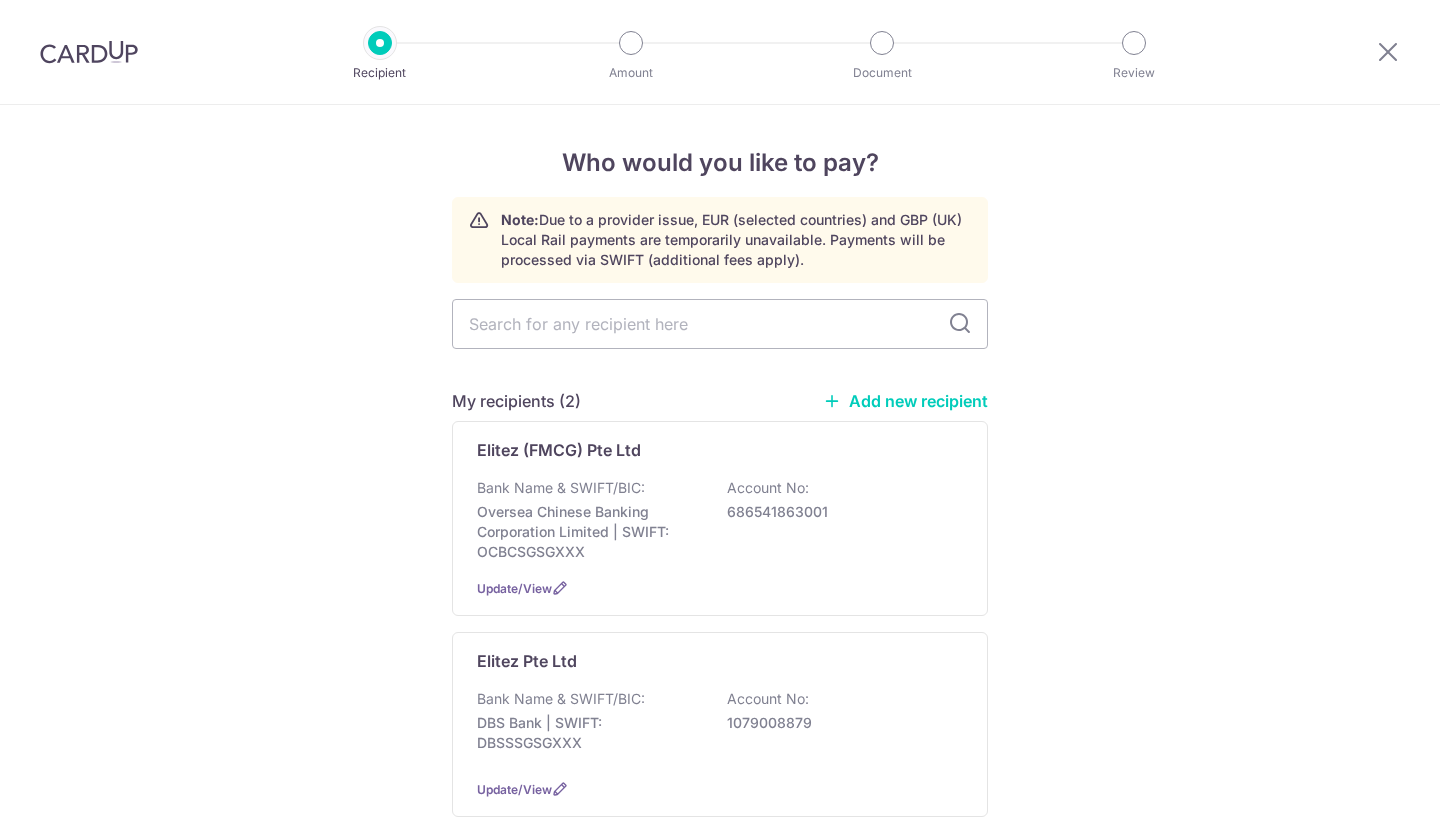scroll, scrollTop: 0, scrollLeft: 0, axis: both 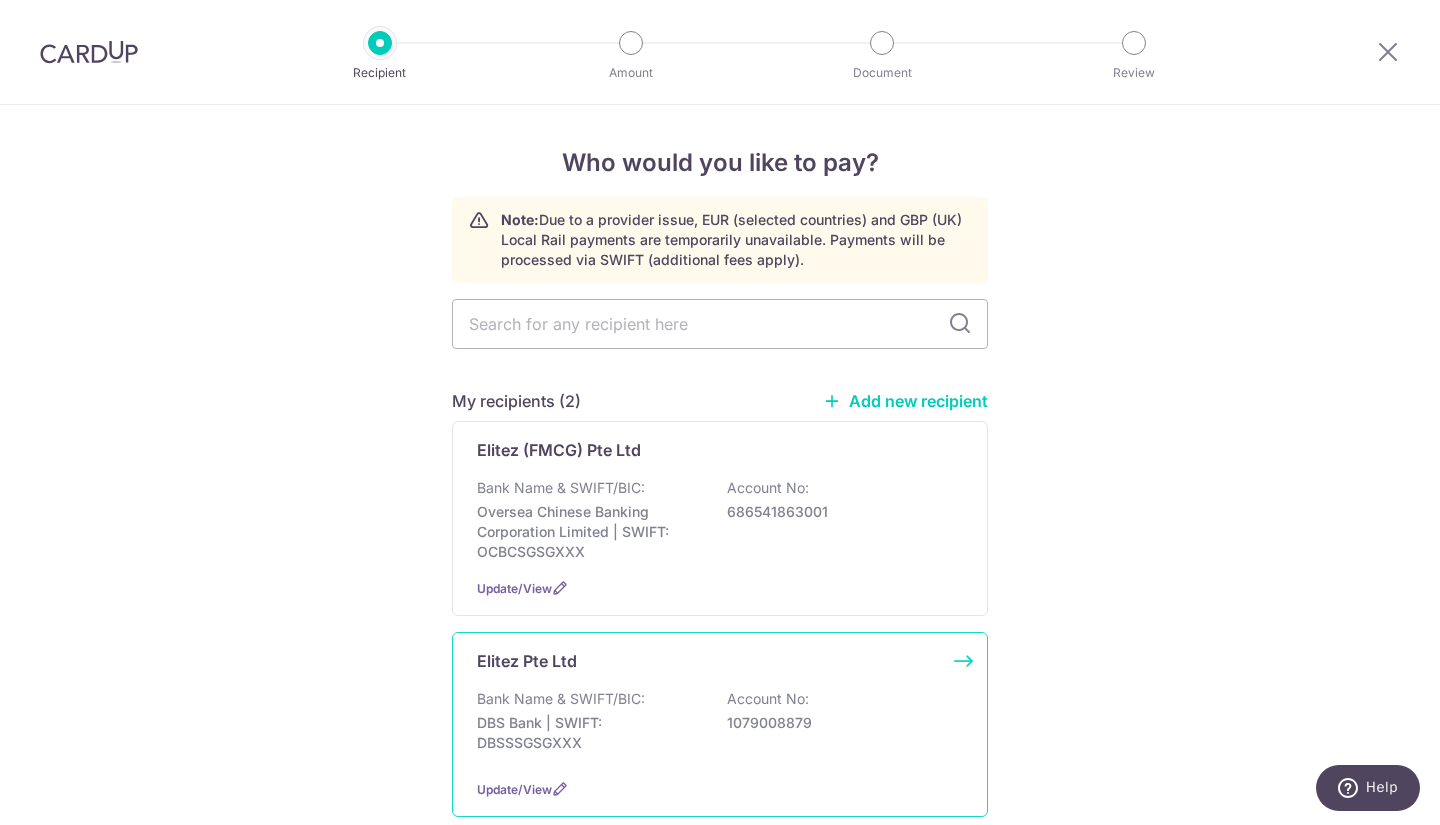 click on "Bank Name & SWIFT/BIC:" at bounding box center [561, 699] 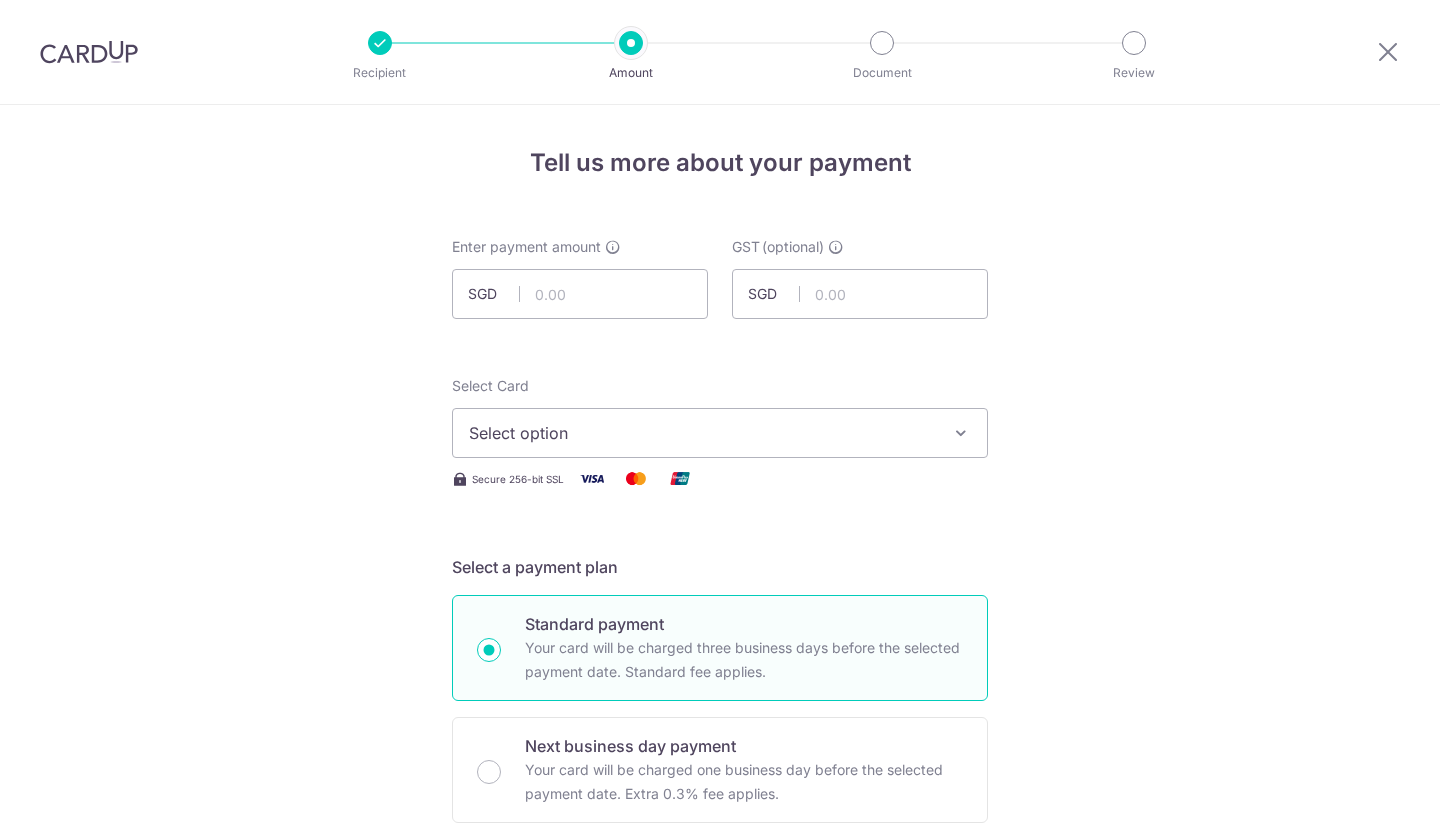 scroll, scrollTop: 0, scrollLeft: 0, axis: both 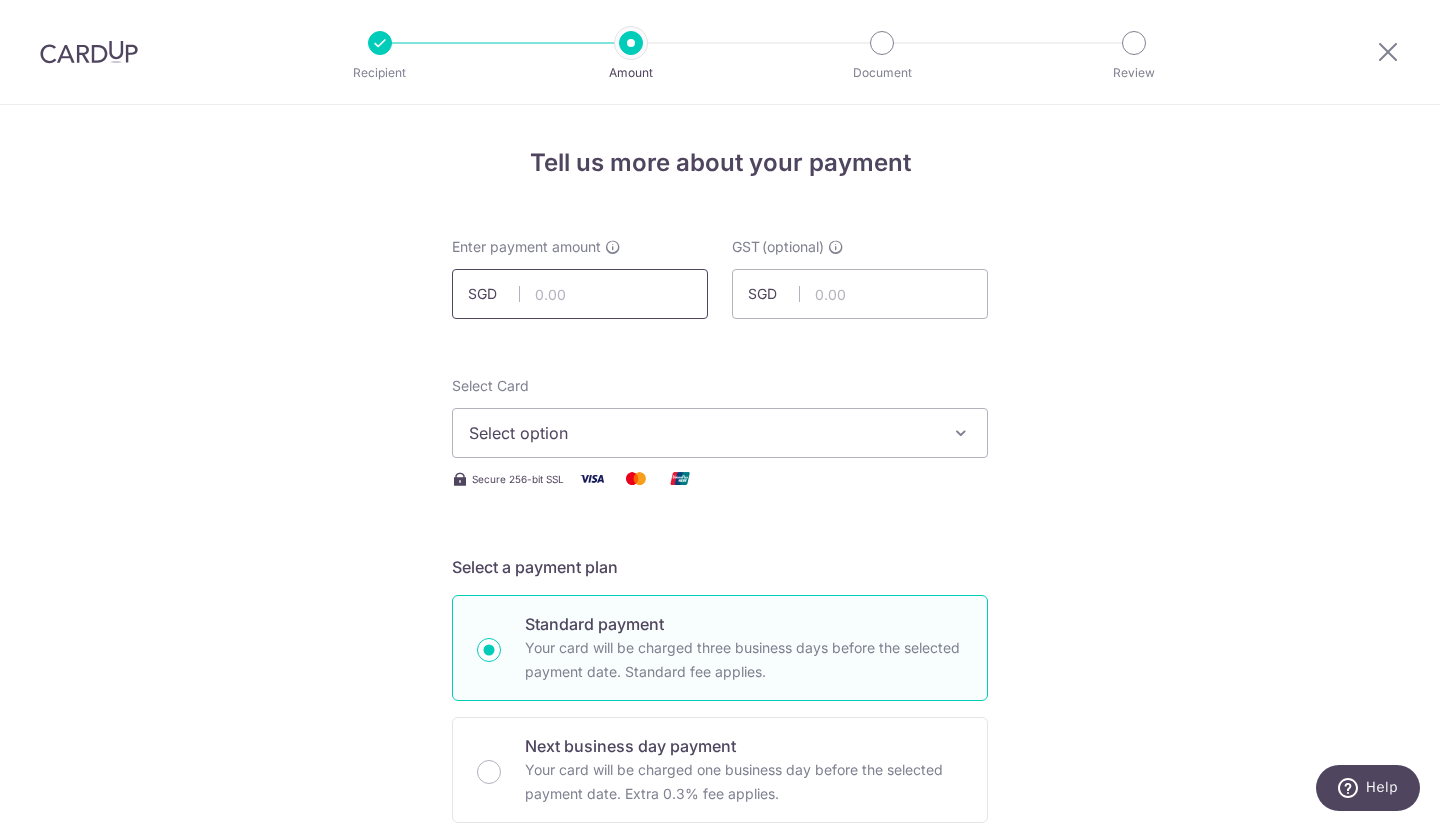 click at bounding box center [580, 294] 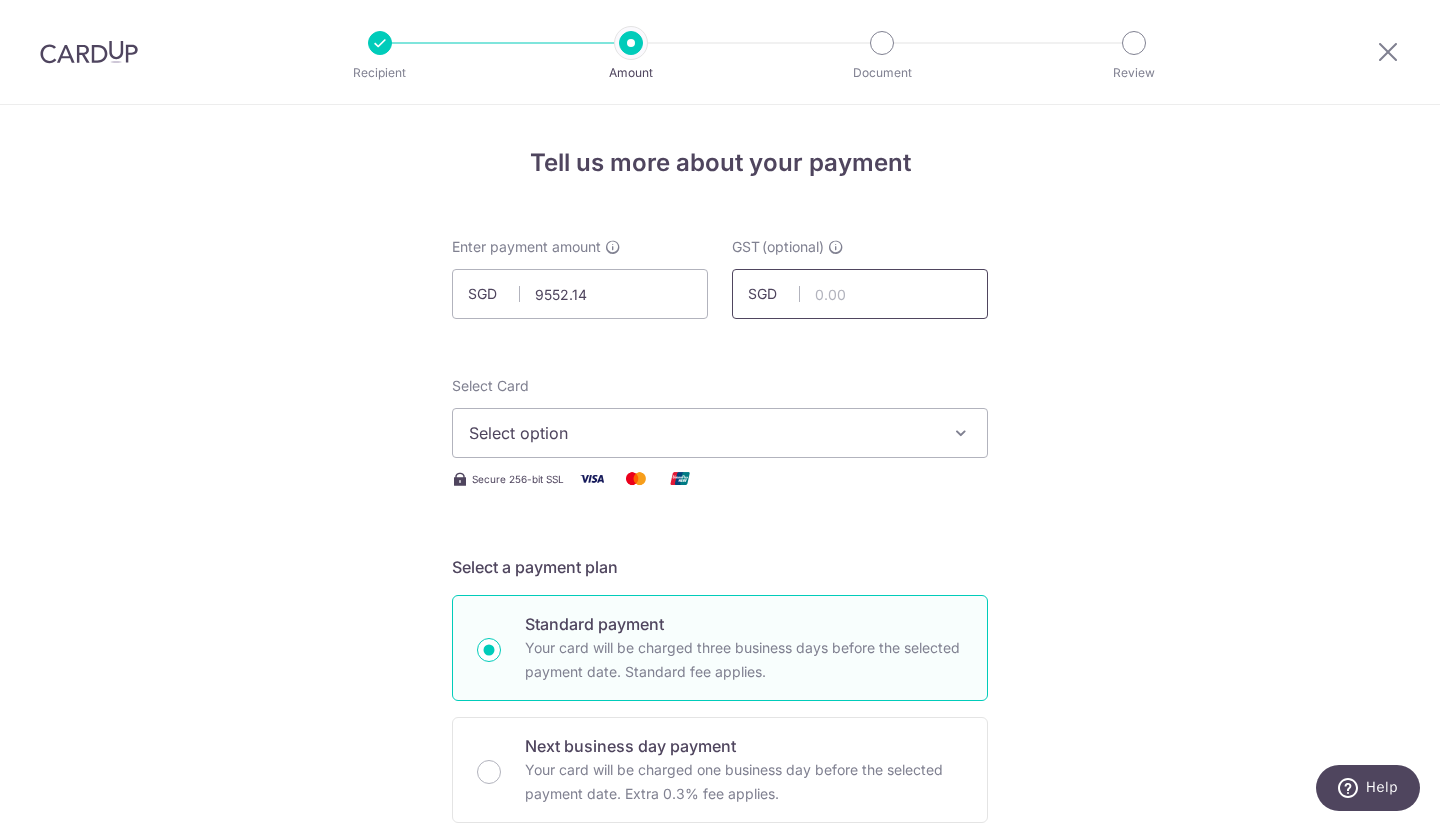 type on "9,552.14" 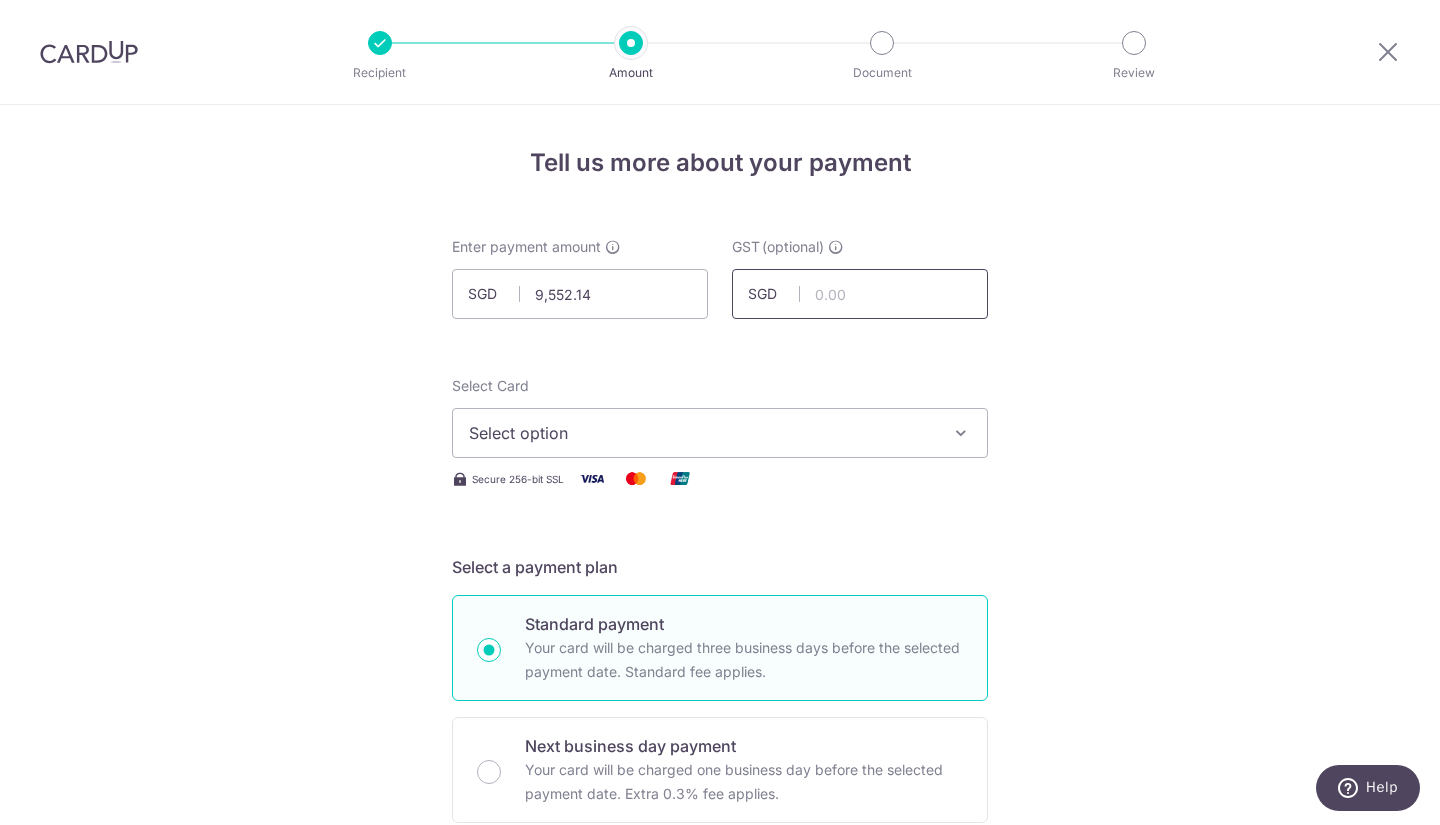 click at bounding box center (860, 294) 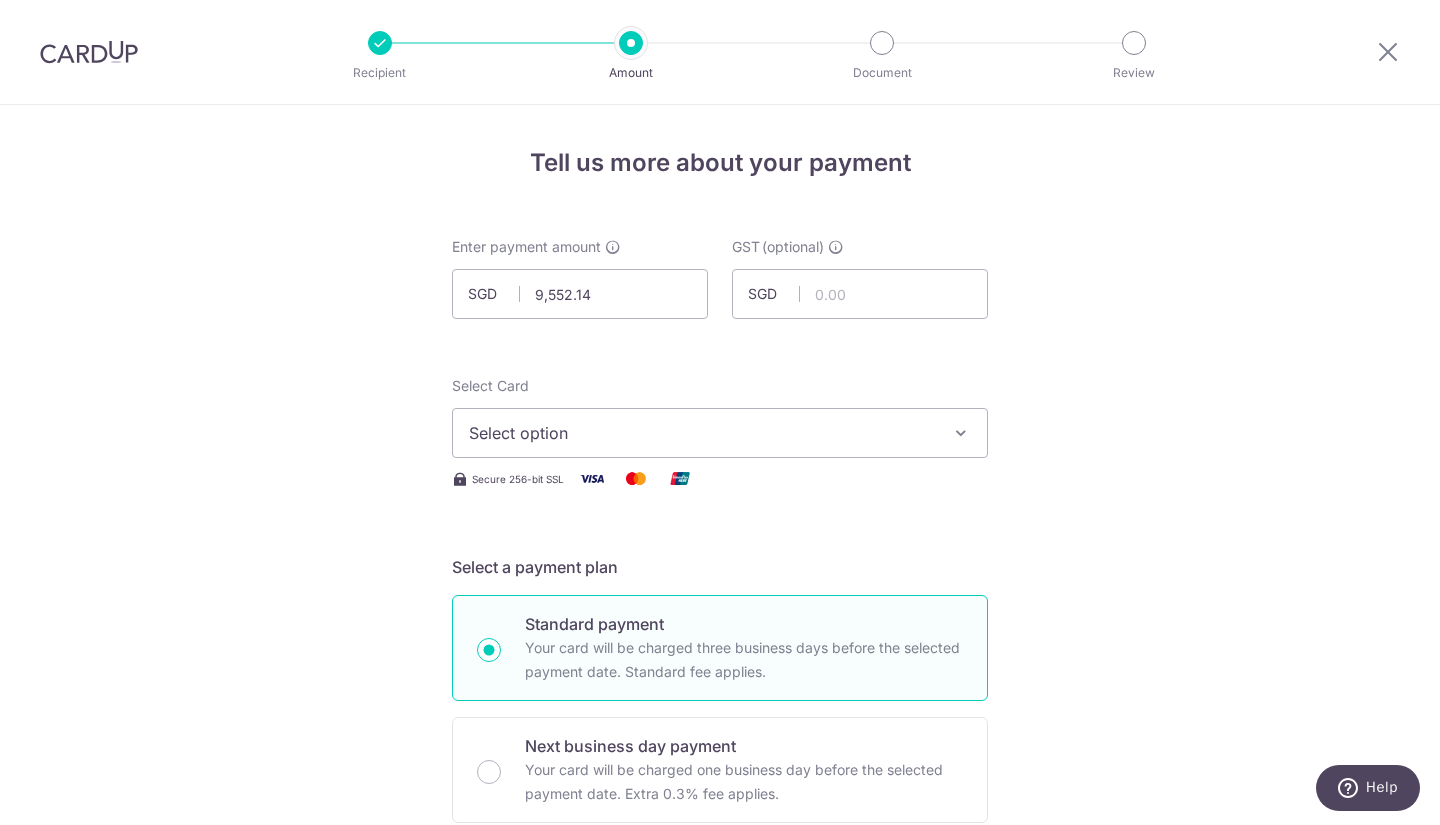 click on "Select option" at bounding box center (702, 433) 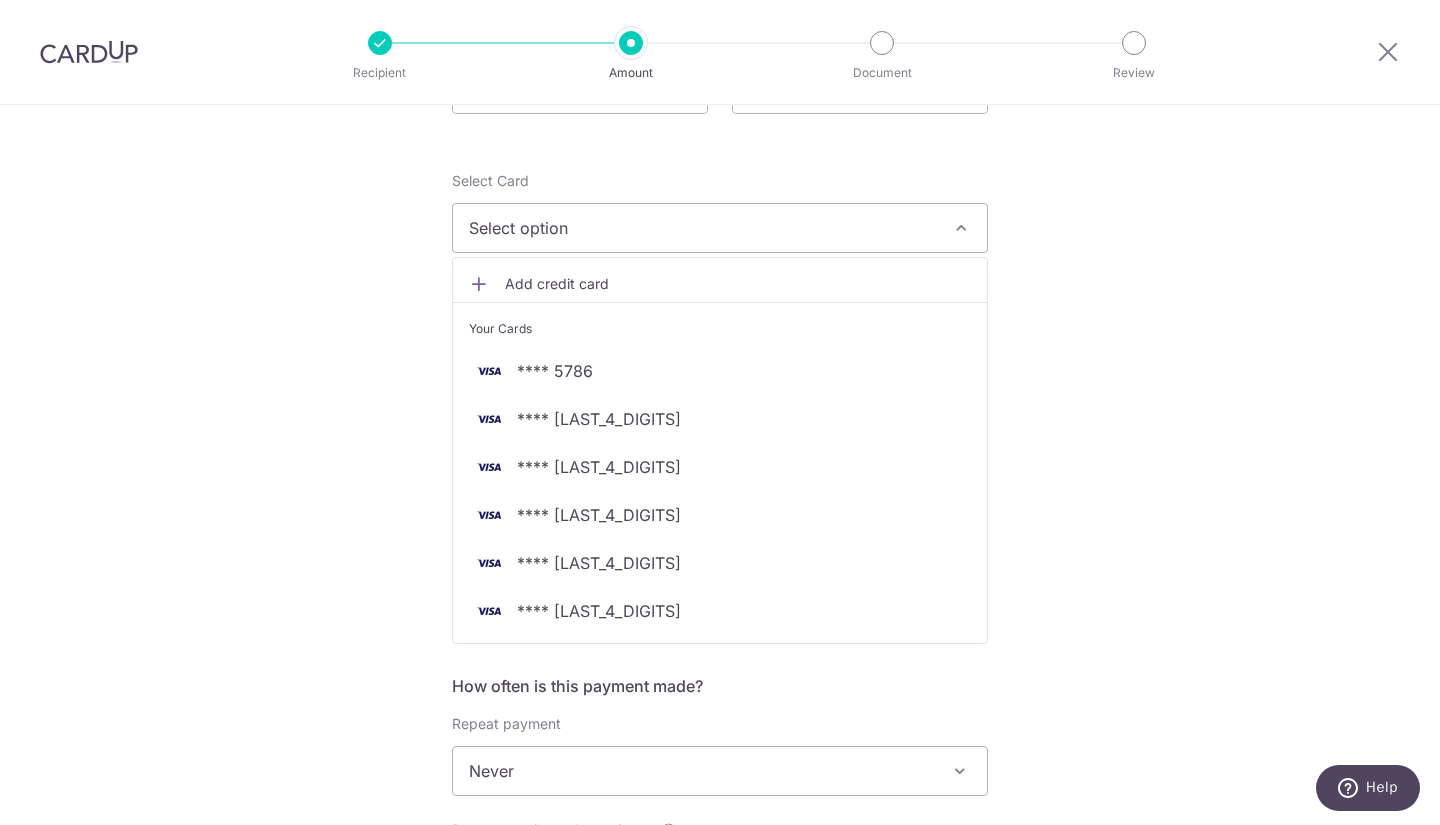 scroll, scrollTop: 206, scrollLeft: 0, axis: vertical 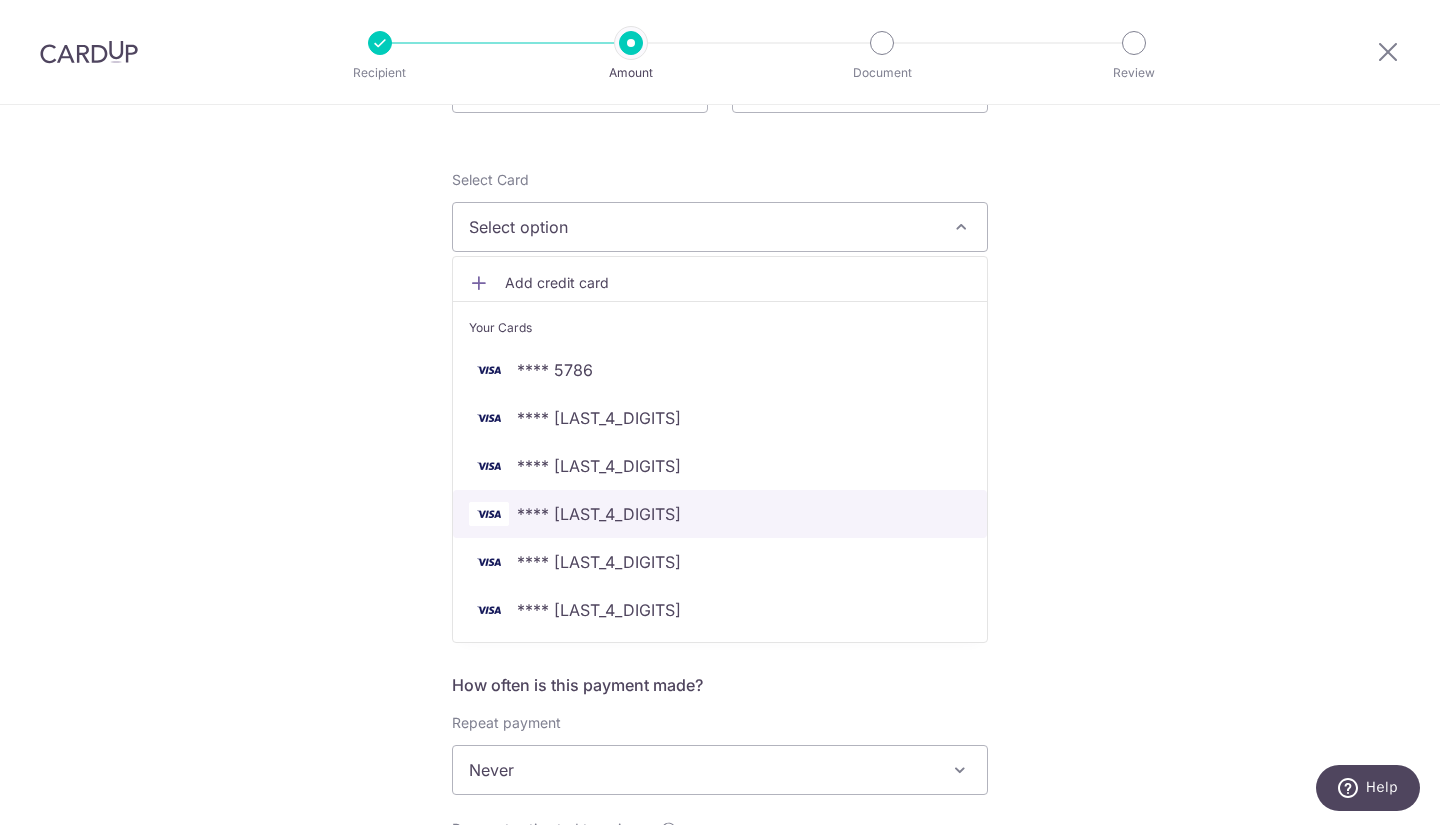 type 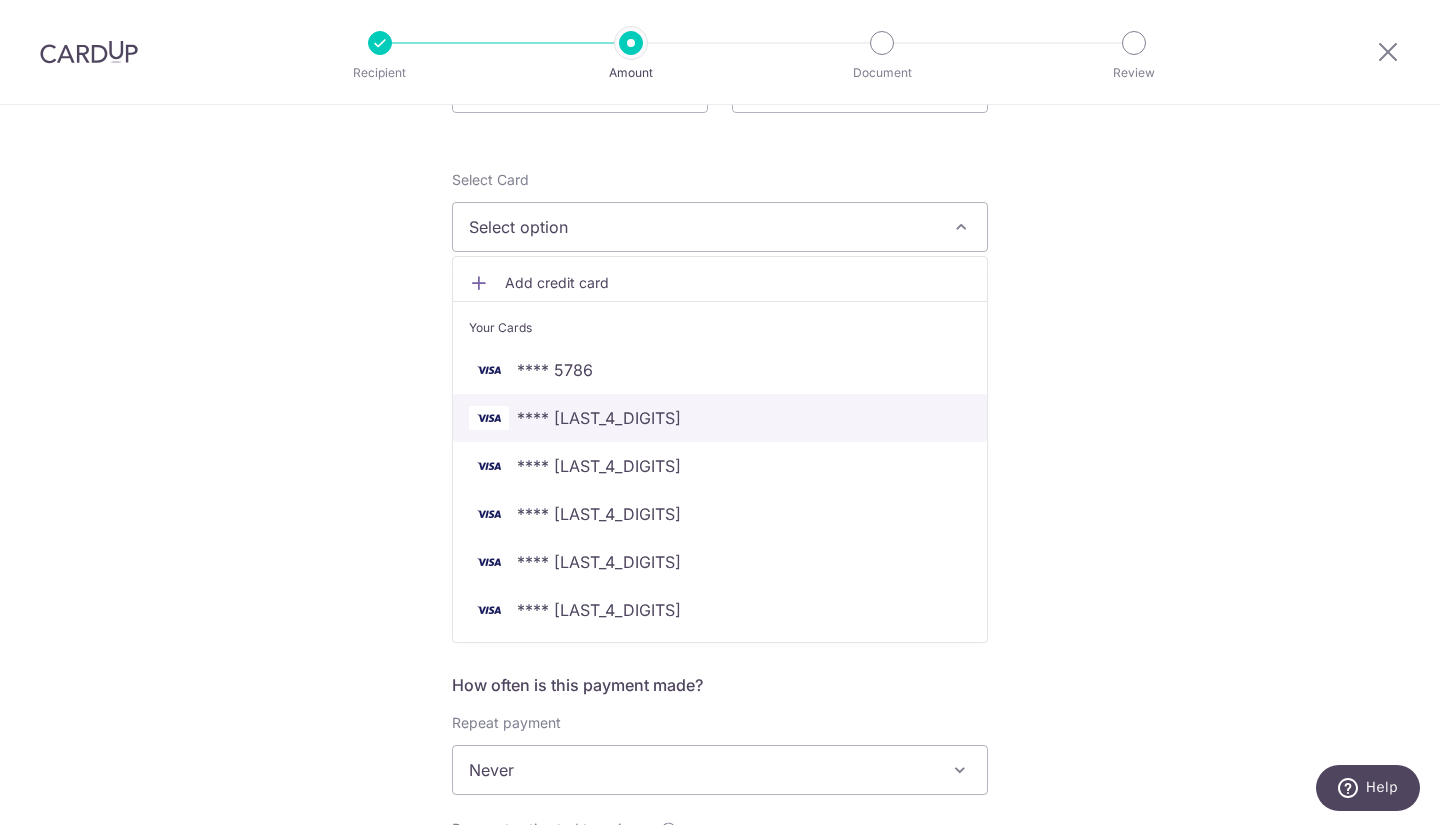 click on "**** 4222" at bounding box center (720, 418) 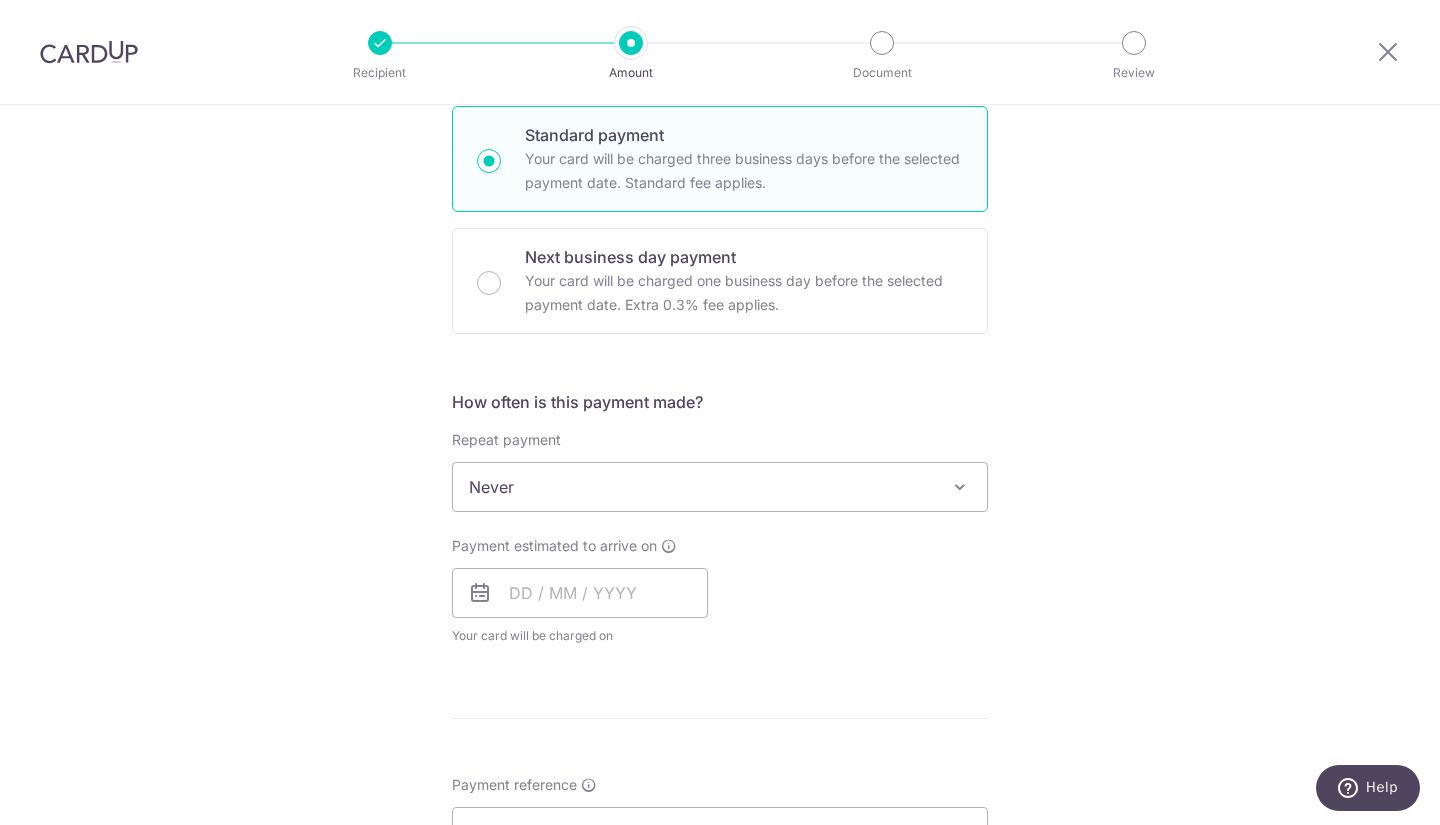scroll, scrollTop: 602, scrollLeft: 0, axis: vertical 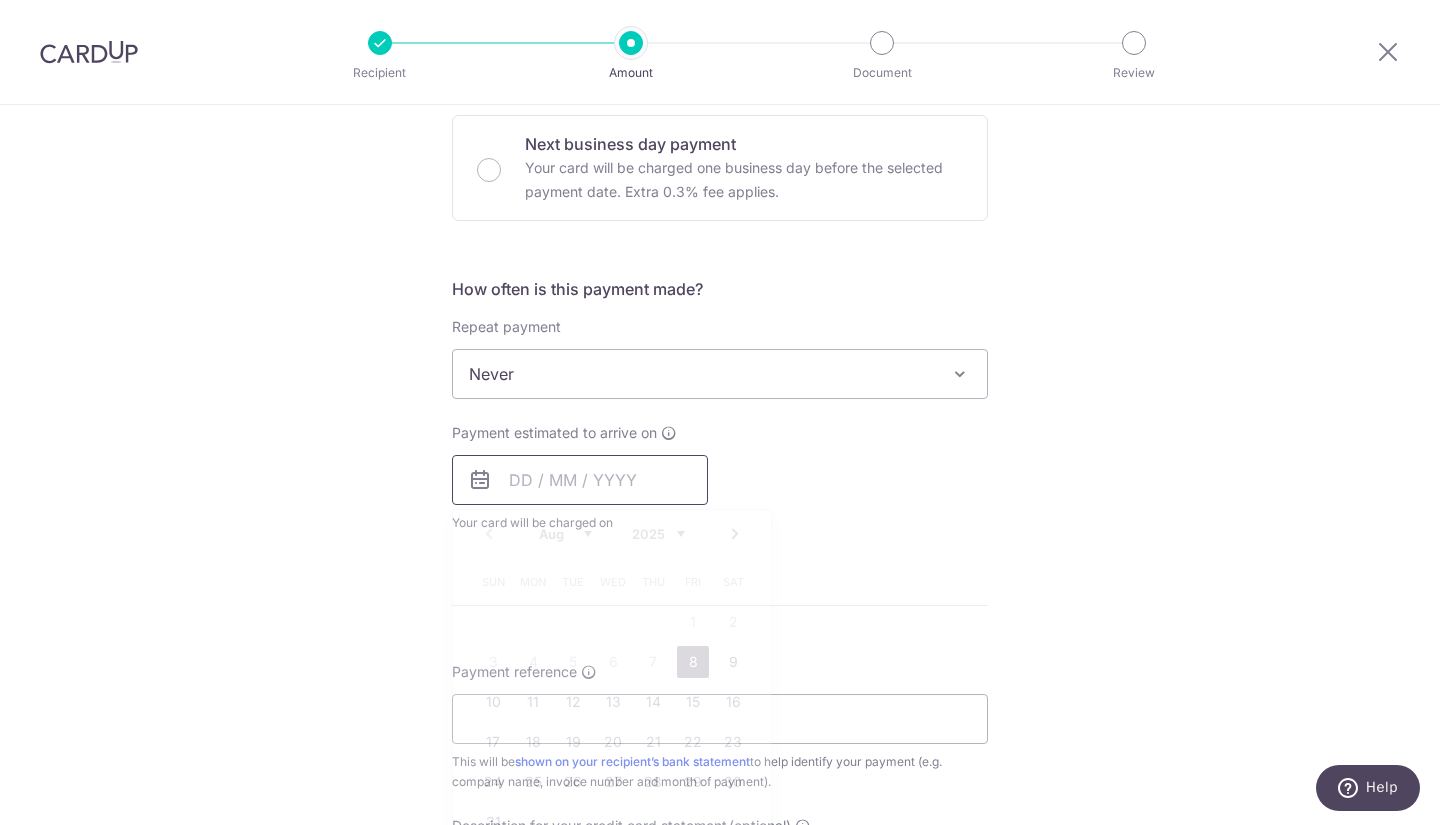 click at bounding box center [580, 480] 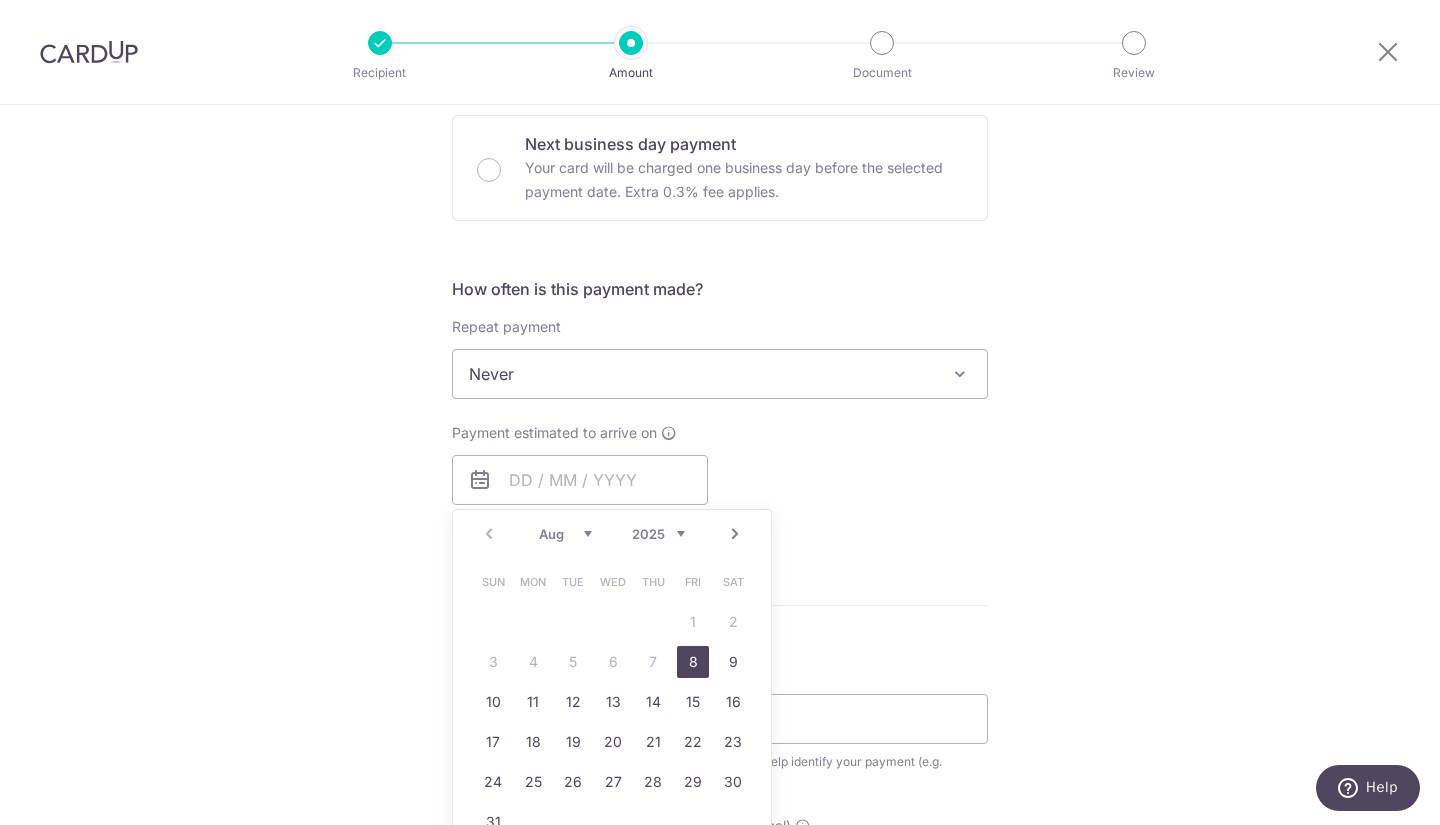click on "8" at bounding box center (693, 662) 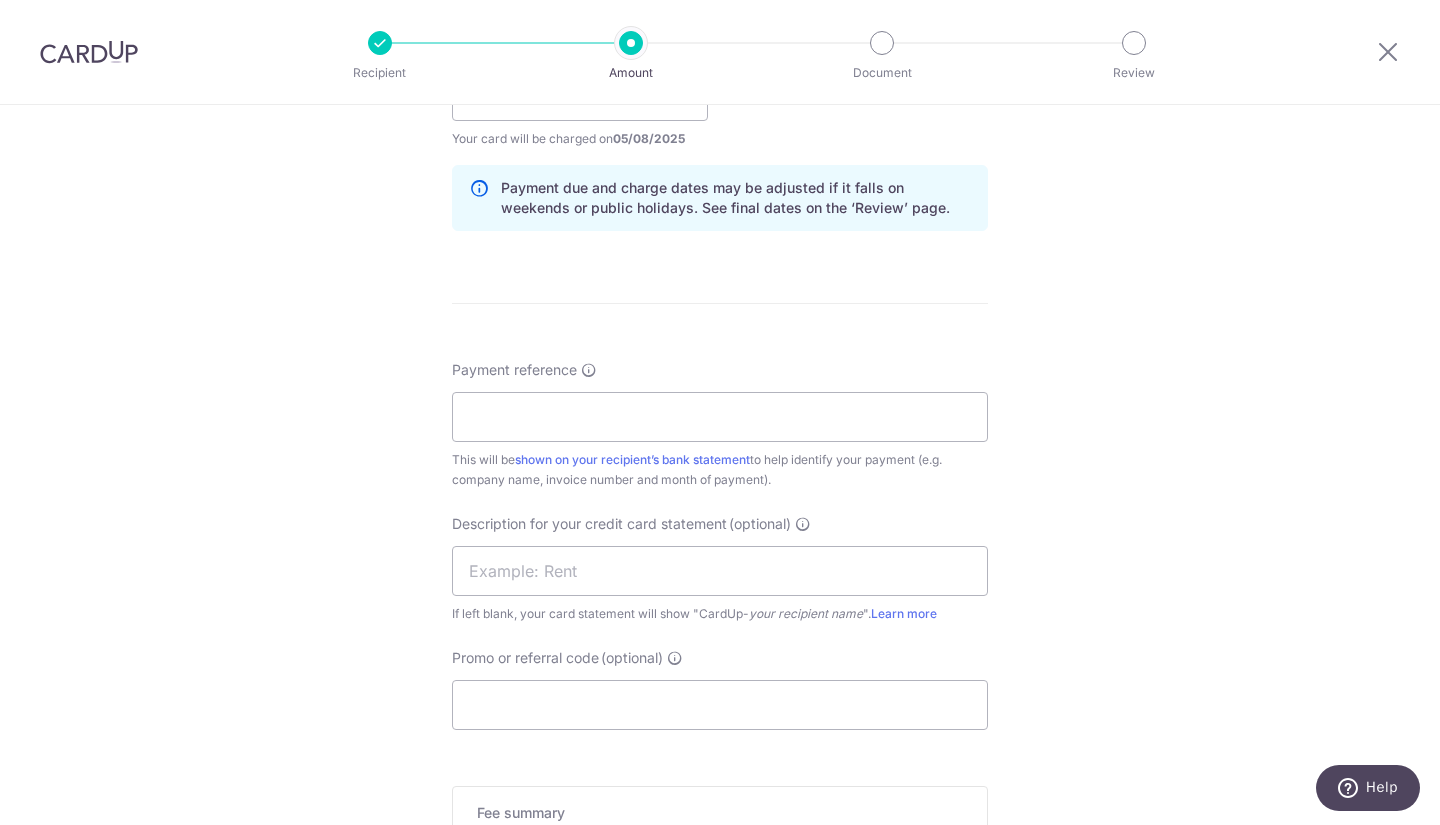 scroll, scrollTop: 987, scrollLeft: 0, axis: vertical 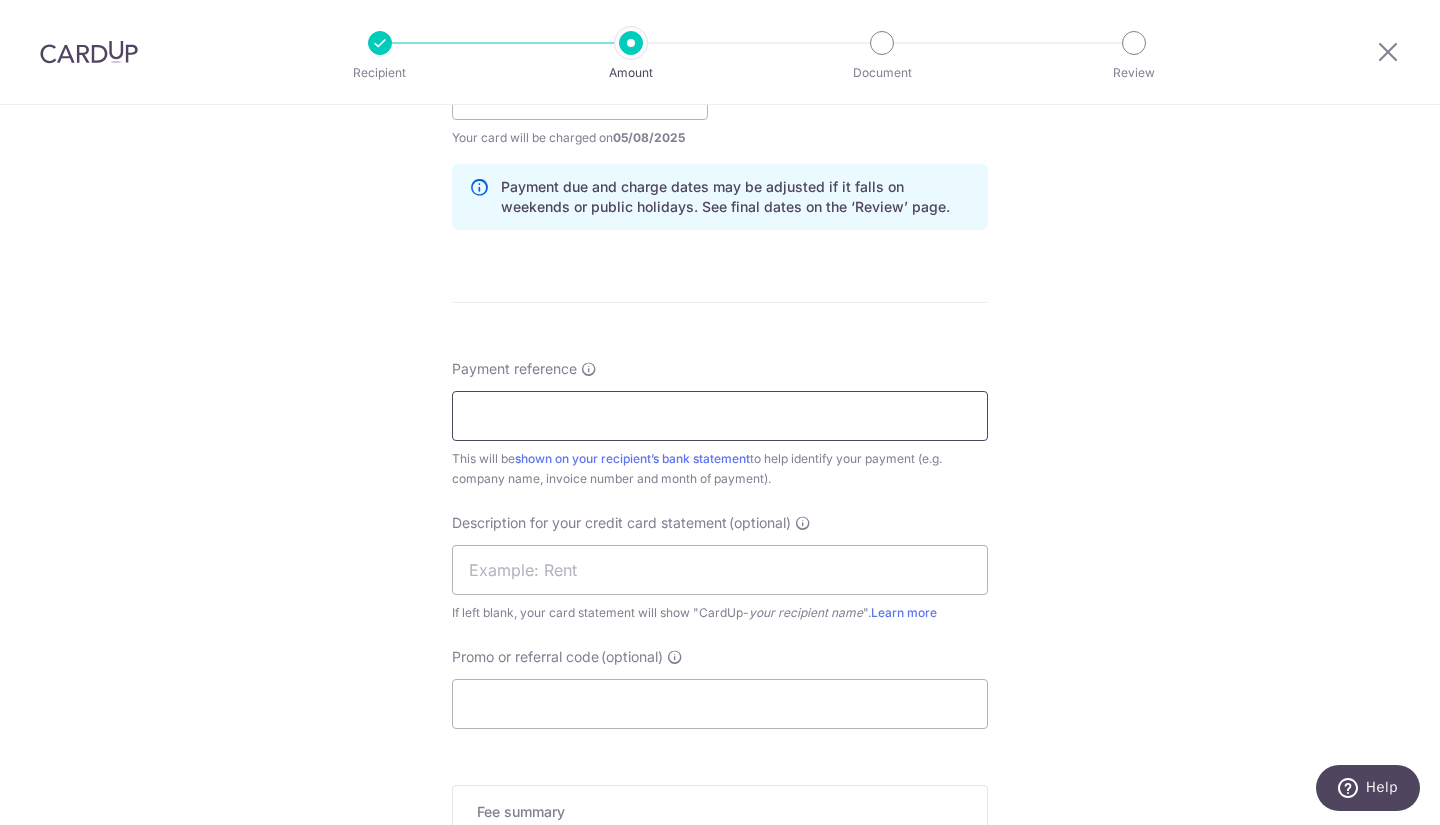 click on "Payment reference" at bounding box center [720, 416] 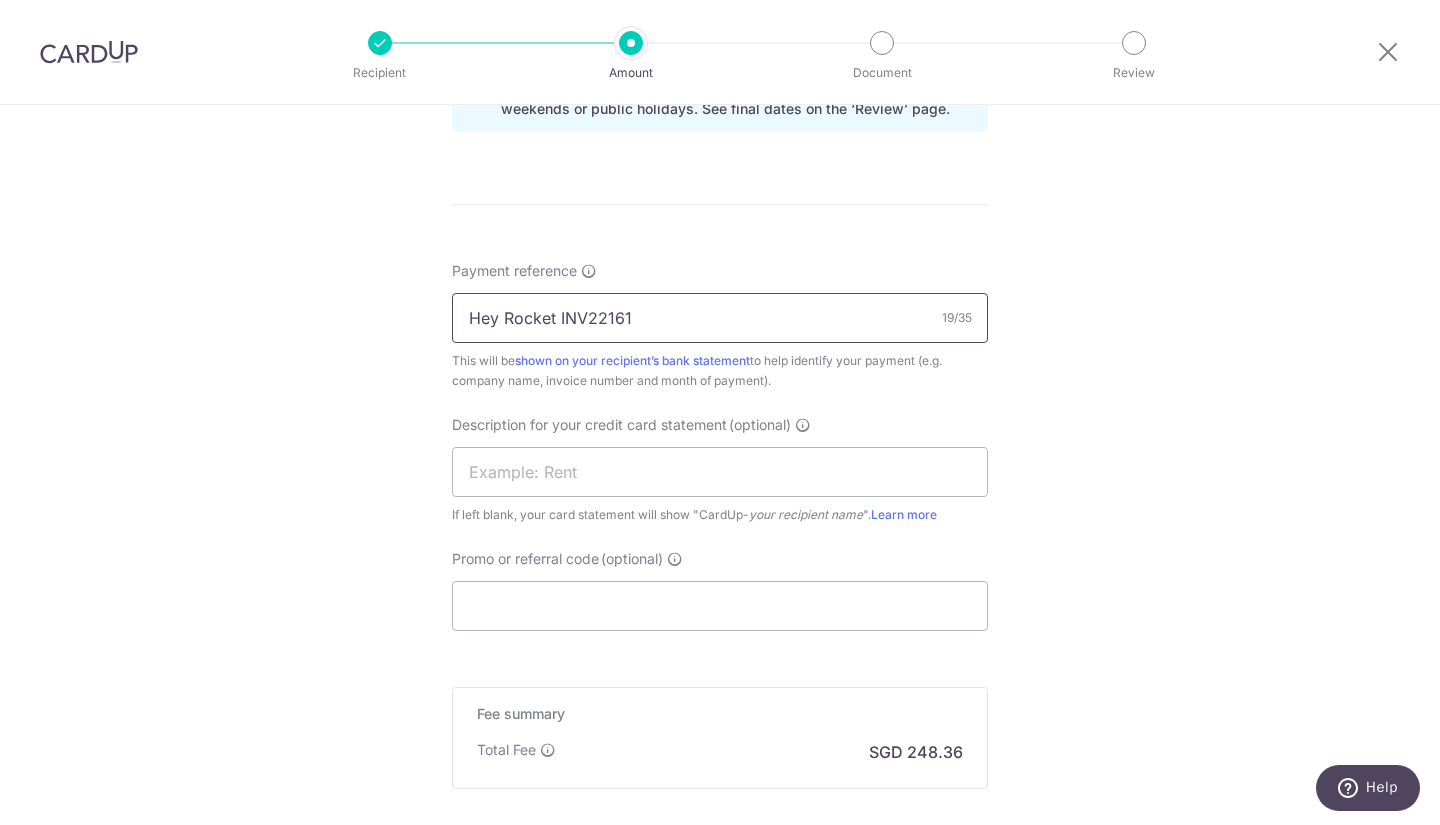 scroll, scrollTop: 1086, scrollLeft: 0, axis: vertical 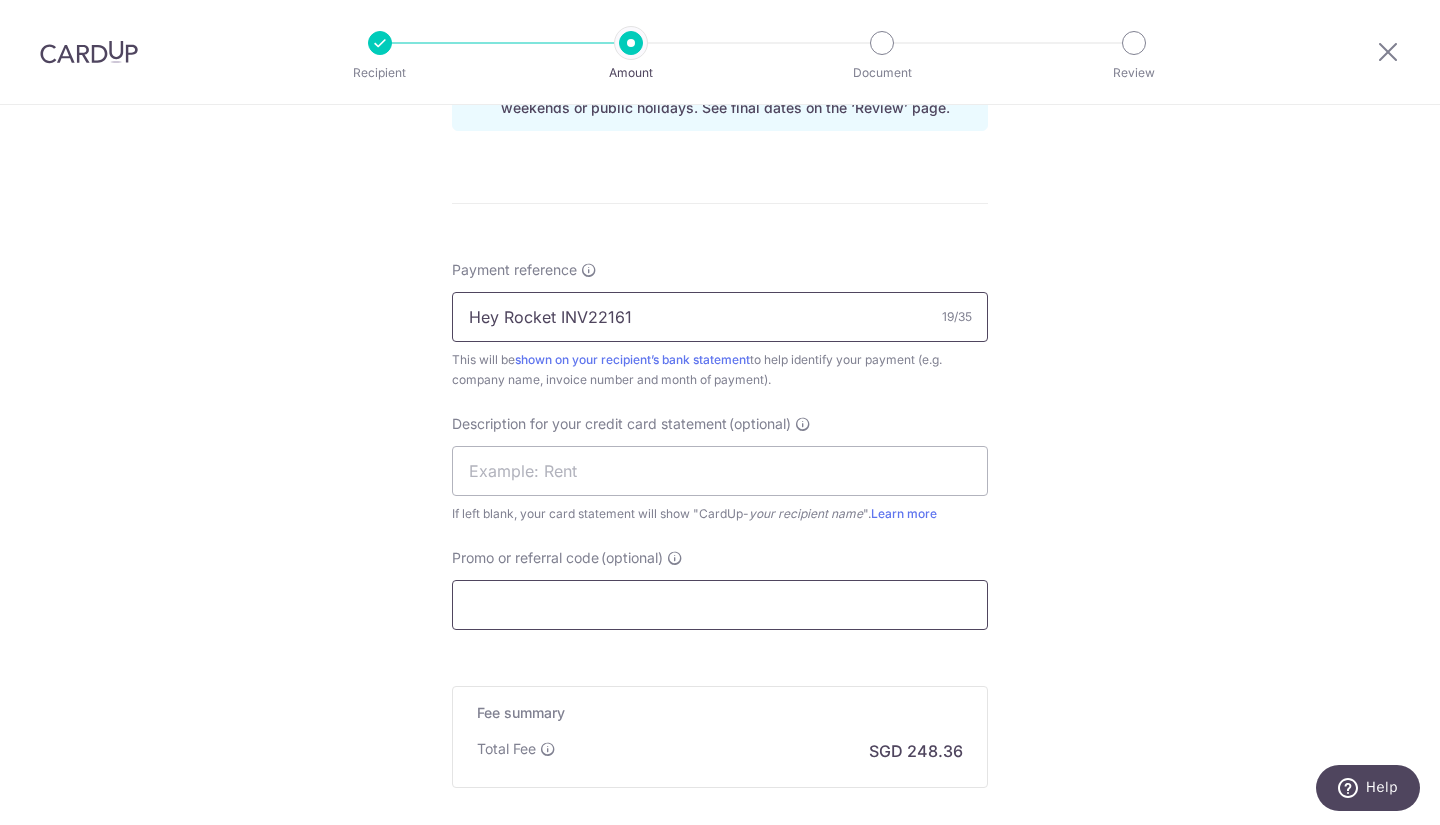 type on "Hey Rocket INV22161" 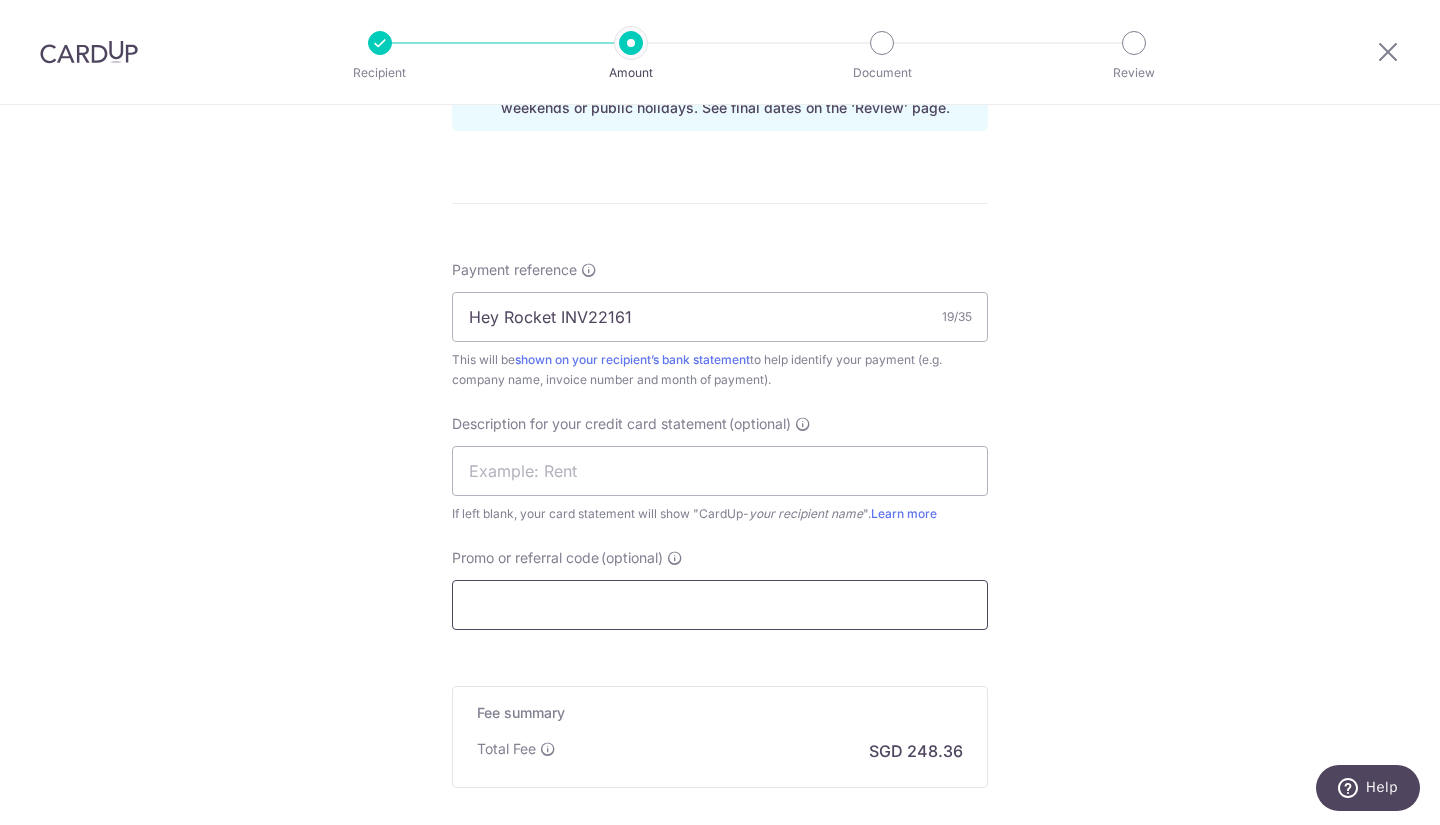 click on "Promo or referral code
(optional)" at bounding box center [720, 605] 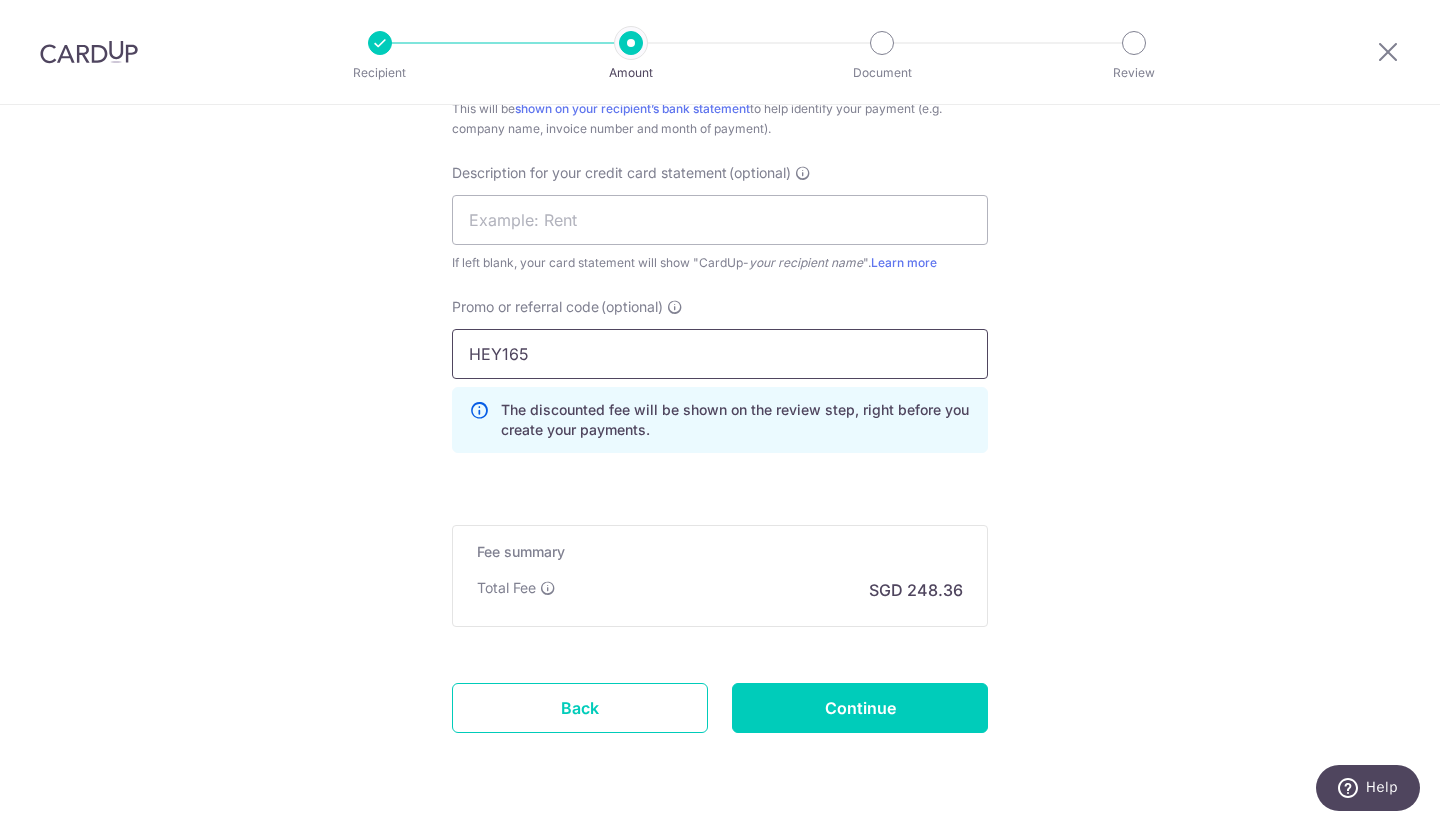 scroll, scrollTop: 1337, scrollLeft: 0, axis: vertical 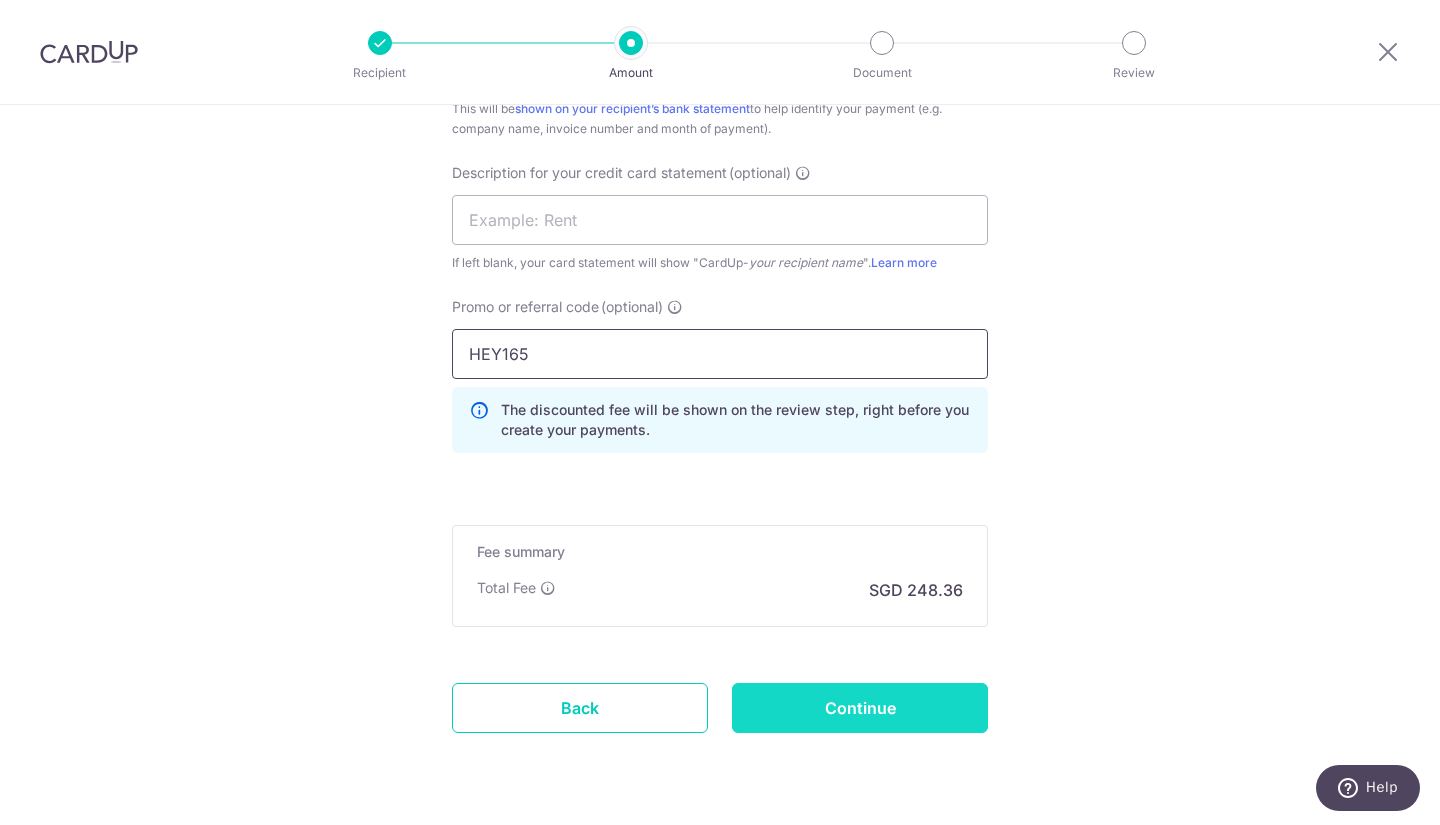 type on "HEY165" 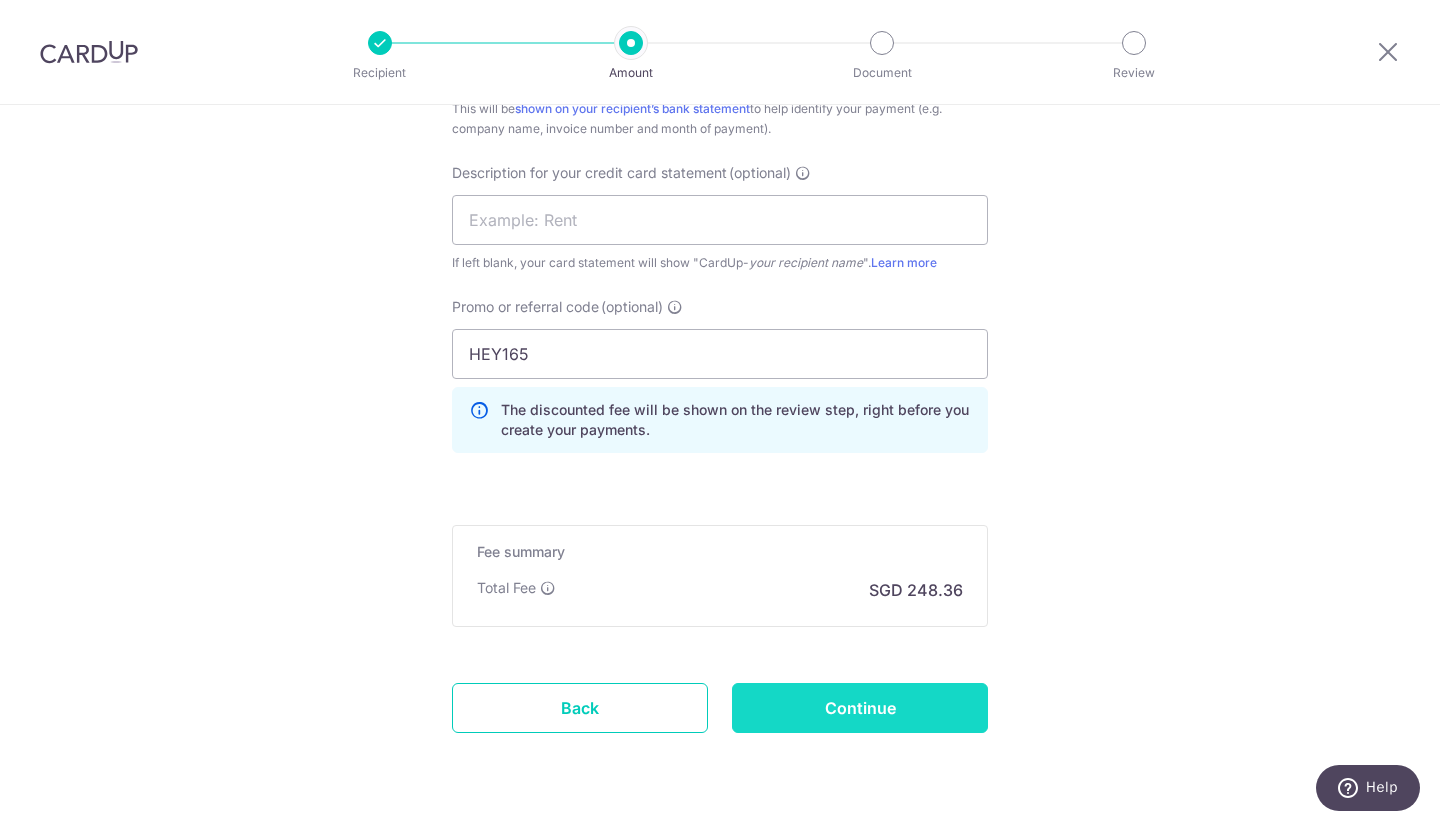 click on "Continue" at bounding box center [860, 708] 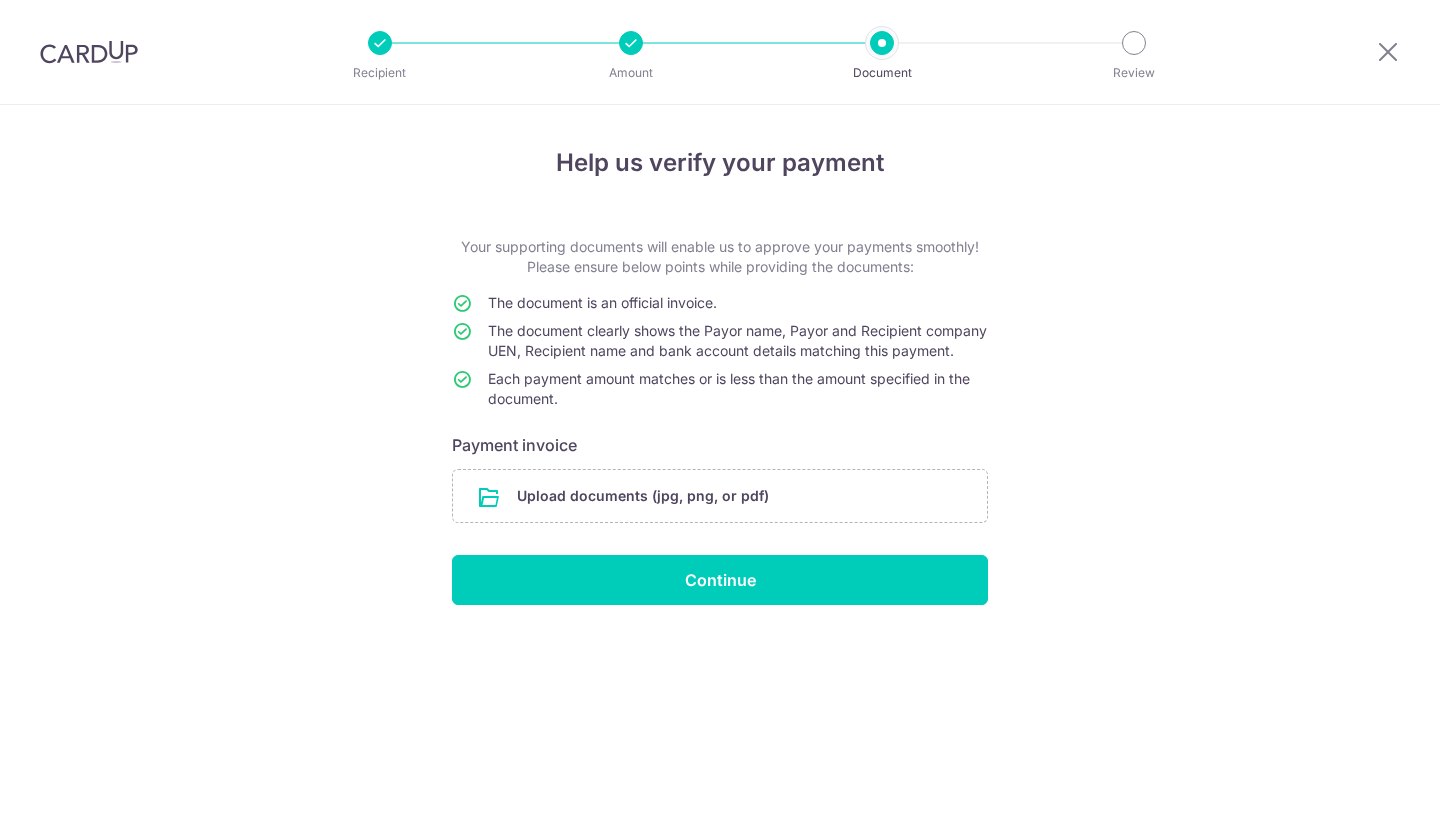 scroll, scrollTop: 0, scrollLeft: 0, axis: both 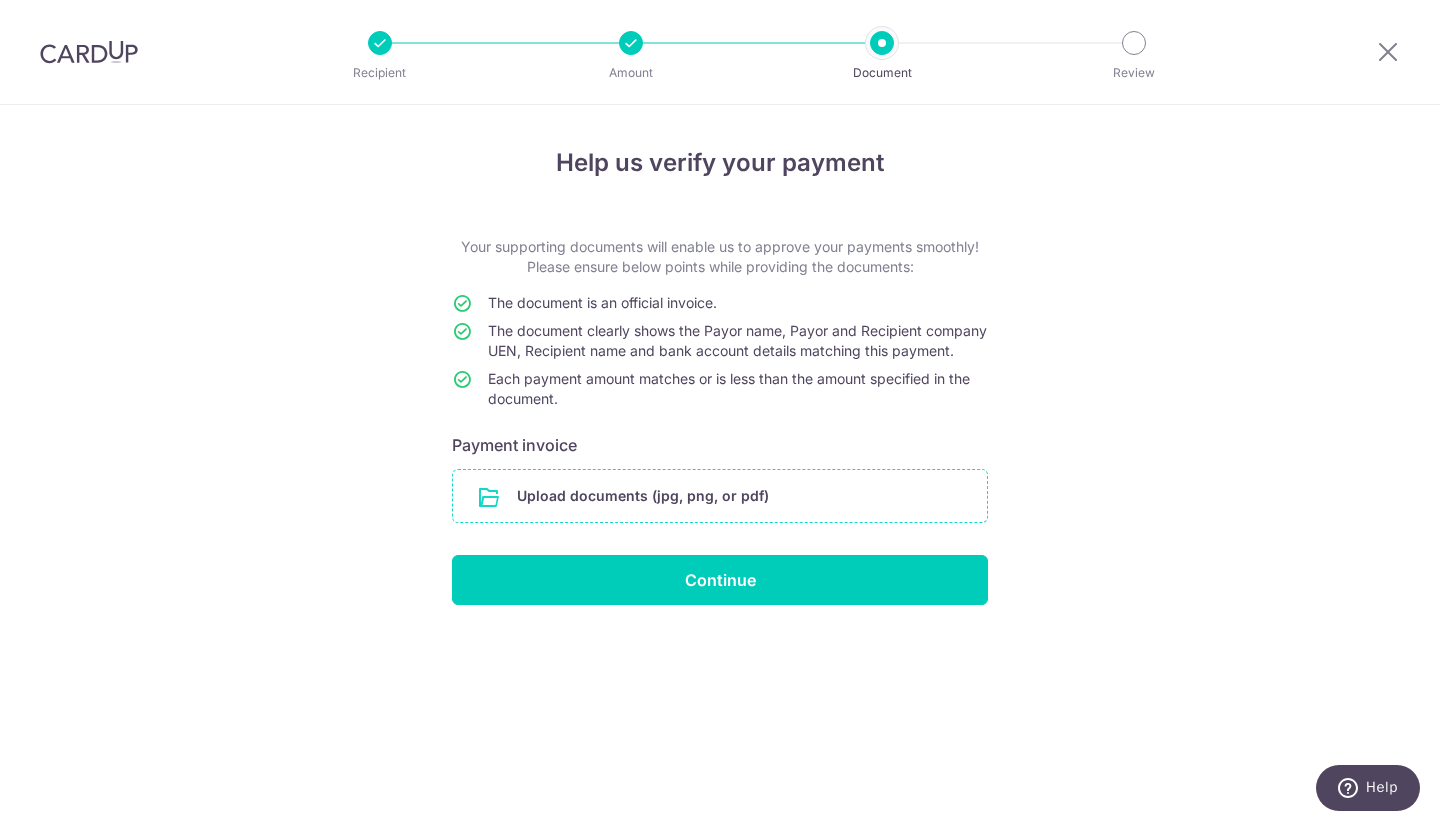 click at bounding box center (720, 496) 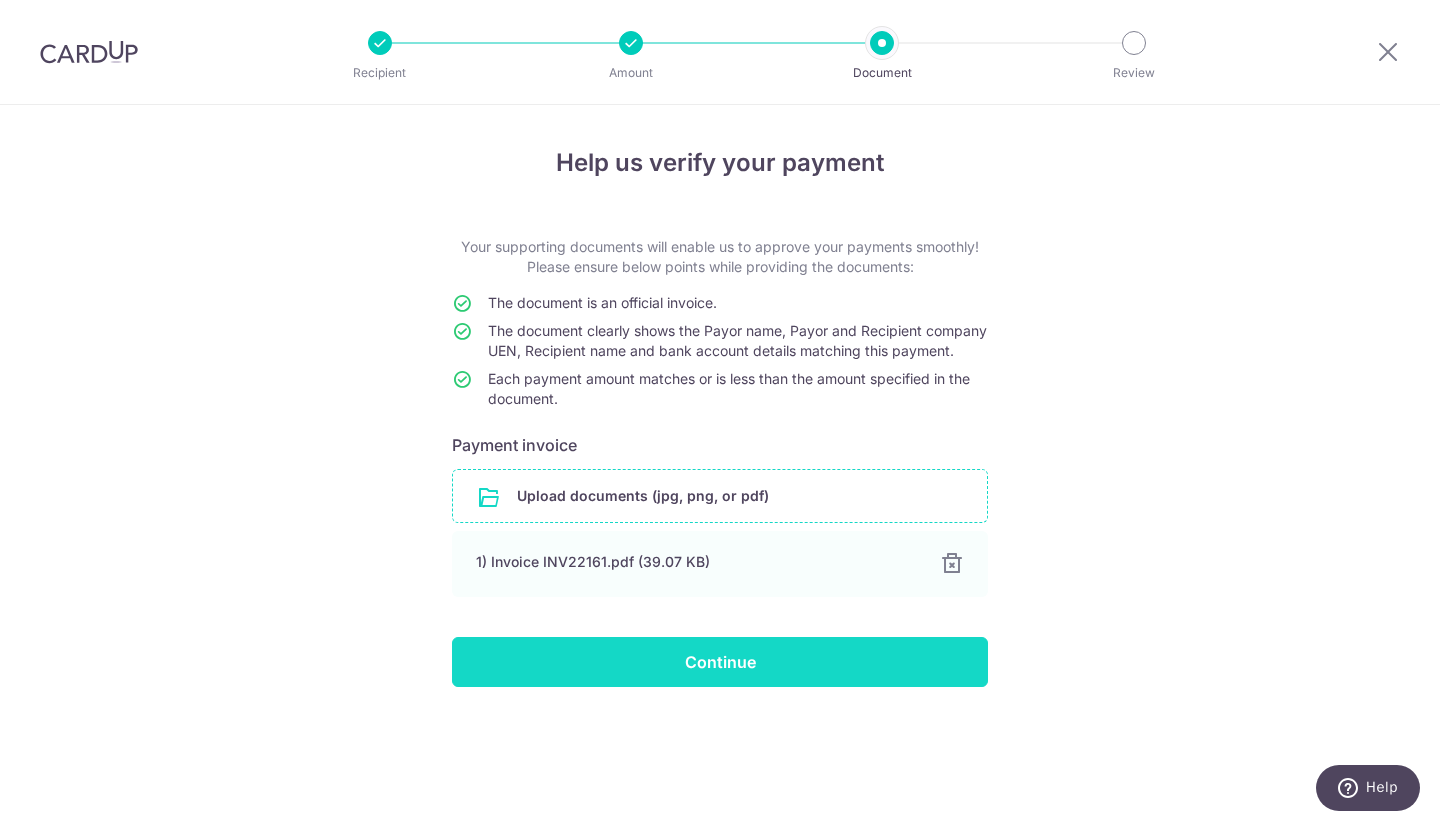 click on "Continue" at bounding box center [720, 662] 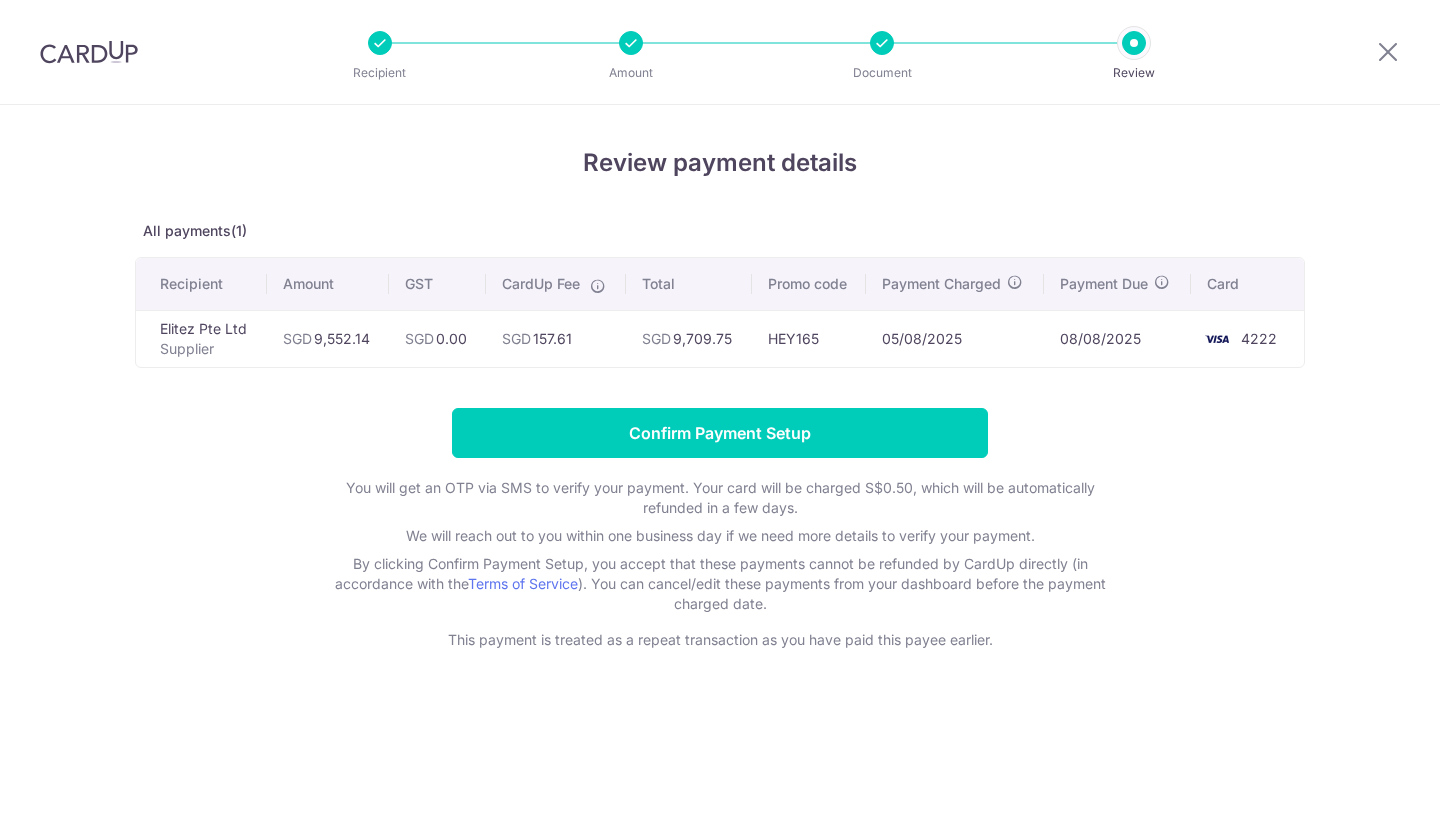 scroll, scrollTop: 0, scrollLeft: 0, axis: both 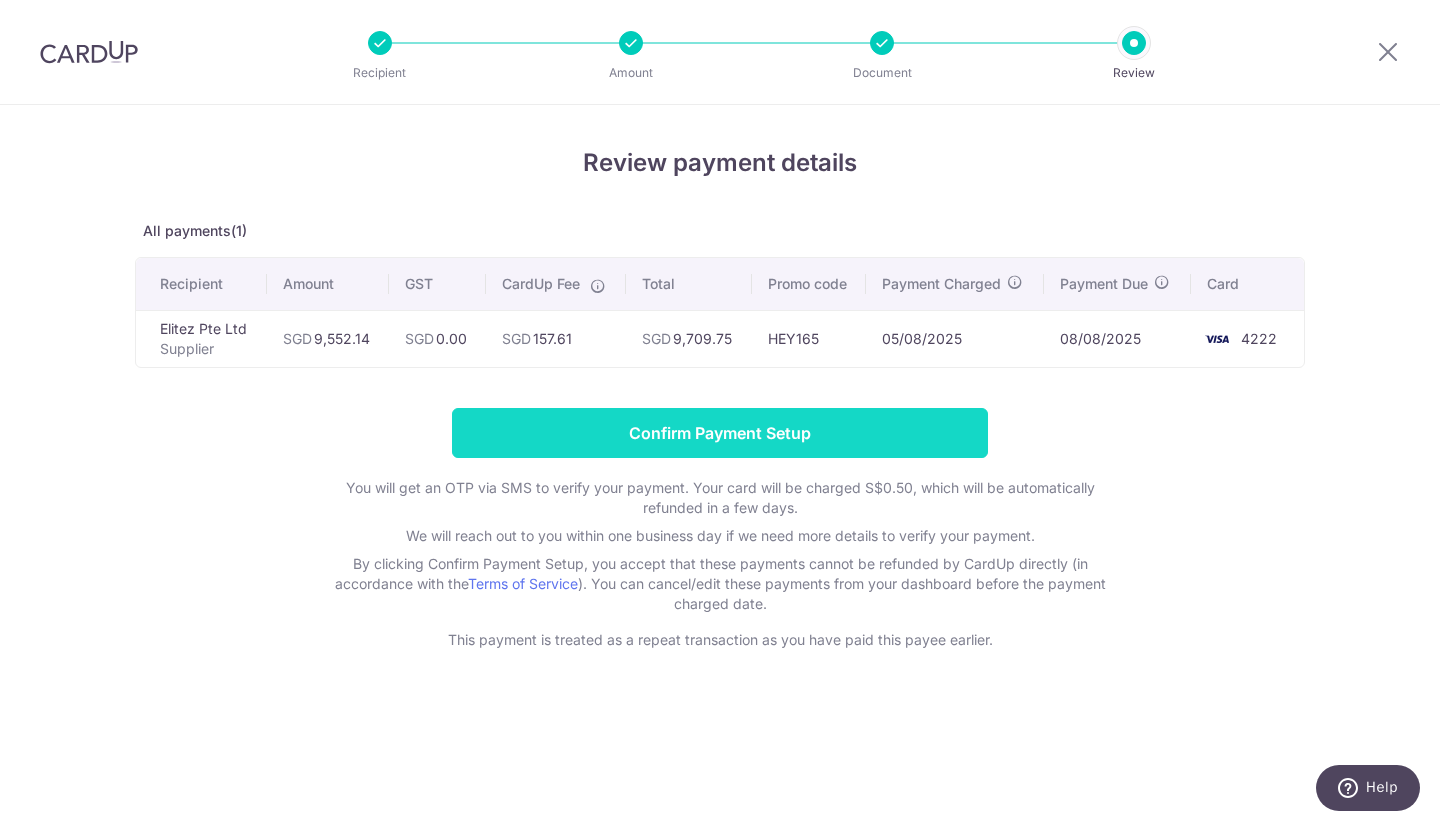 click on "Confirm Payment Setup" at bounding box center [720, 433] 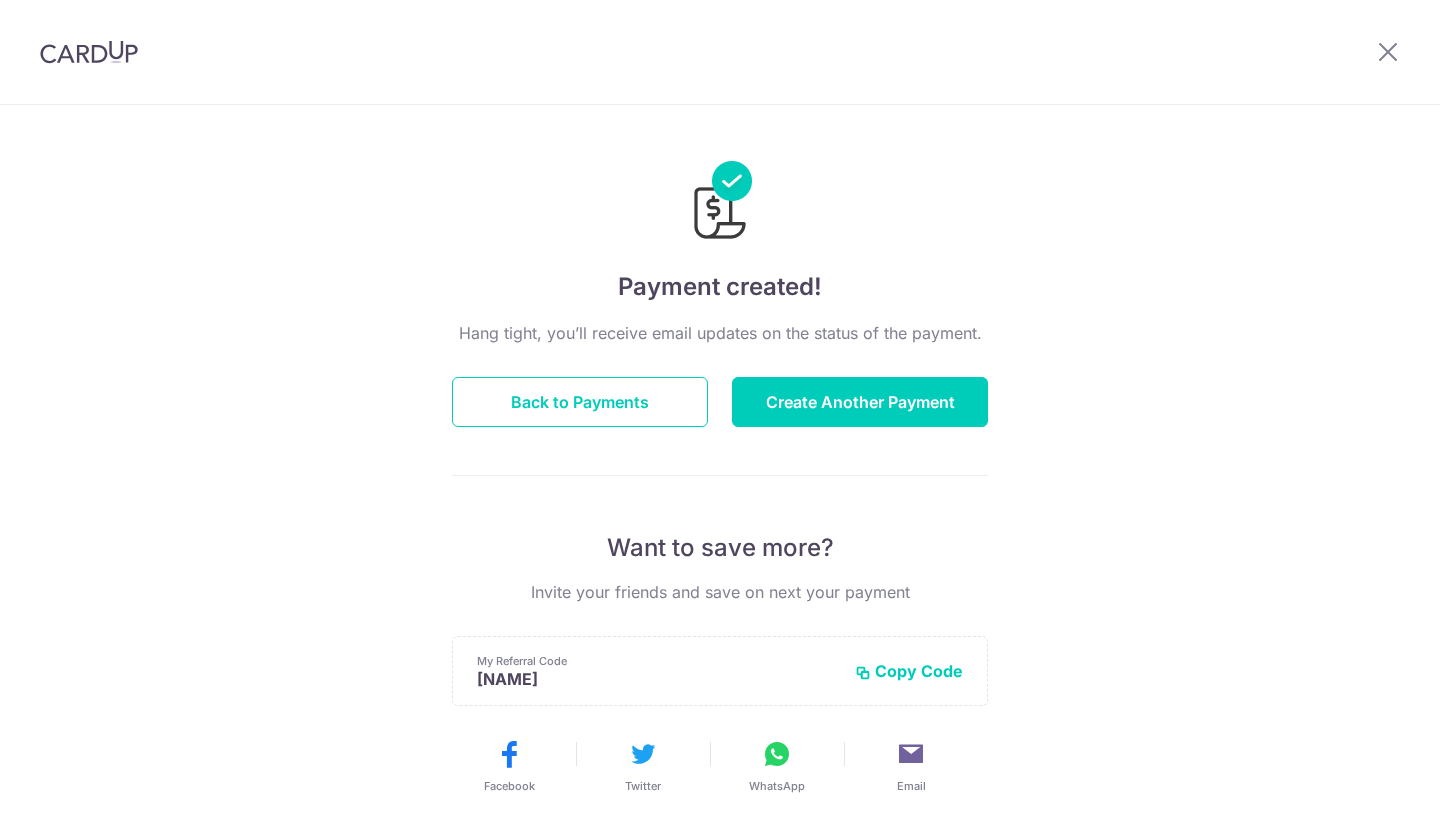 scroll, scrollTop: 0, scrollLeft: 0, axis: both 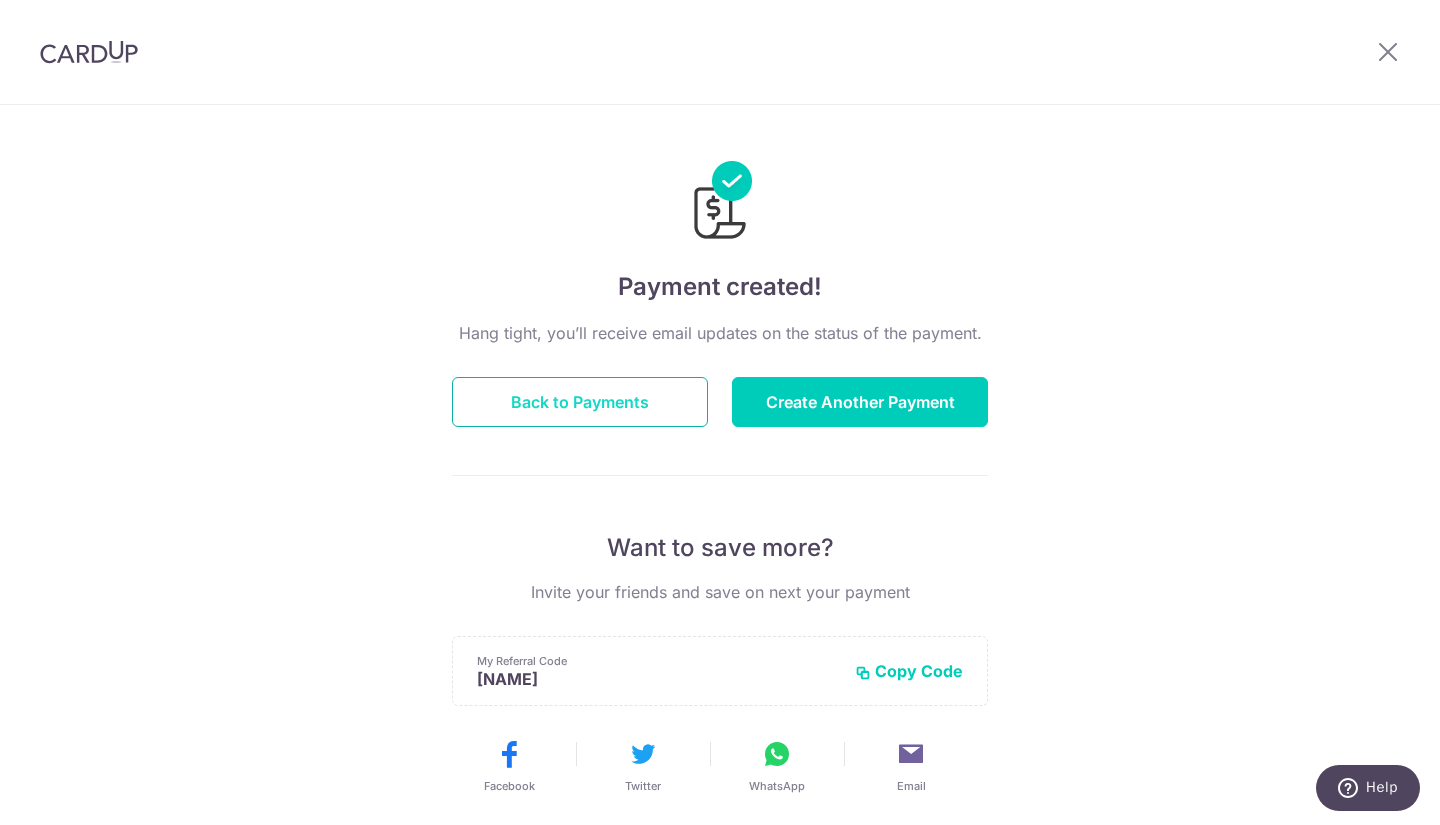 click on "Back to Payments" at bounding box center (580, 402) 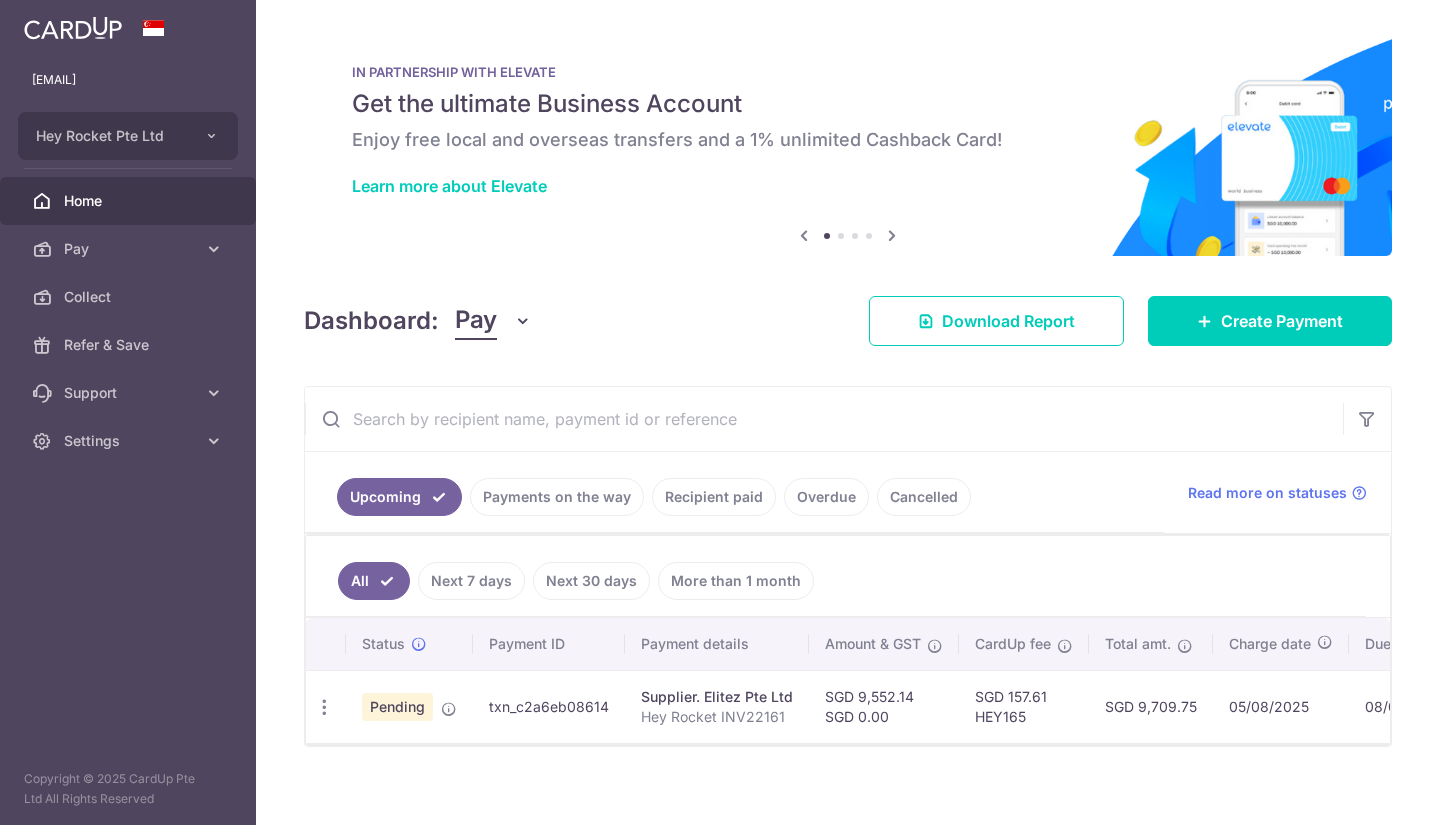 scroll, scrollTop: 0, scrollLeft: 0, axis: both 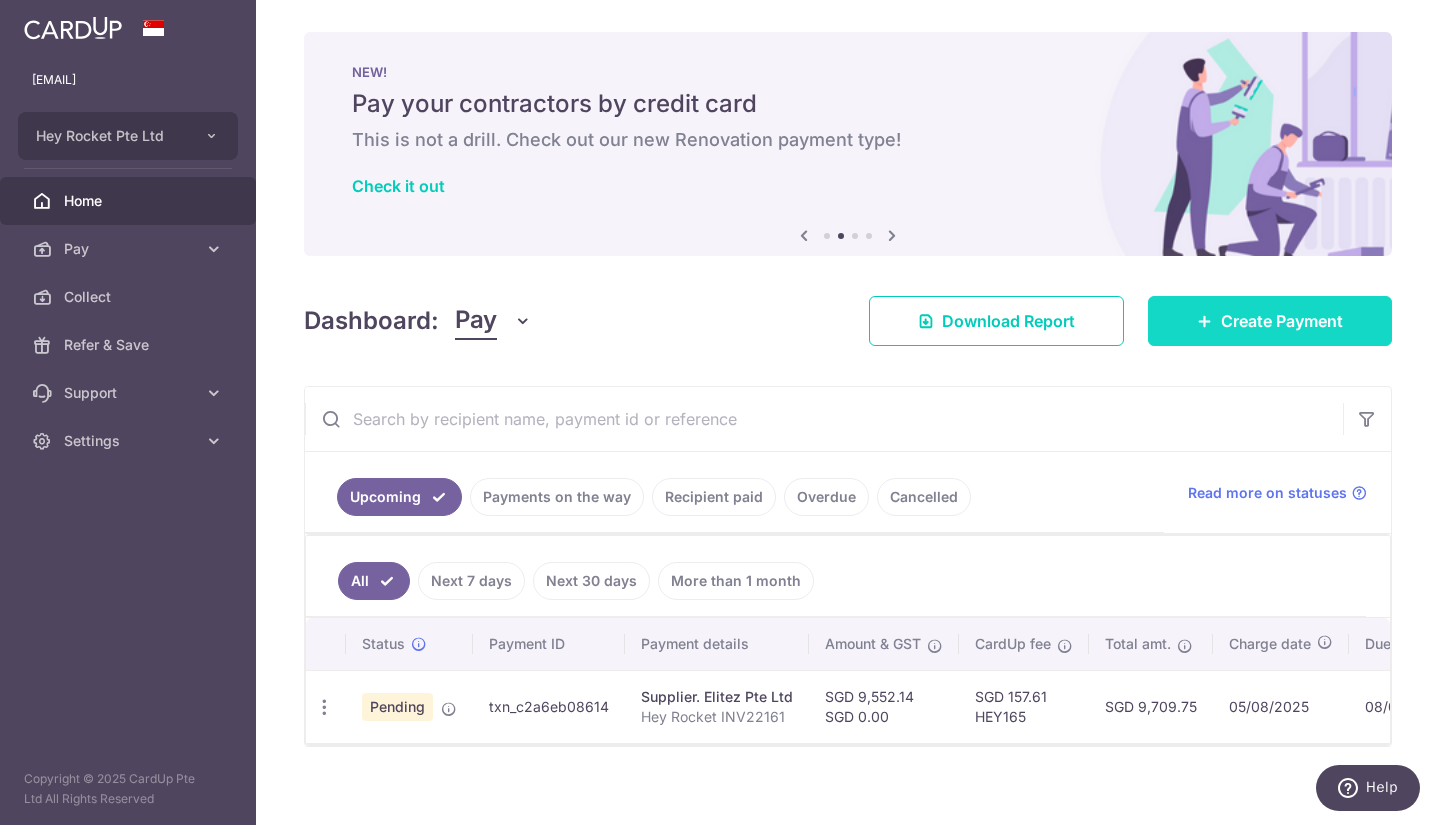 click on "Create Payment" at bounding box center [1282, 321] 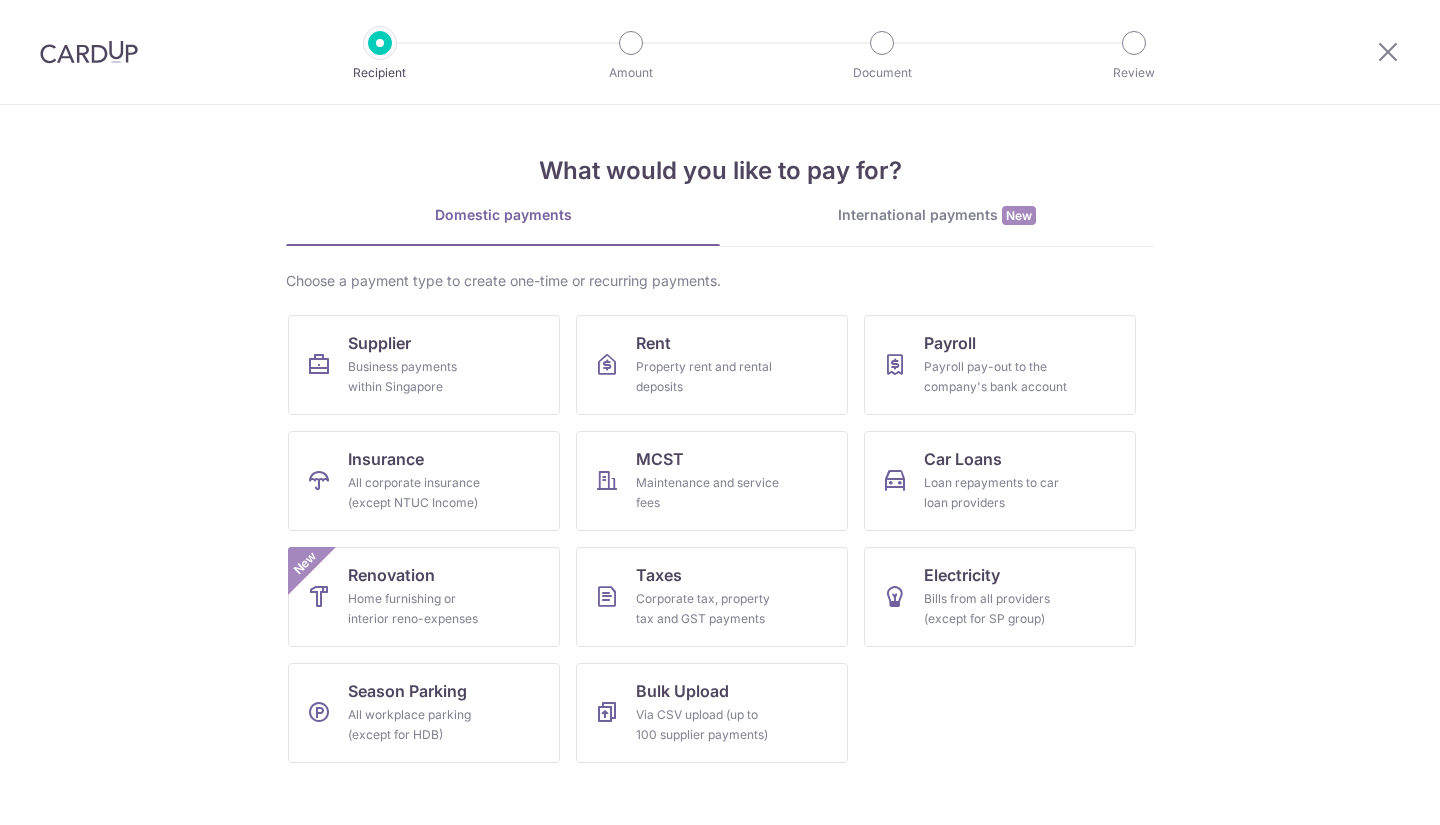 scroll, scrollTop: 0, scrollLeft: 0, axis: both 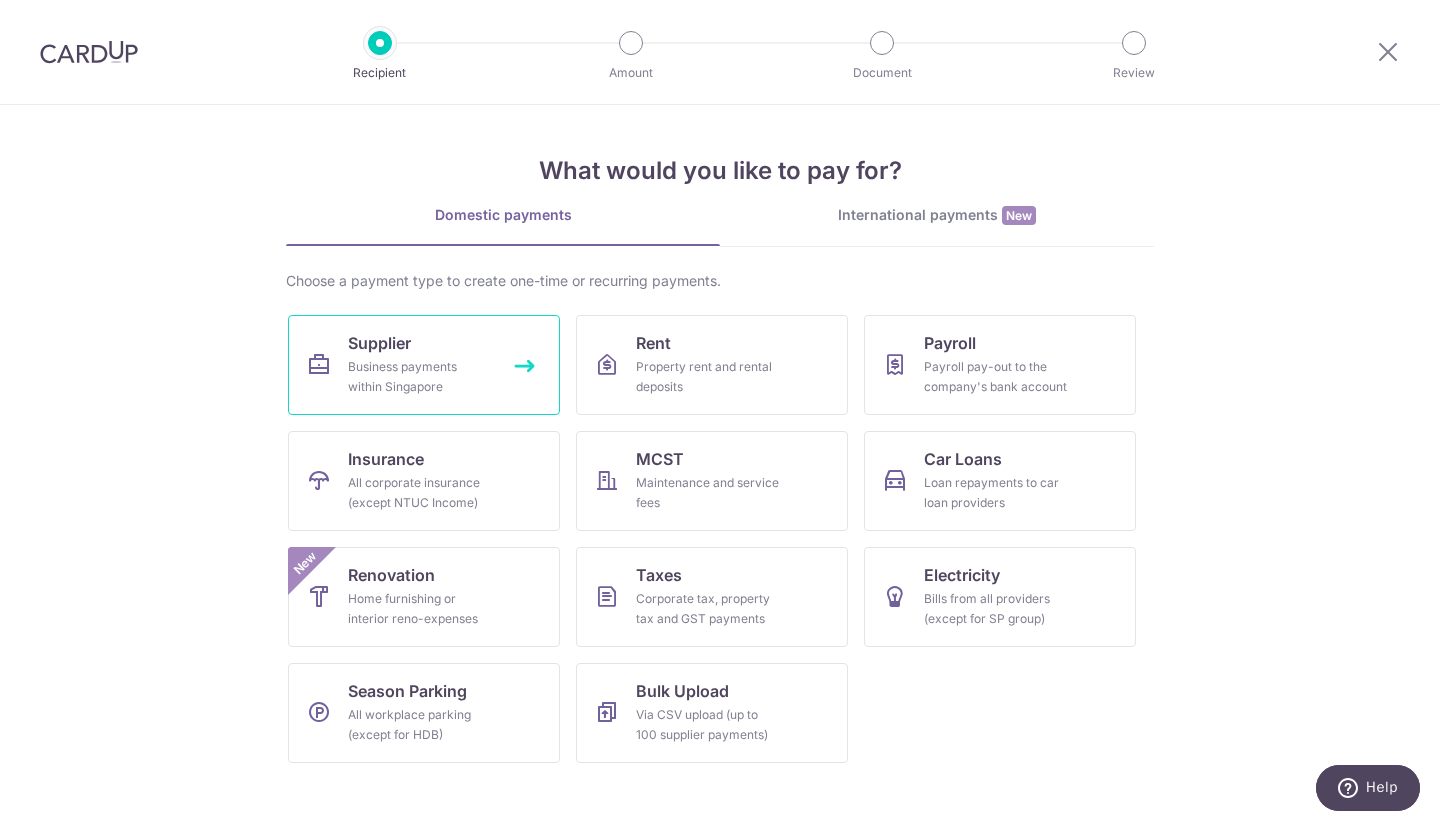 click on "Business payments within Singapore" at bounding box center (420, 377) 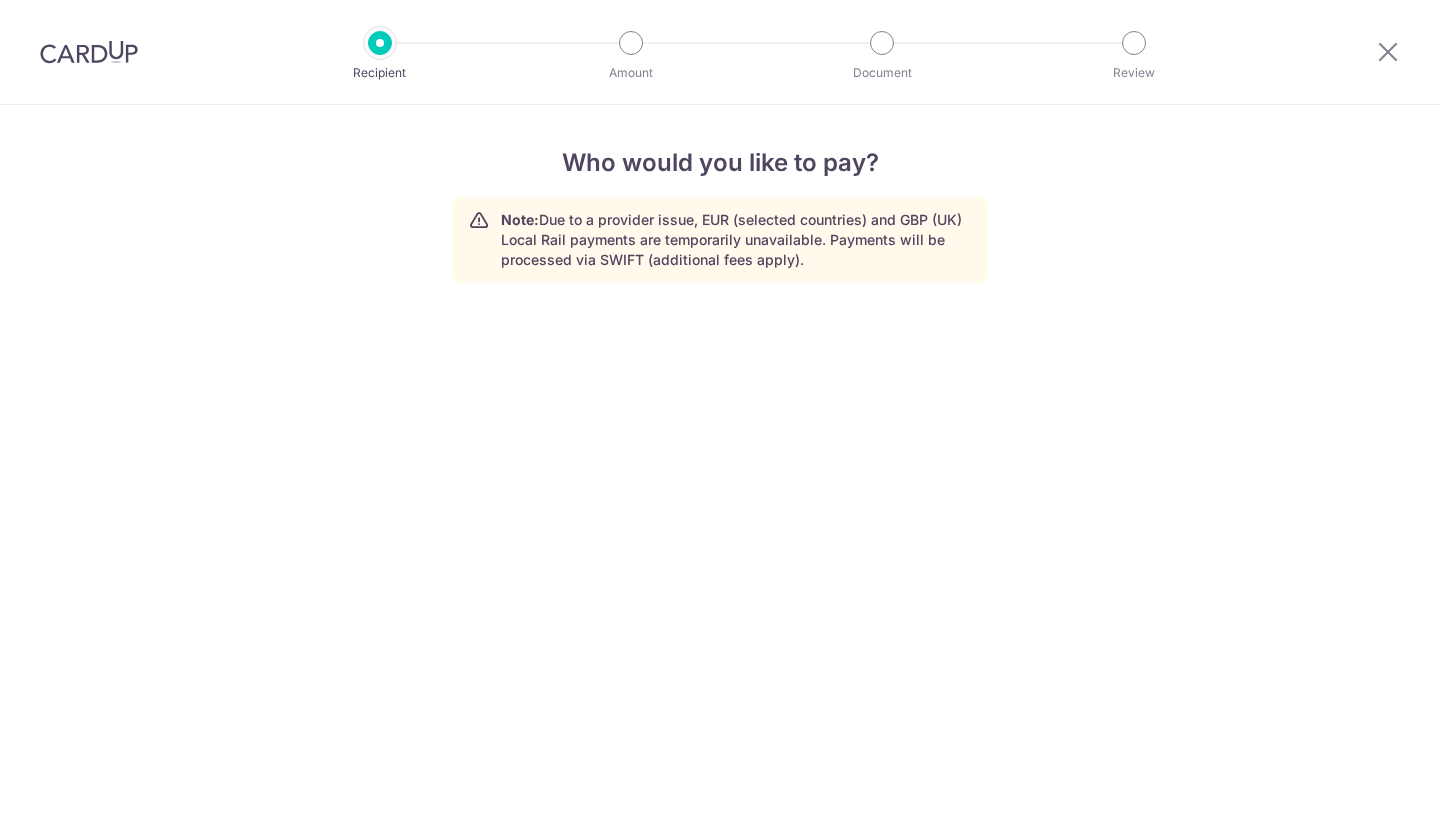 scroll, scrollTop: 0, scrollLeft: 0, axis: both 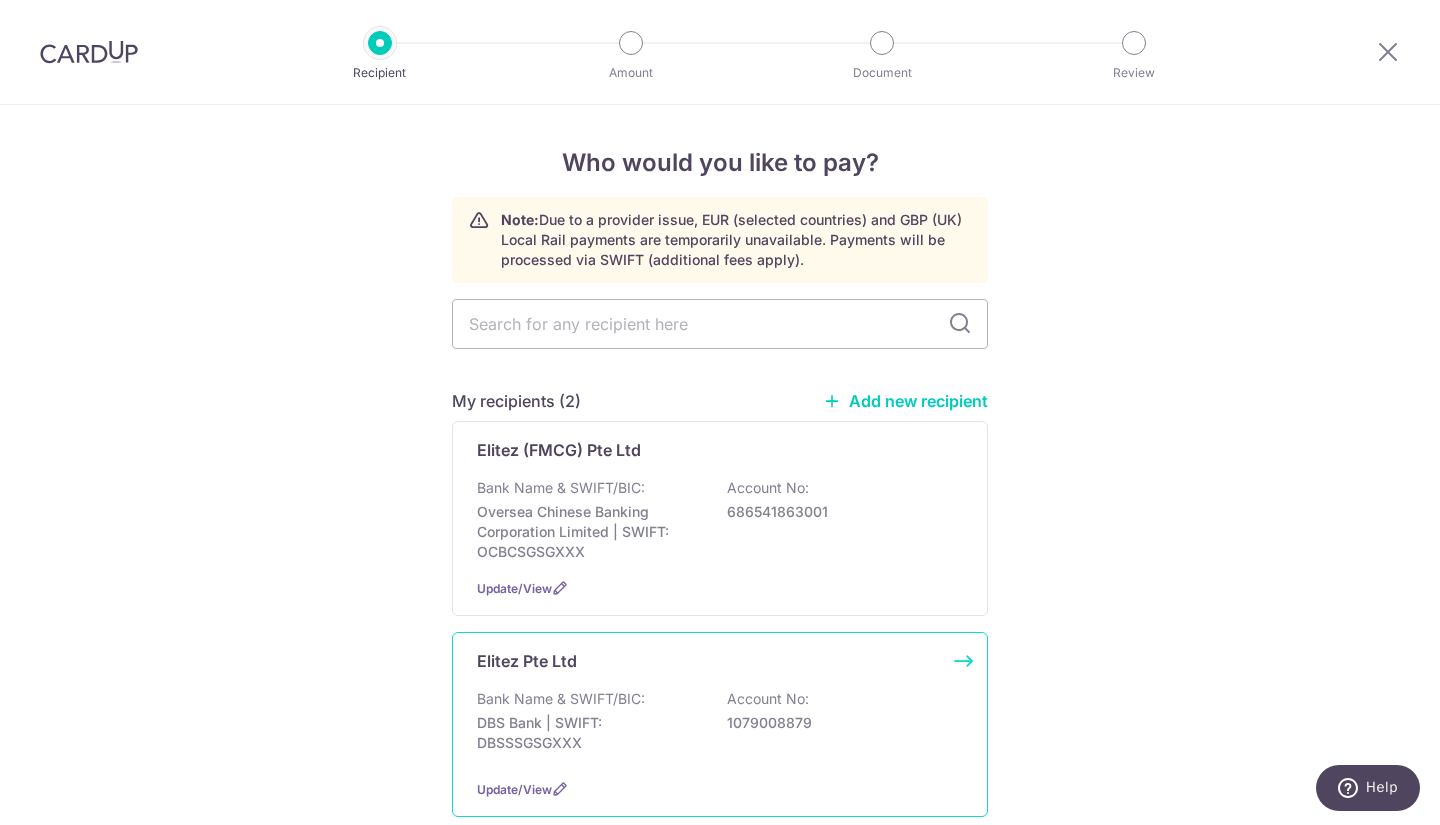 click on "Bank Name & SWIFT/BIC:" at bounding box center [561, 699] 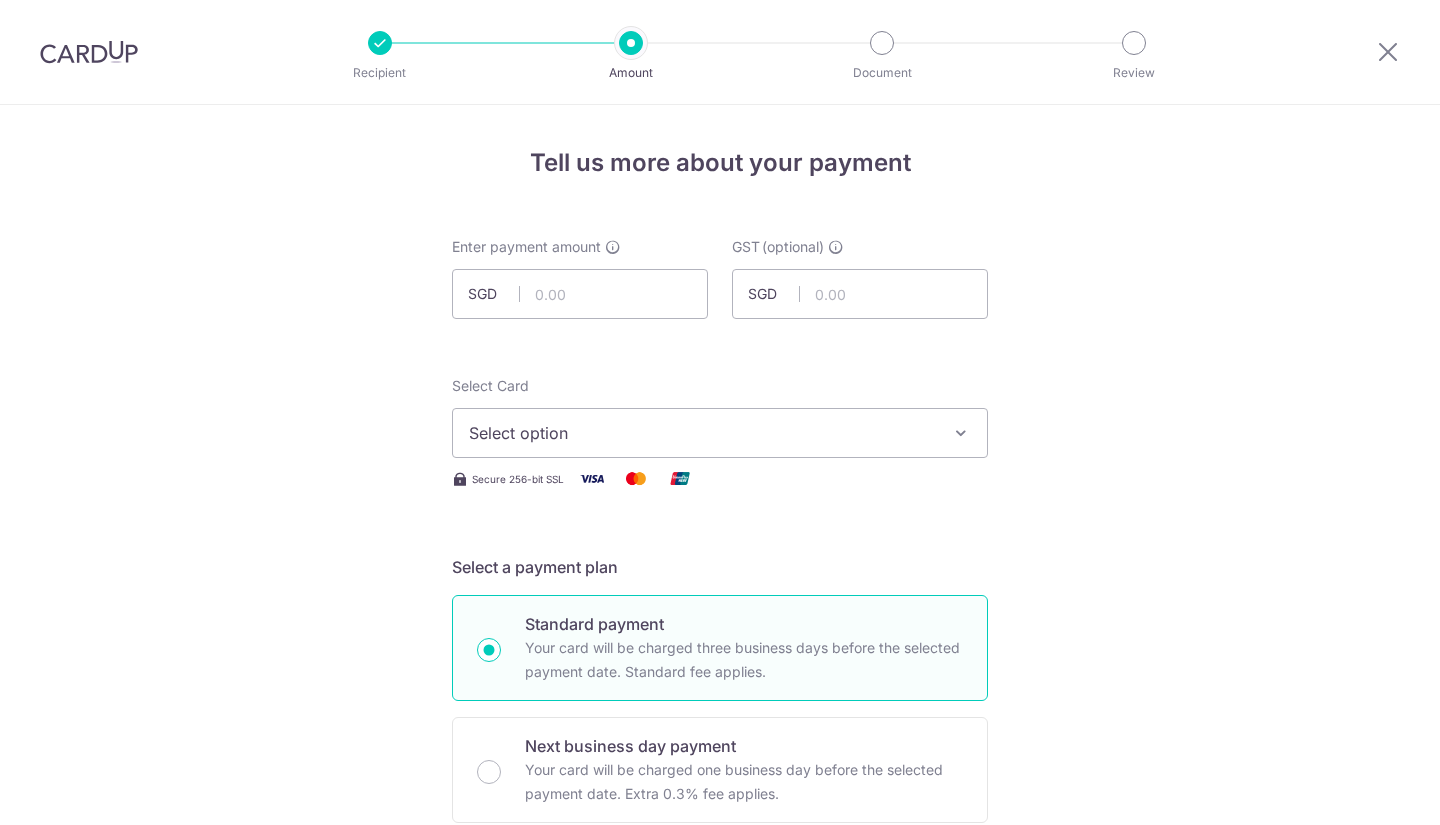scroll, scrollTop: 0, scrollLeft: 0, axis: both 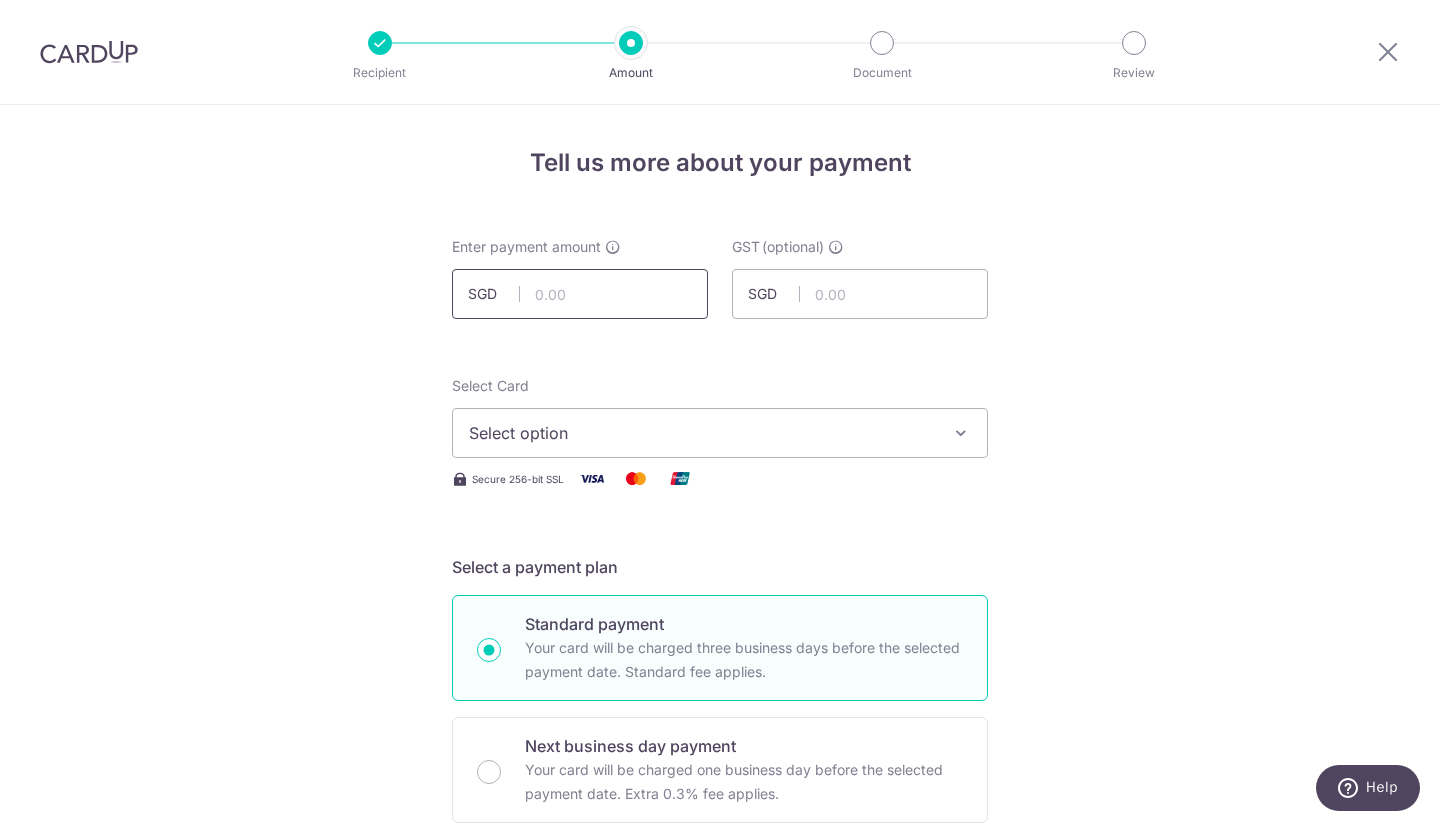 paste on "13,525.19" 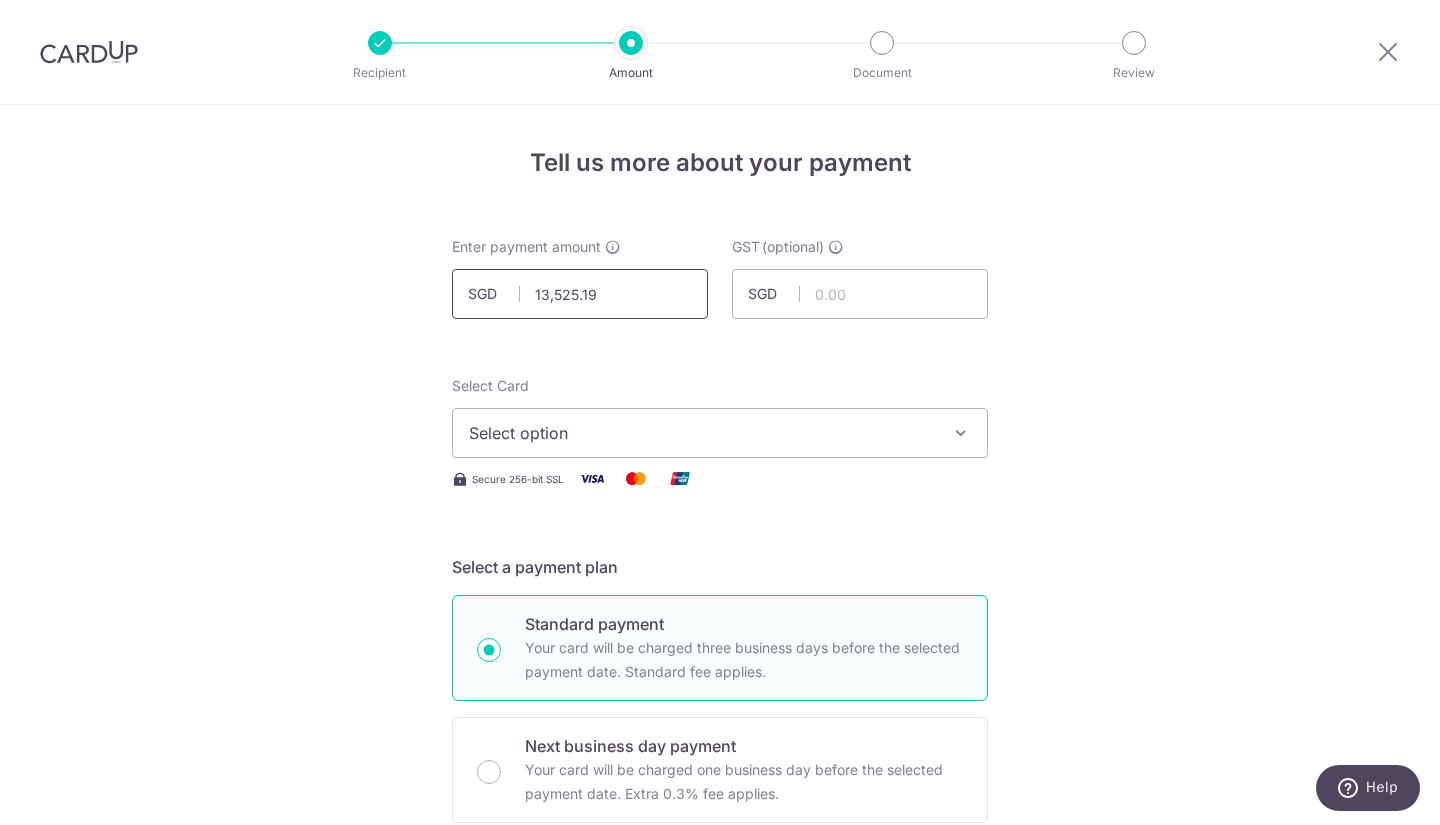 click on "13,525.19" at bounding box center [580, 294] 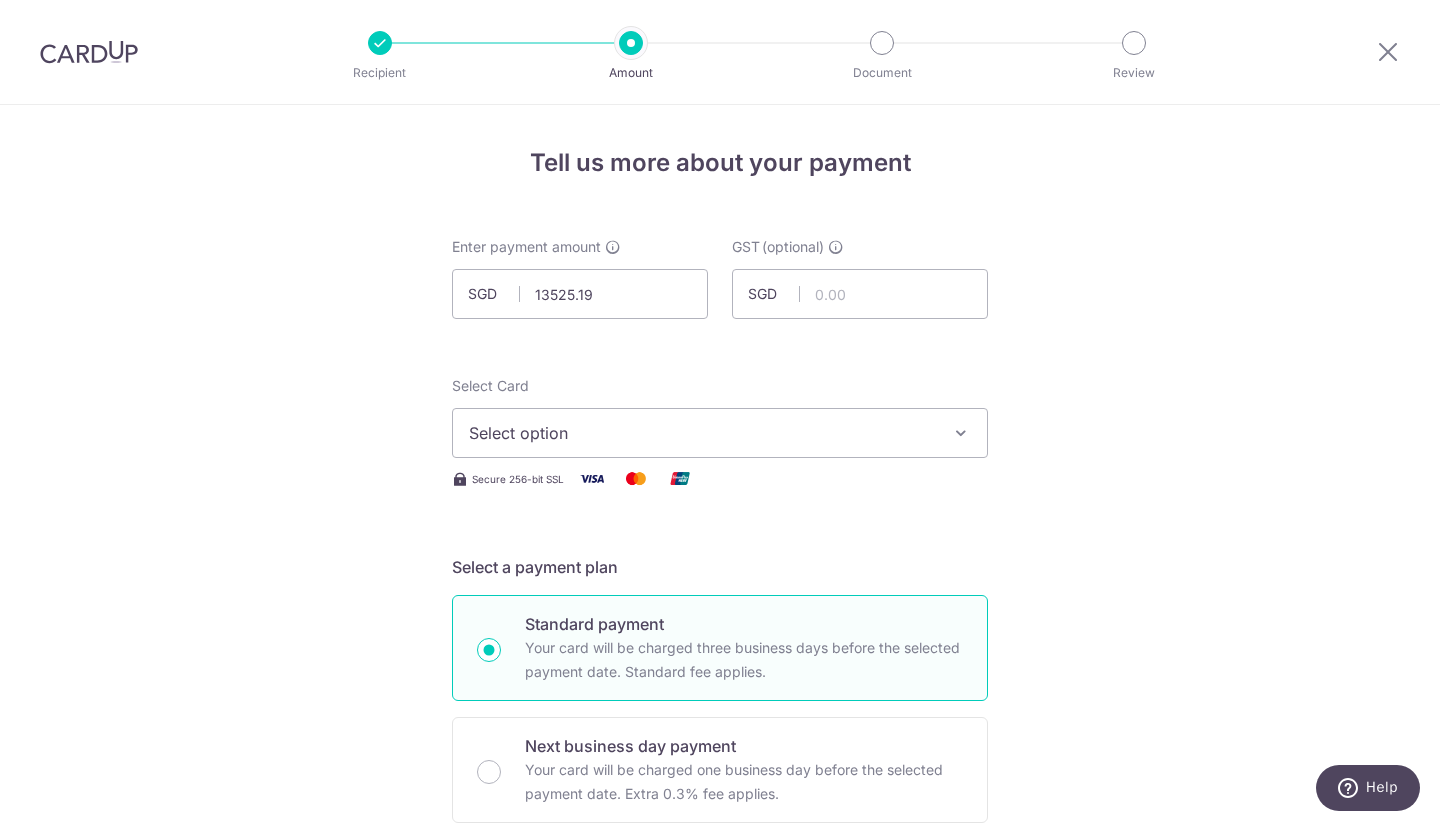 type on "13,525.19" 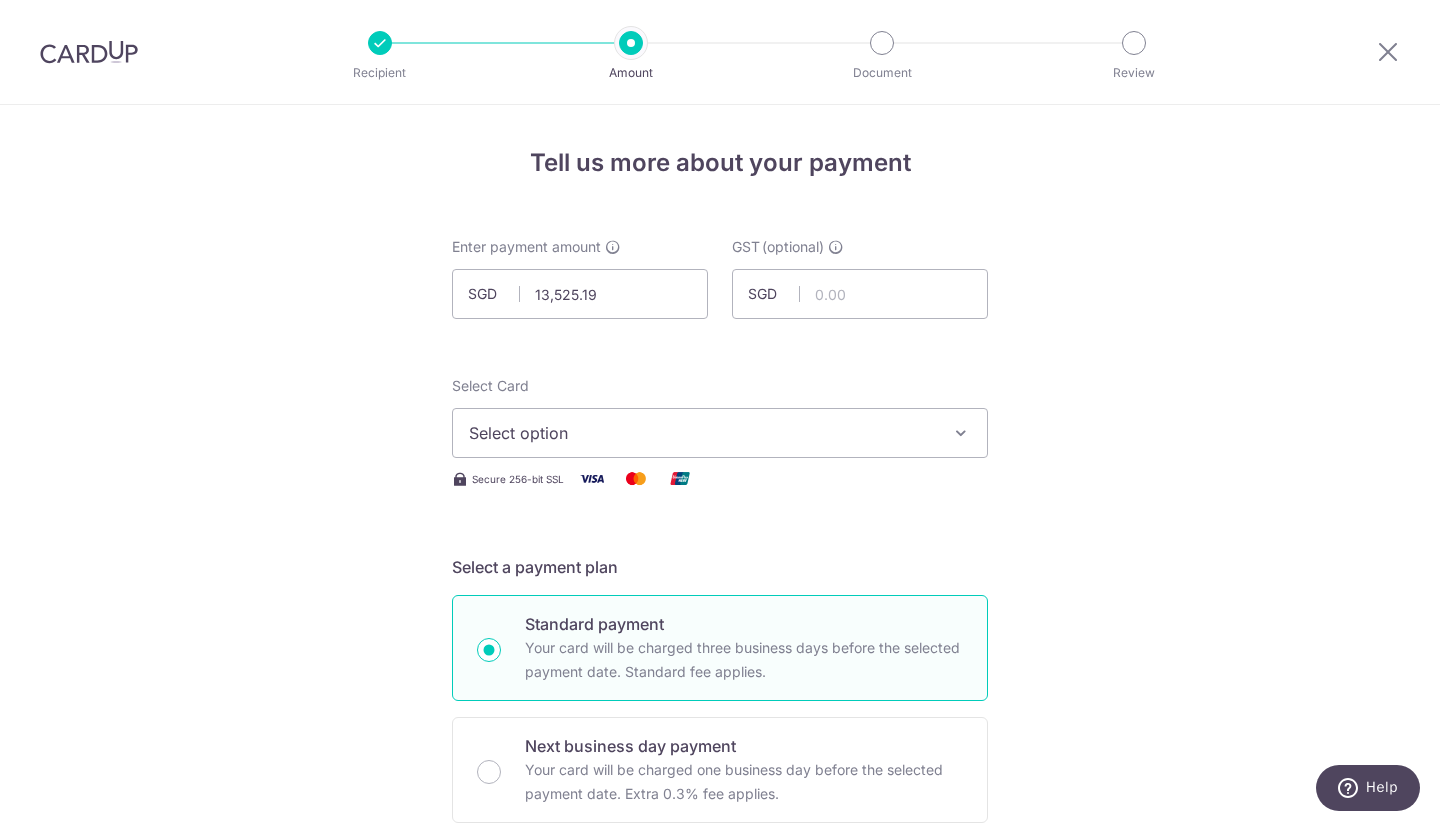 click on "Select option" at bounding box center [720, 433] 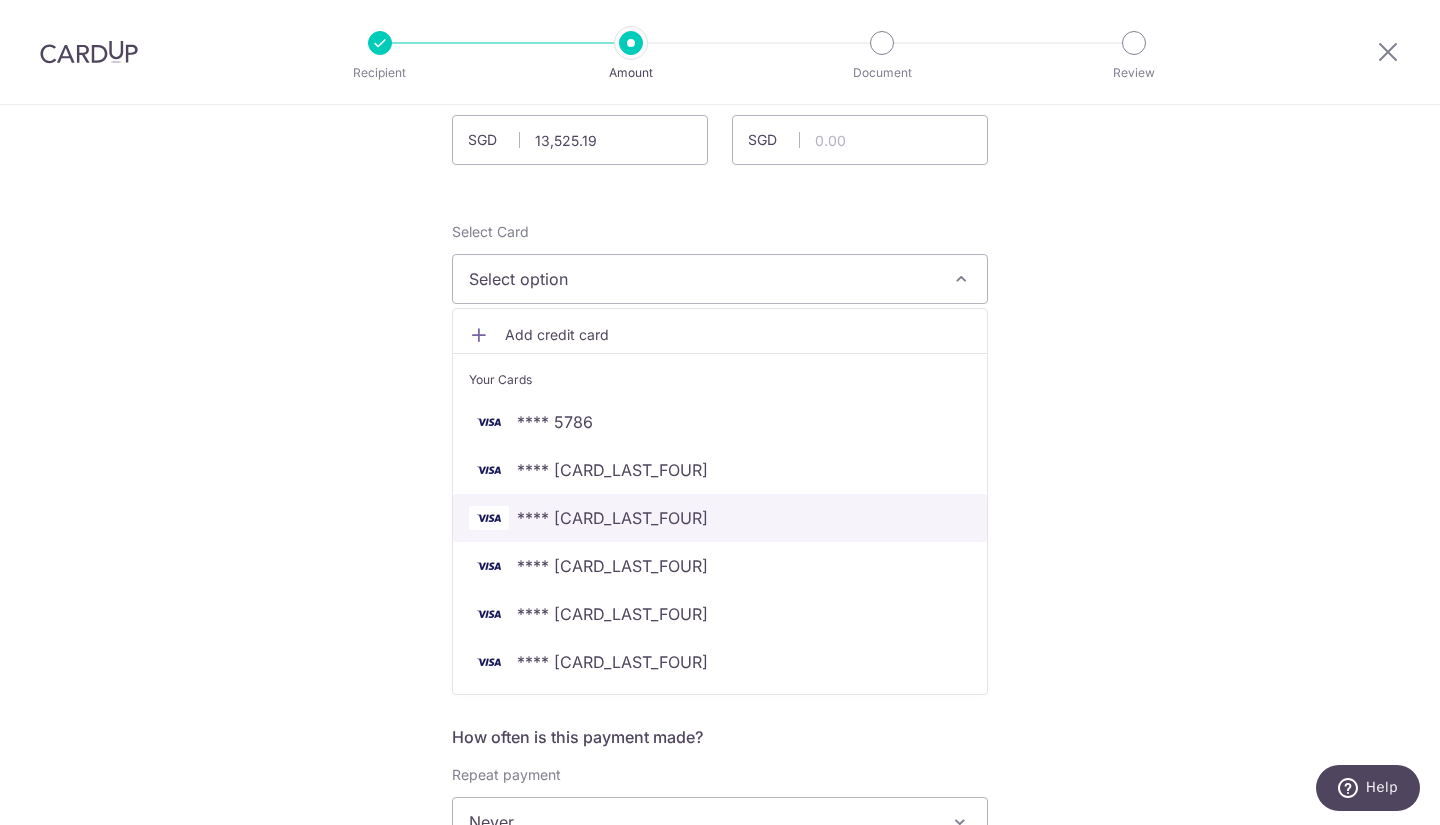 scroll, scrollTop: 158, scrollLeft: 0, axis: vertical 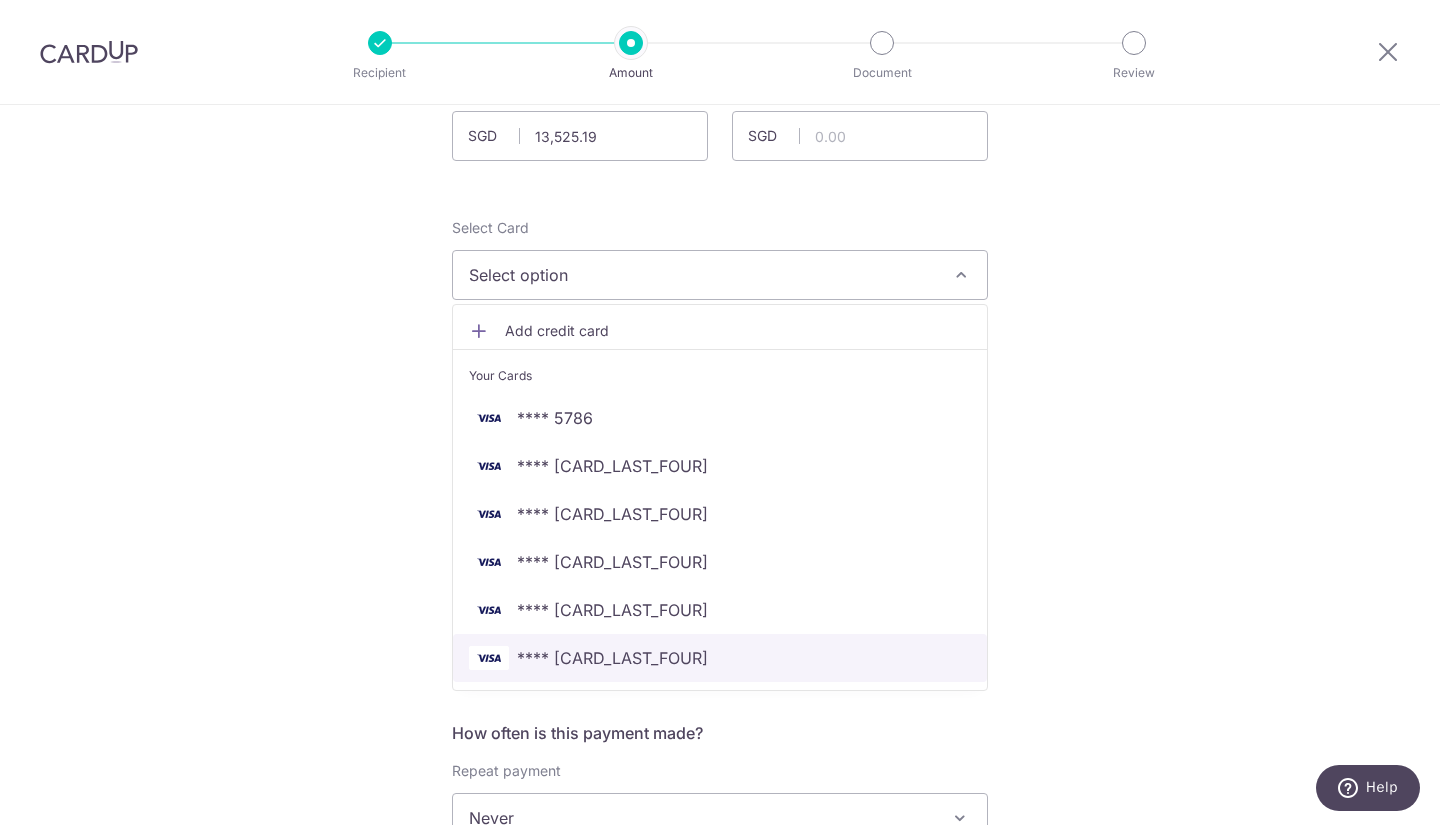 click on "**** 8000" at bounding box center (720, 658) 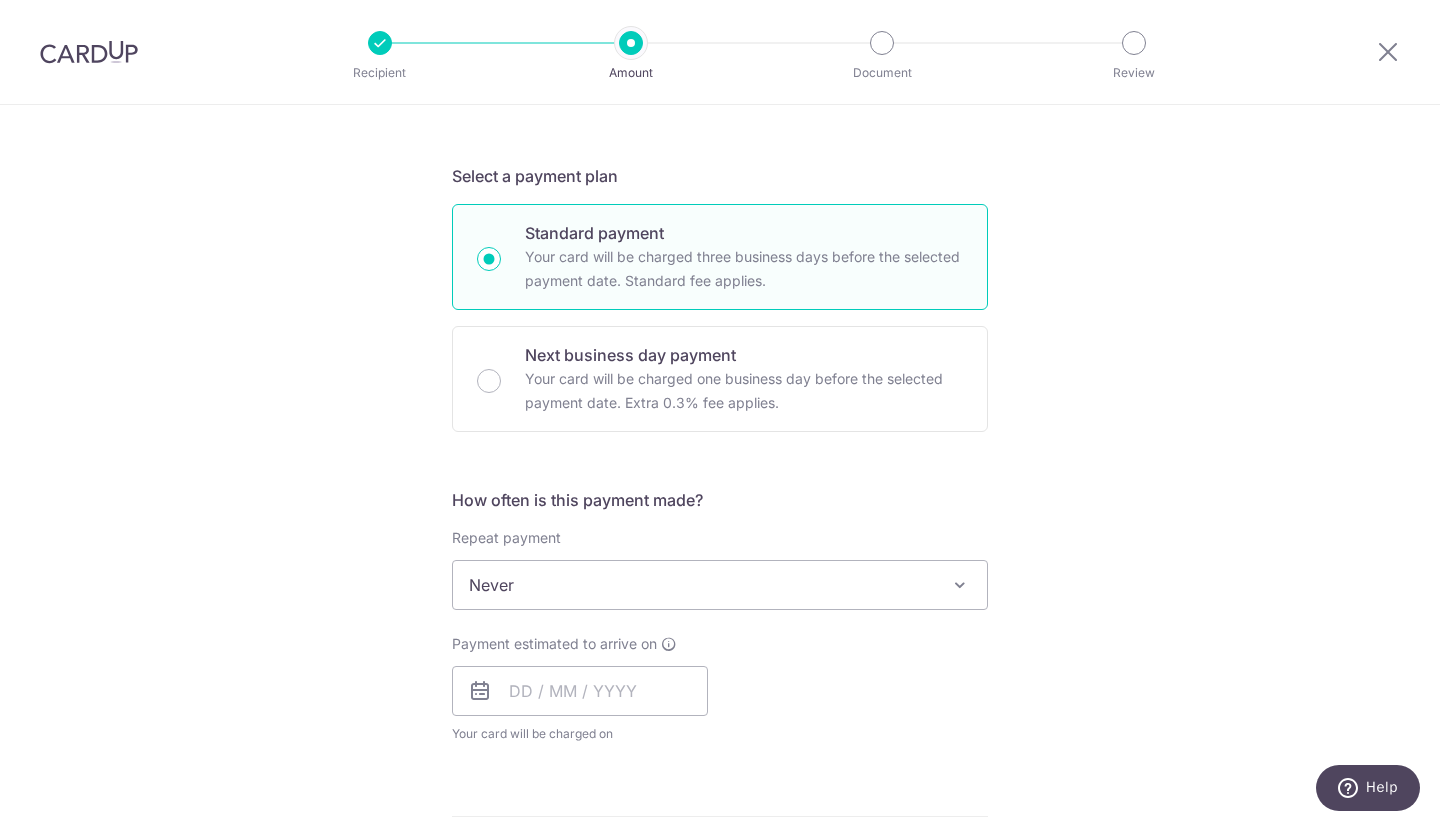 scroll, scrollTop: 398, scrollLeft: 0, axis: vertical 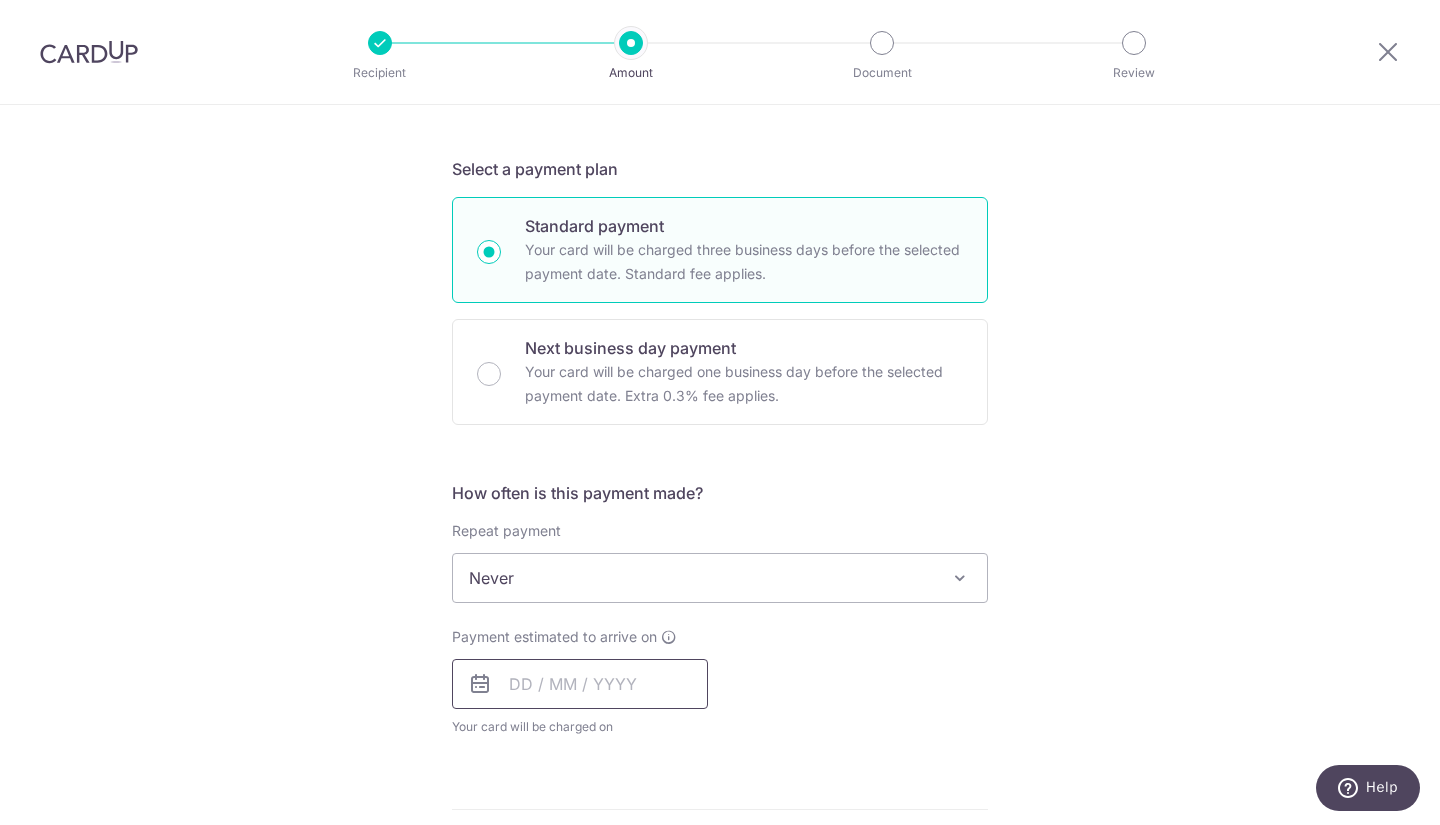 drag, startPoint x: 615, startPoint y: 714, endPoint x: 612, endPoint y: 704, distance: 10.440307 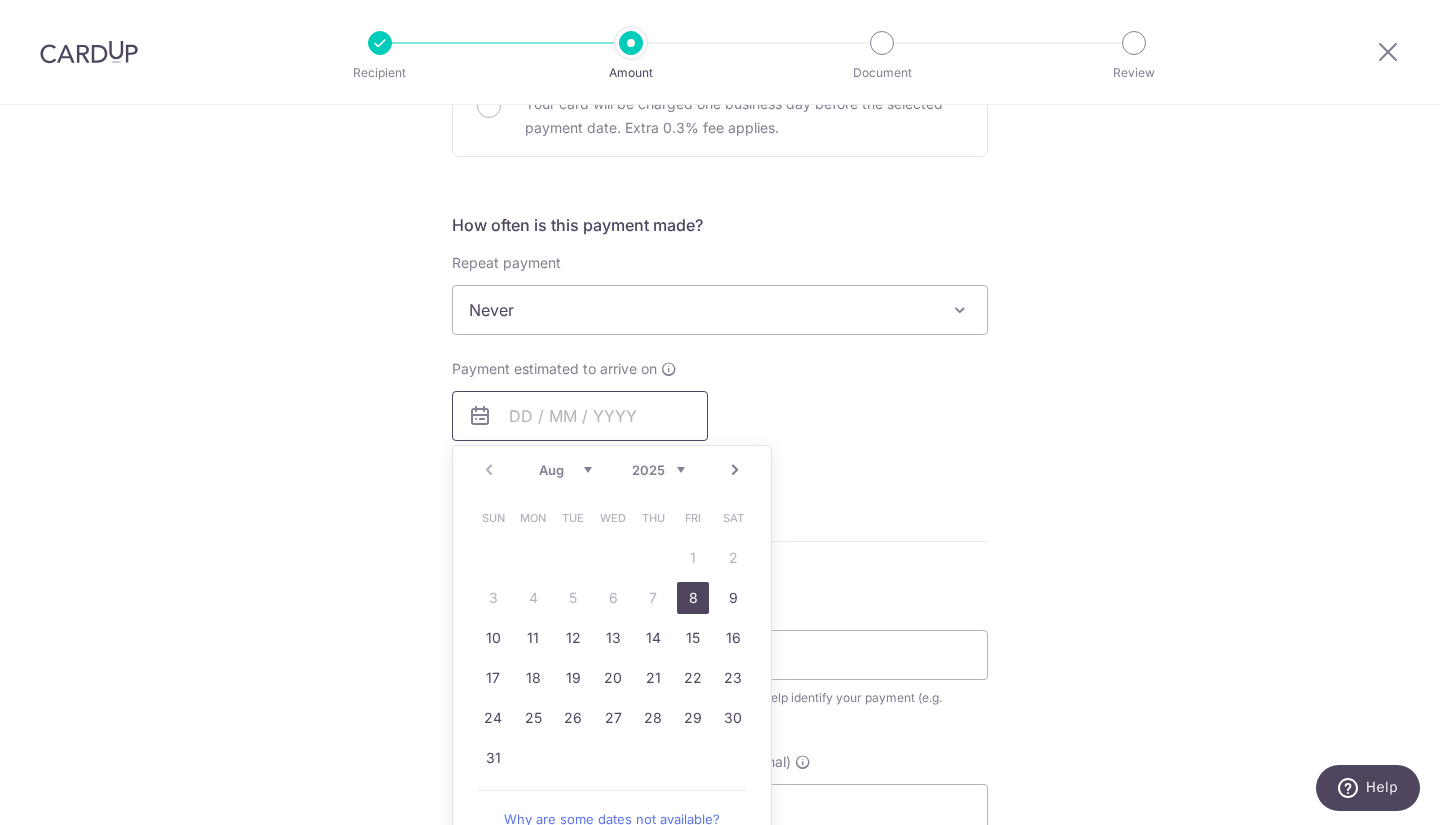 scroll, scrollTop: 668, scrollLeft: 0, axis: vertical 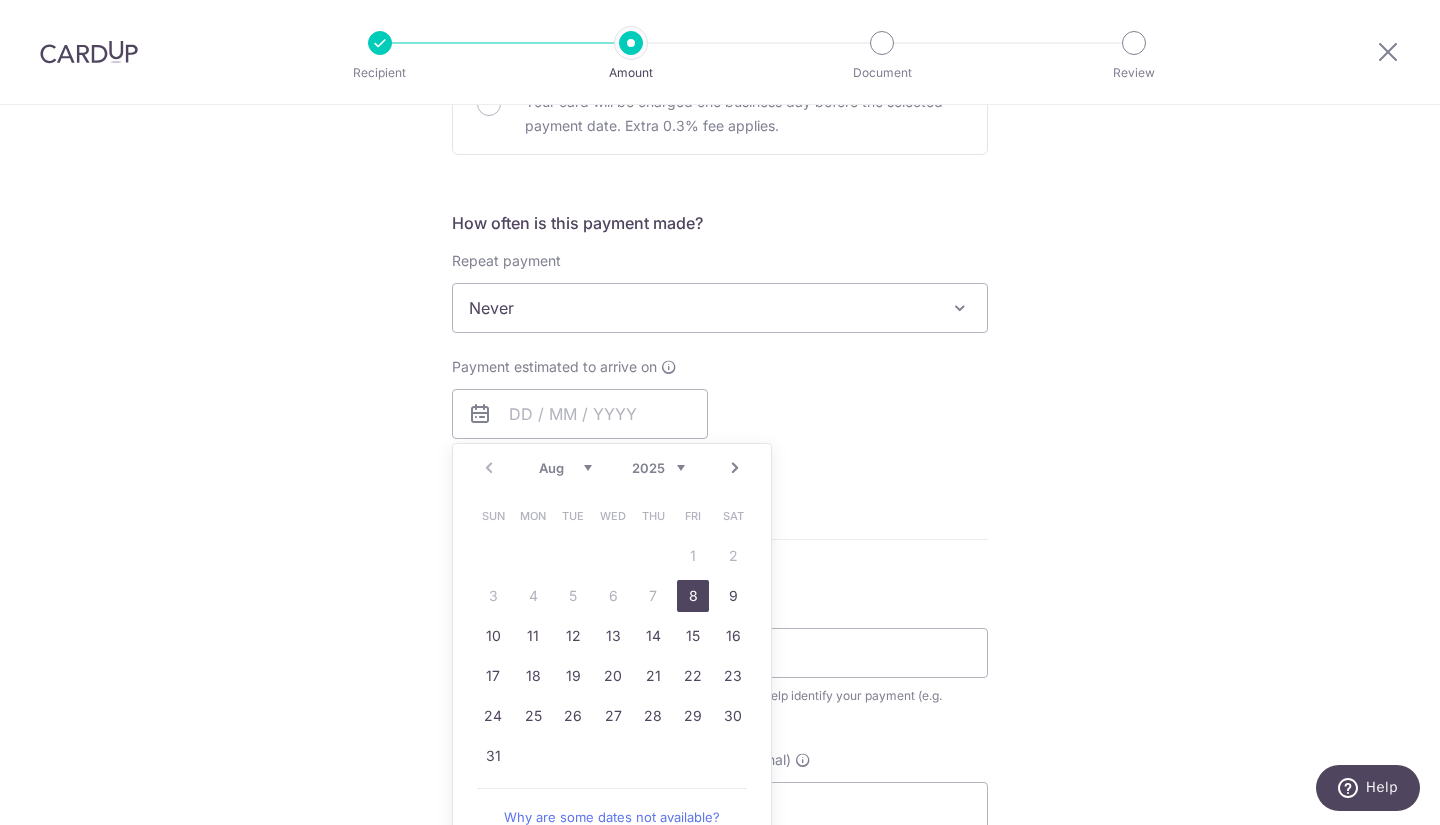 click on "8" at bounding box center (693, 596) 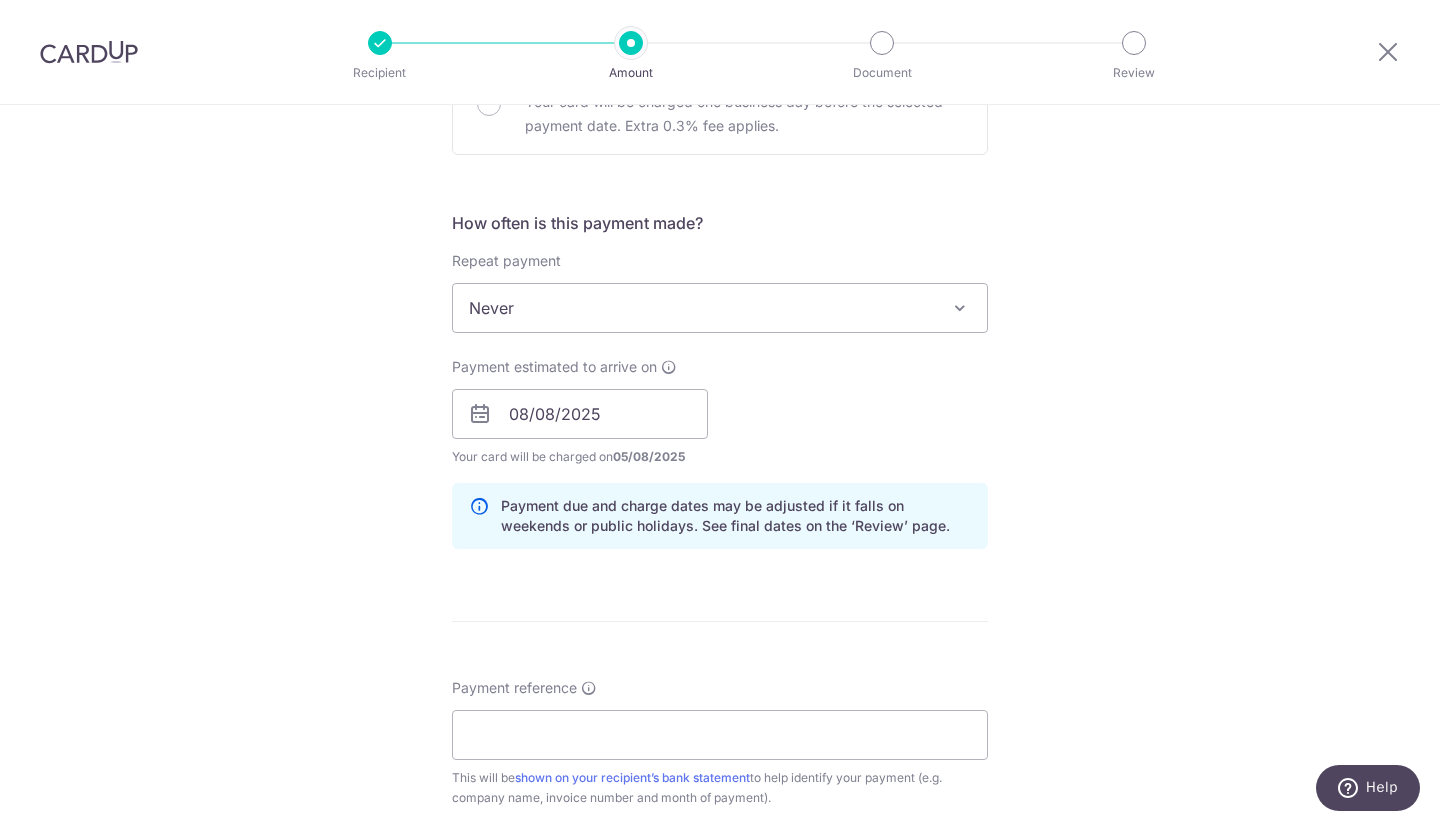 scroll, scrollTop: 906, scrollLeft: 0, axis: vertical 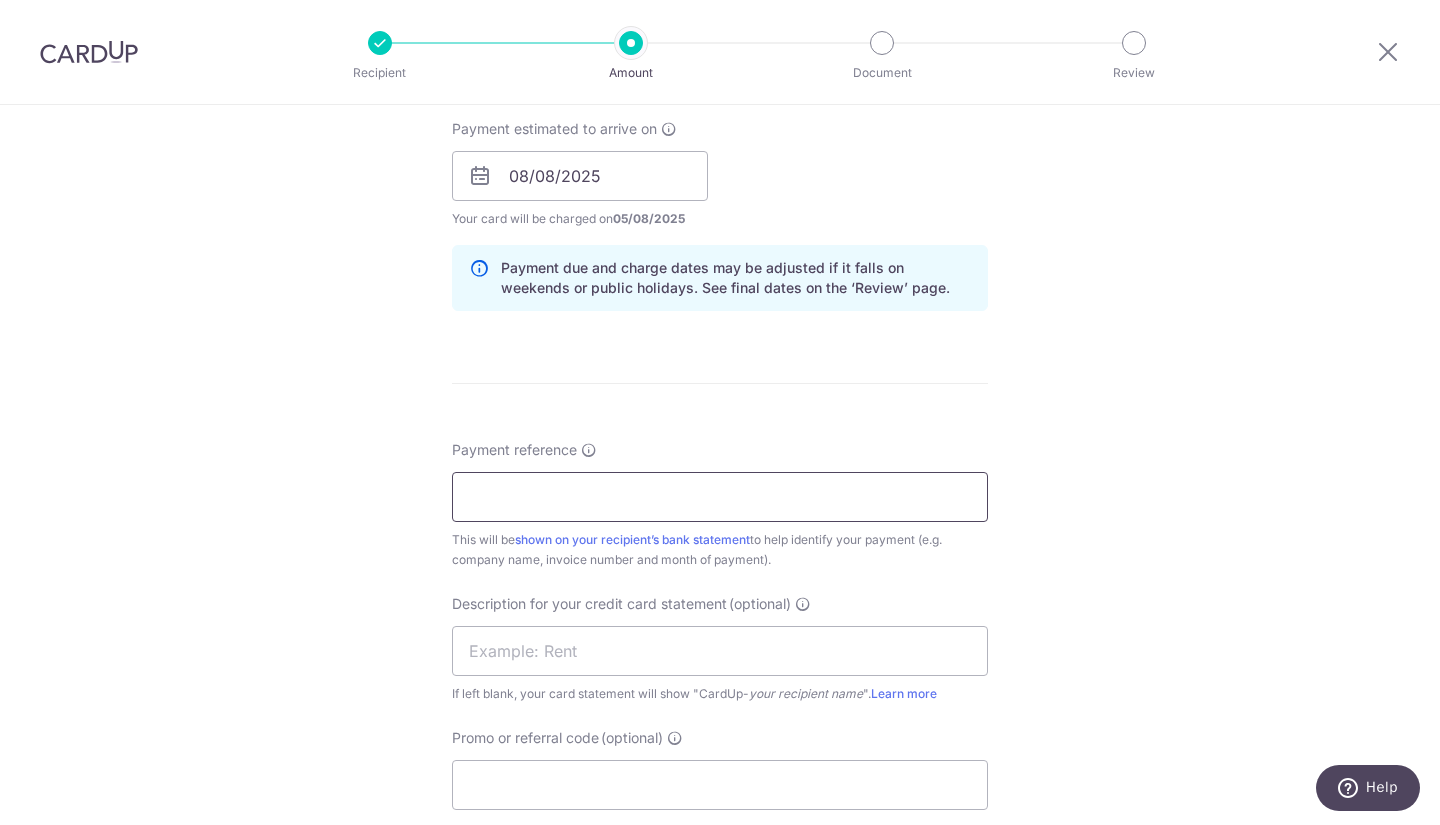 click on "Payment reference" at bounding box center (720, 497) 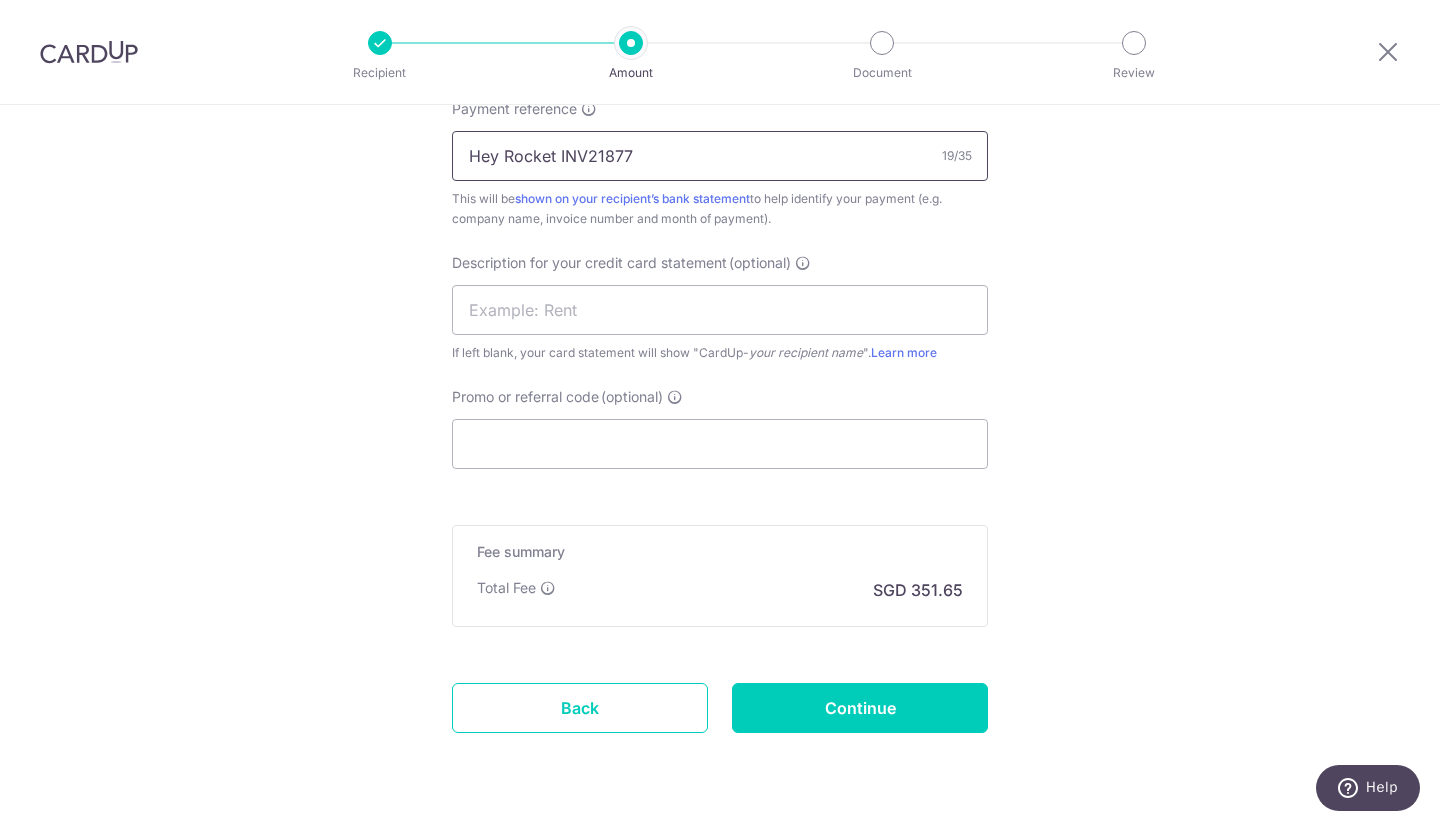 scroll, scrollTop: 1248, scrollLeft: 0, axis: vertical 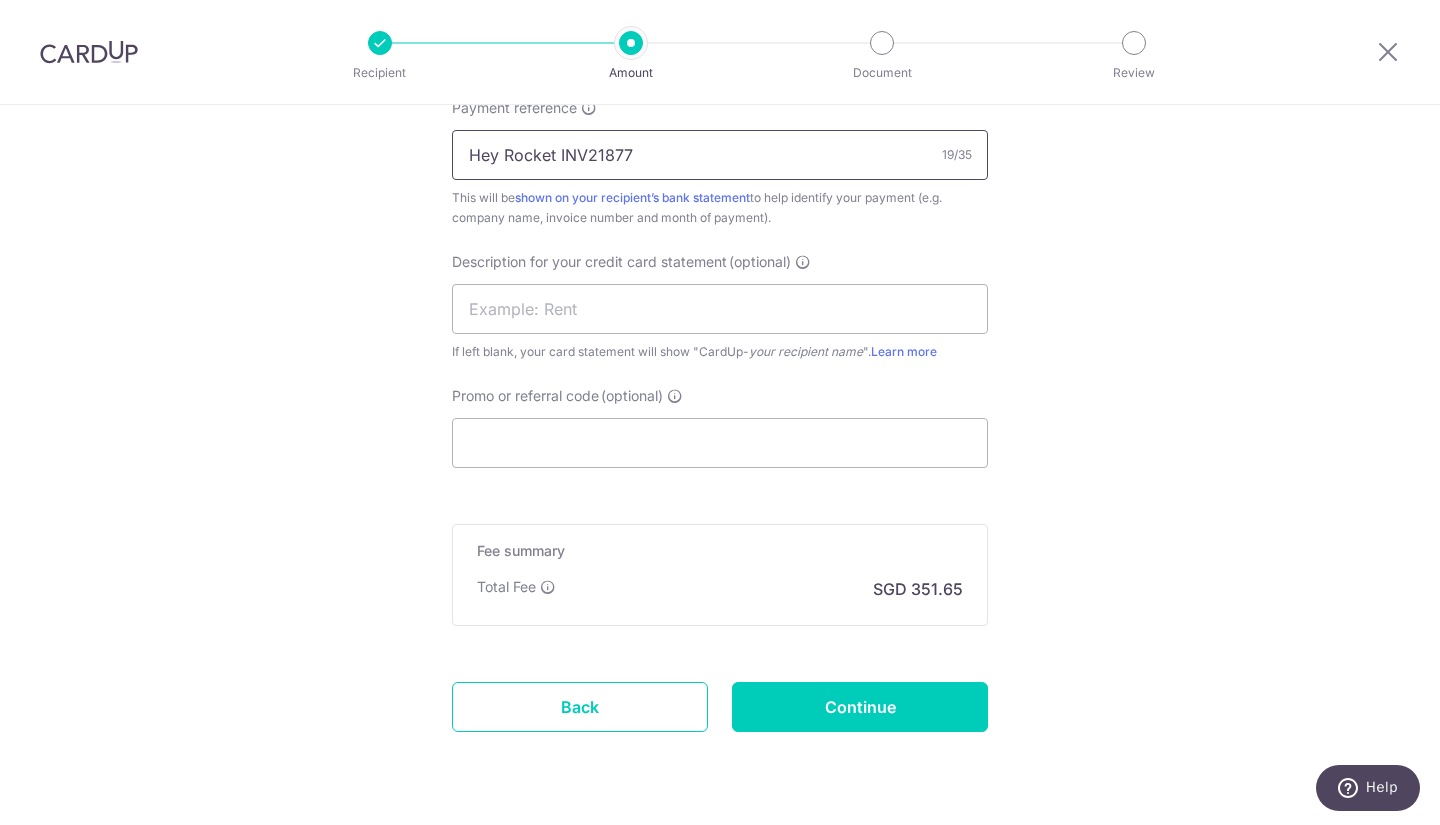 type on "Hey Rocket INV21877" 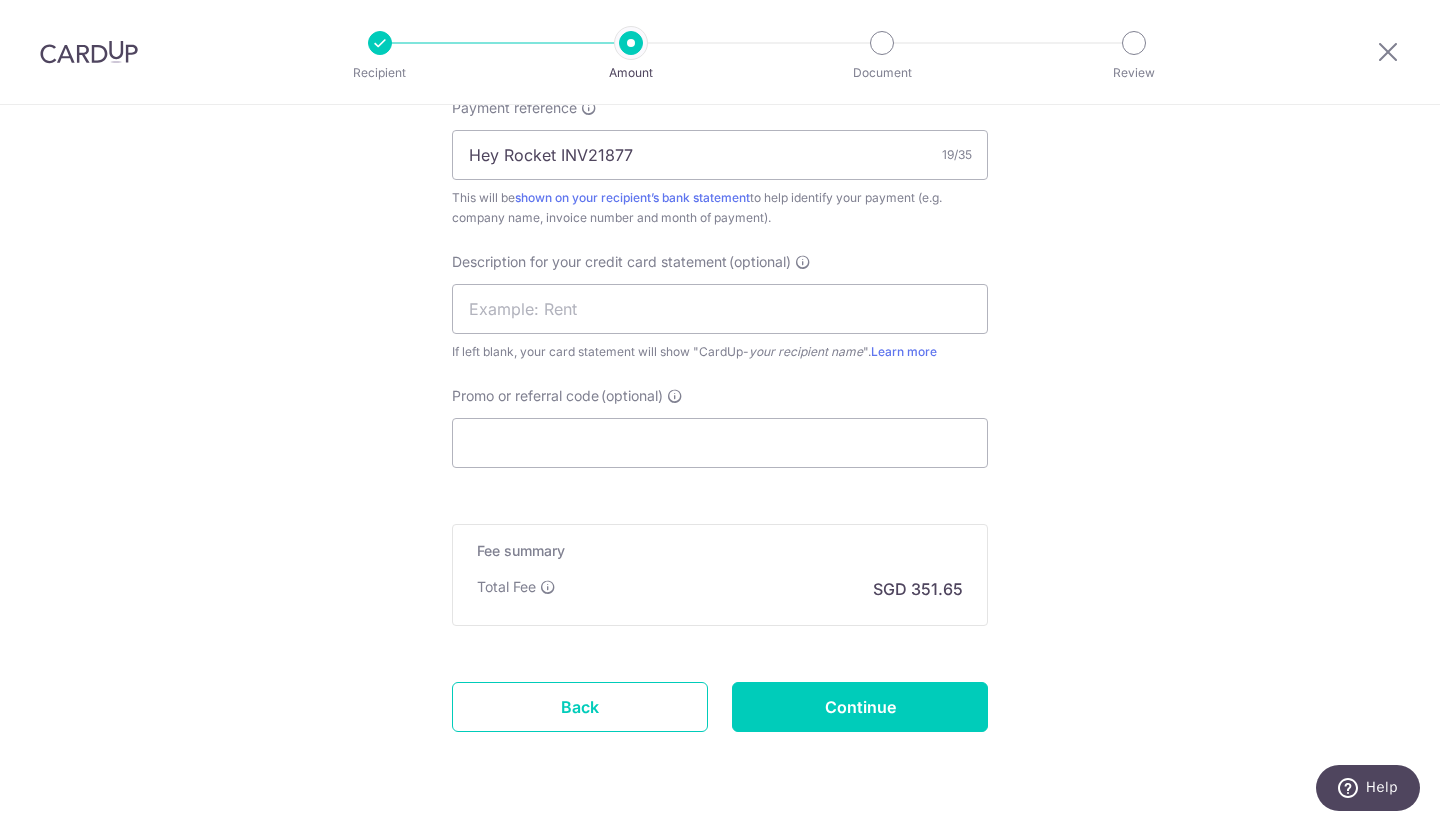click on "Enter payment amount
SGD
13,525.19
13525.19
GST
(optional)
SGD
Select Card
**** 8000
Add credit card
Your Cards
**** 5786
**** 4222
**** 8287
**** 2686
**** 8832
**** 8000" at bounding box center (720, -112) 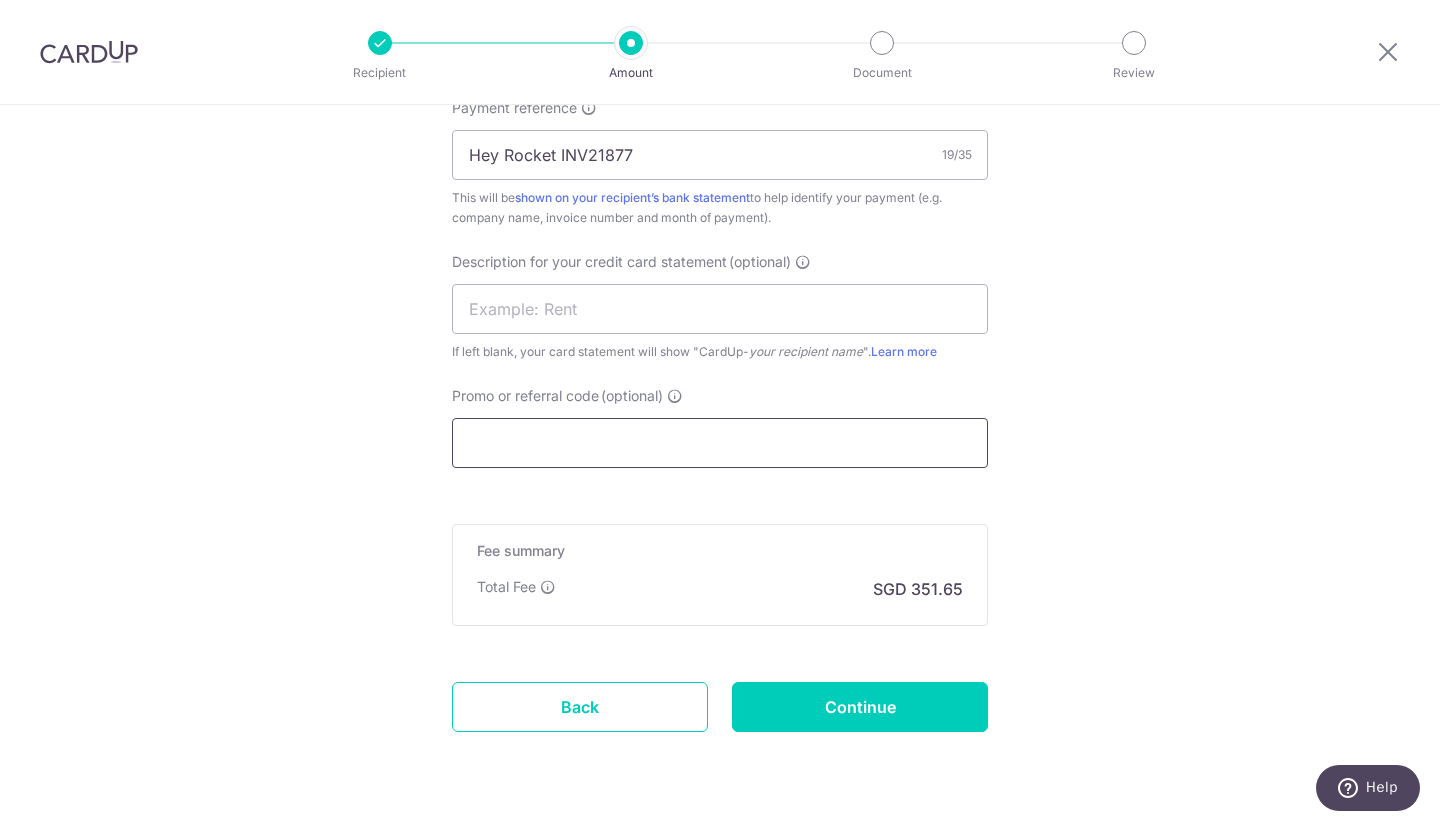 click on "Promo or referral code
(optional)" at bounding box center (720, 443) 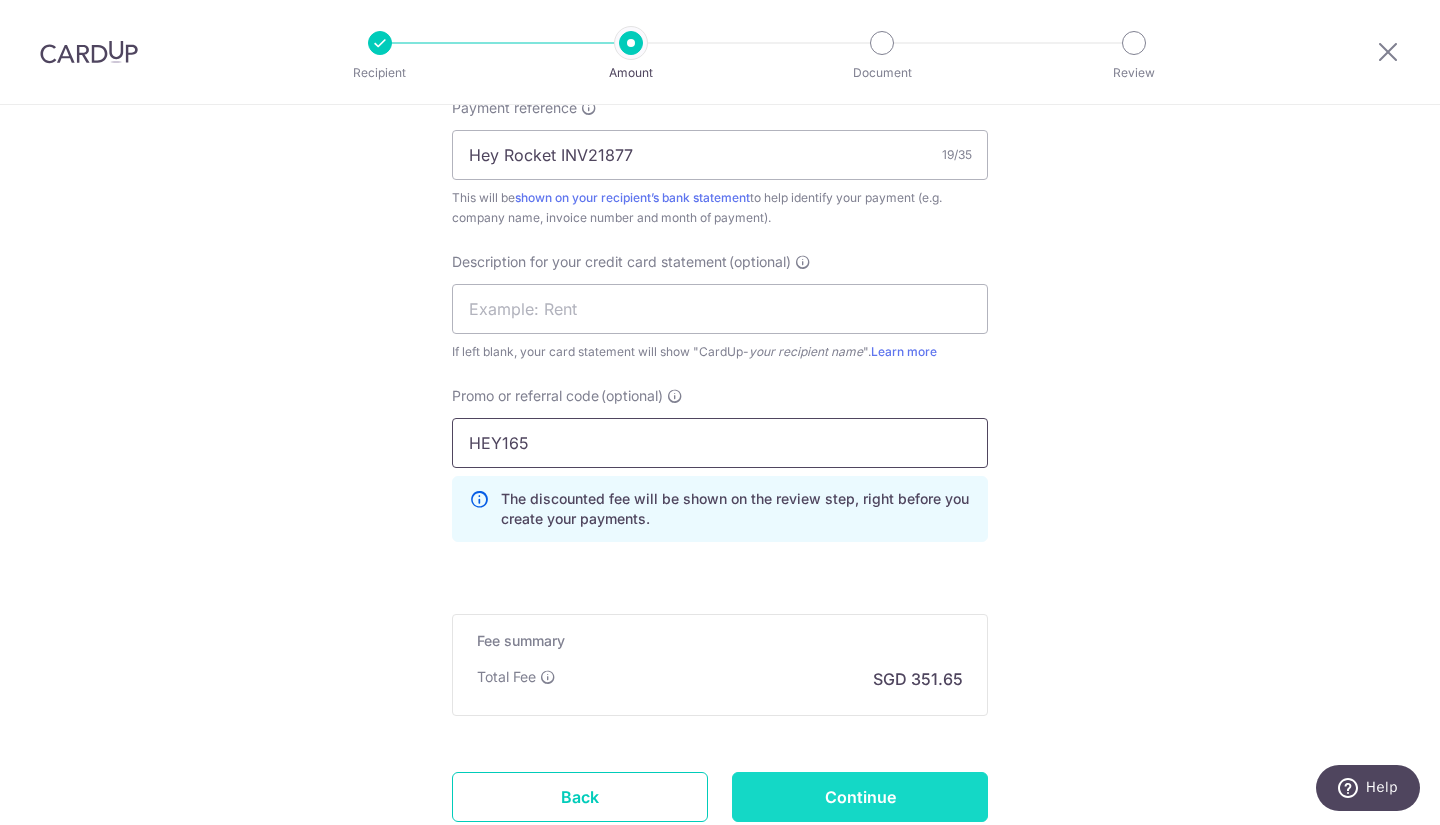 type on "HEY165" 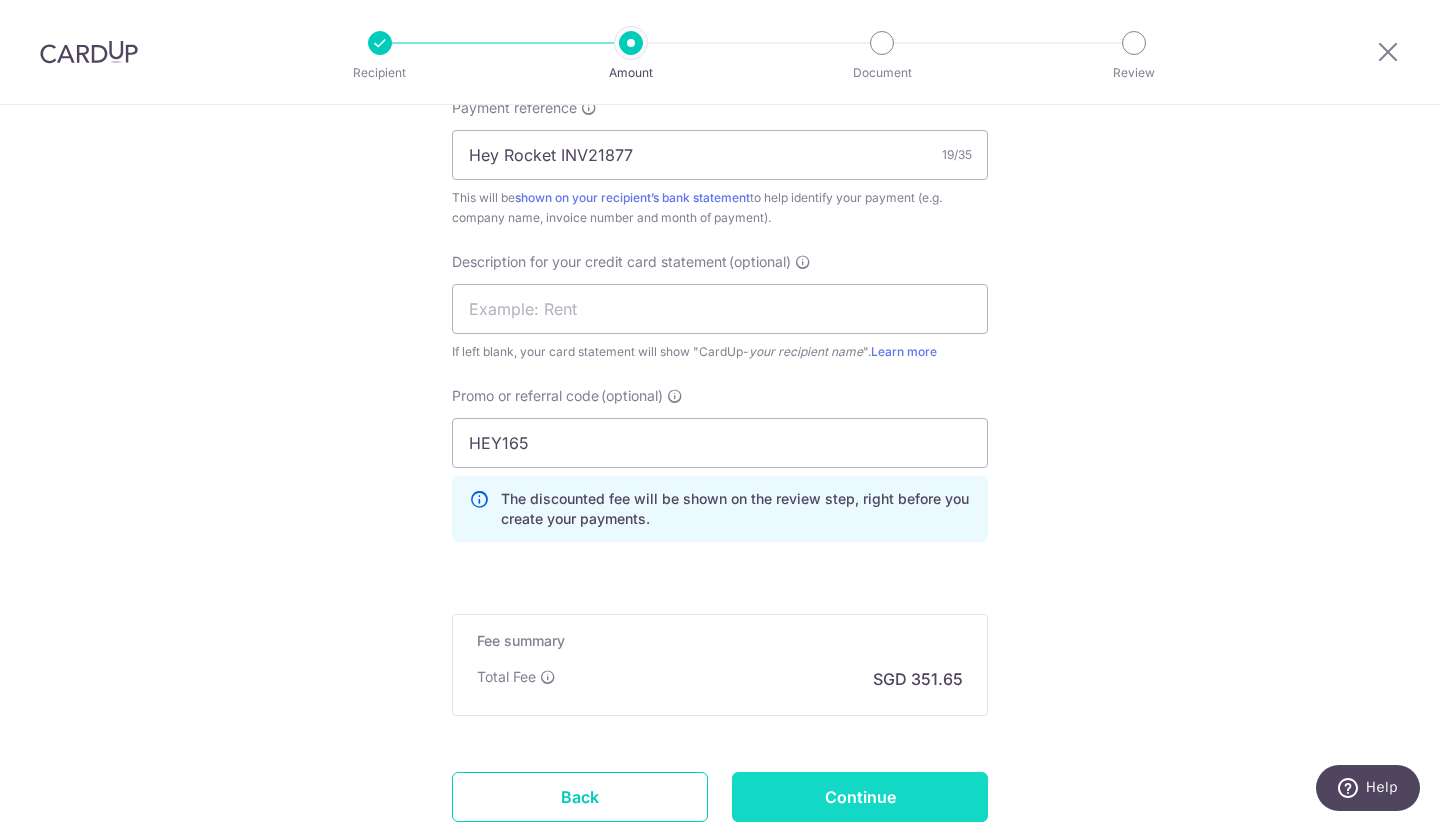click on "Continue" at bounding box center (860, 797) 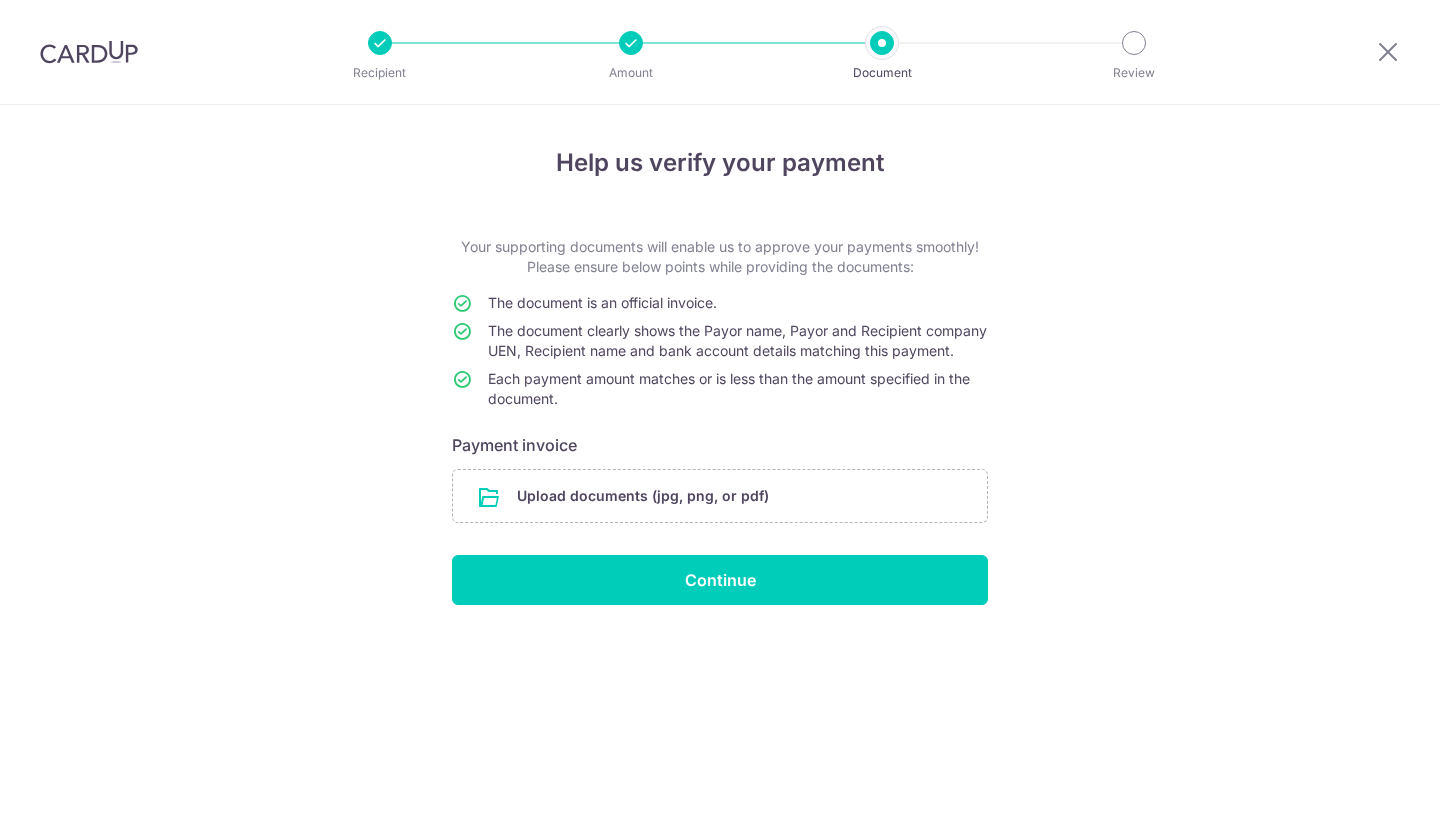 scroll, scrollTop: 0, scrollLeft: 0, axis: both 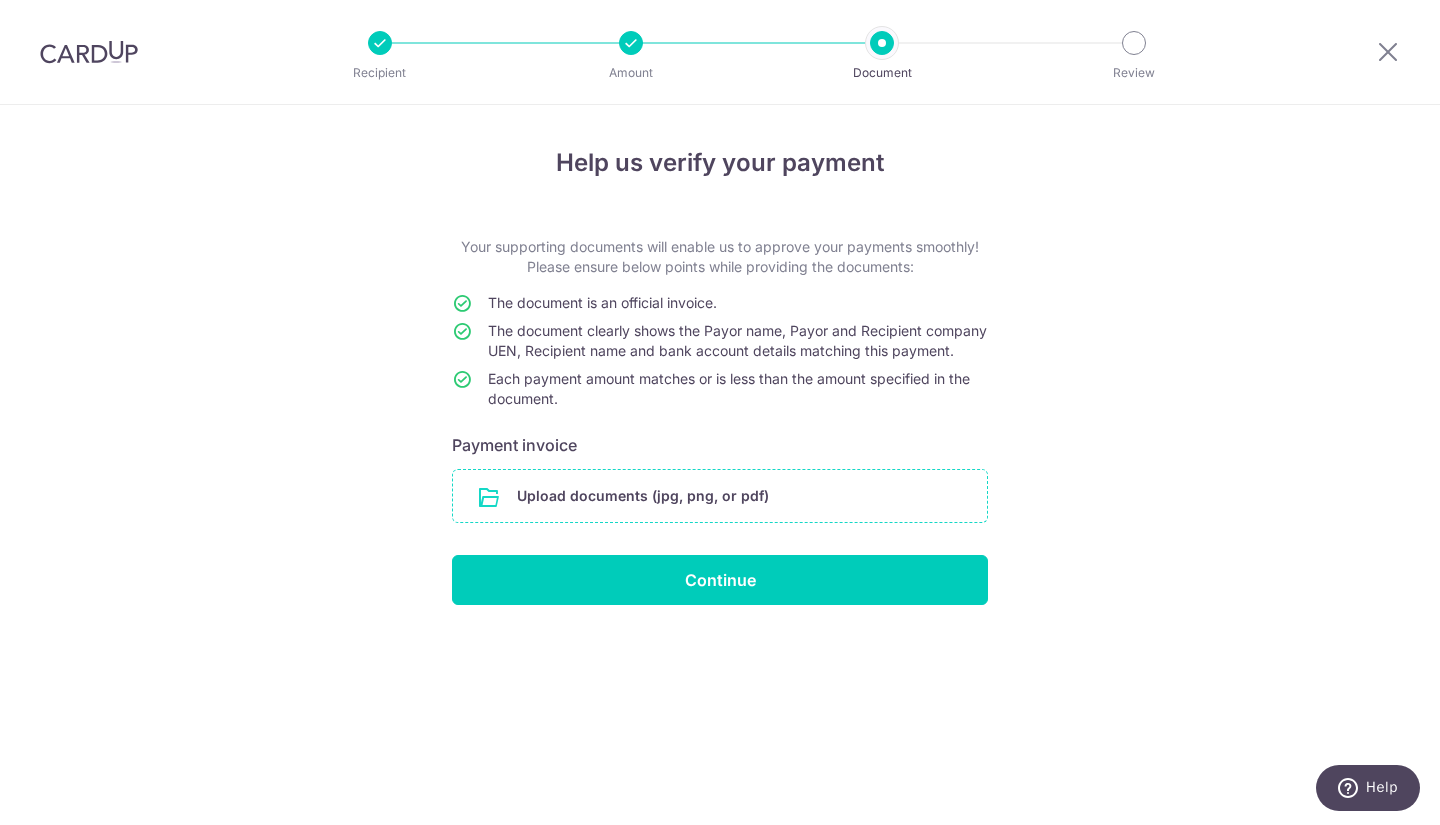click at bounding box center (720, 496) 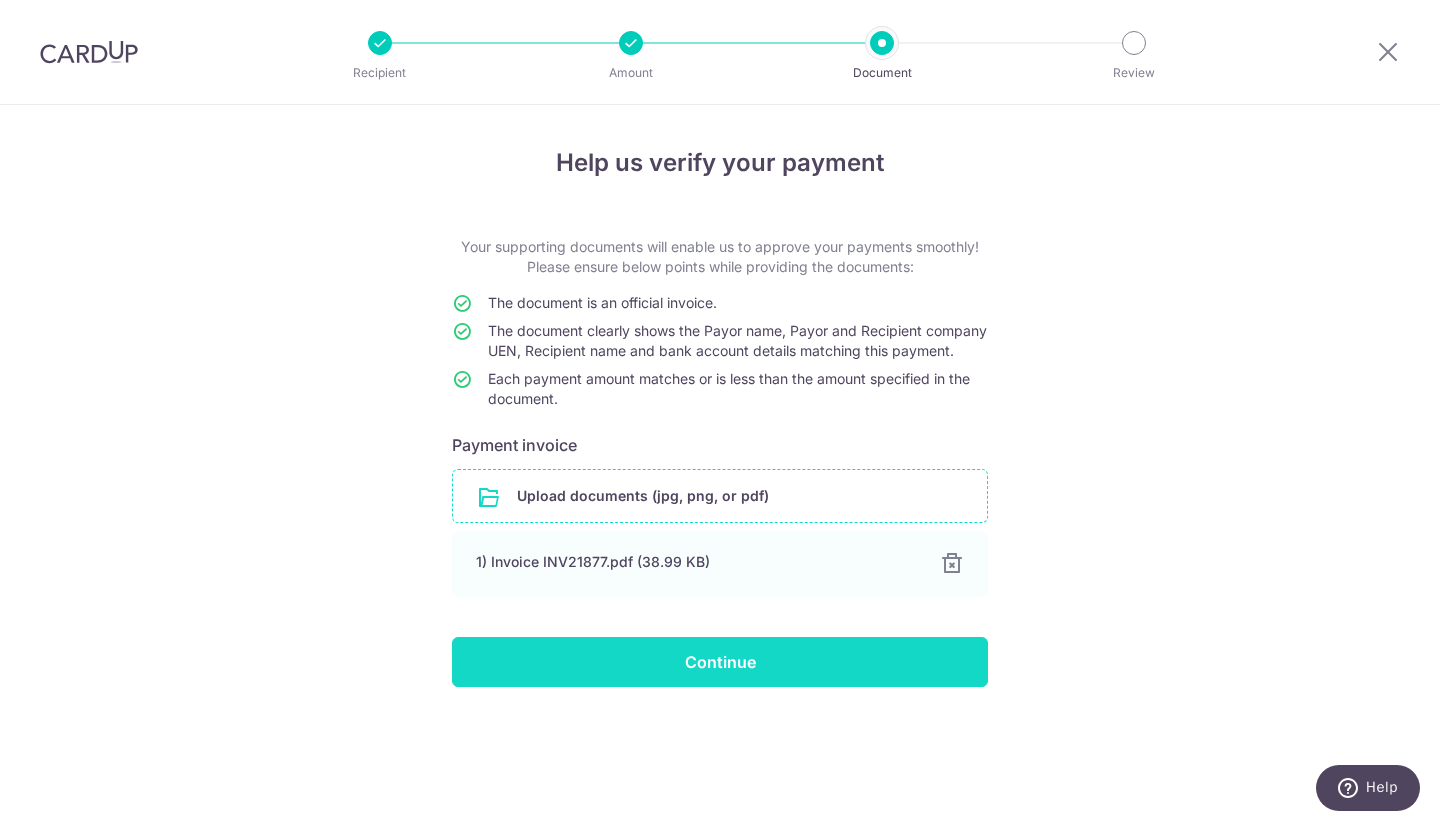 click on "Continue" at bounding box center [720, 662] 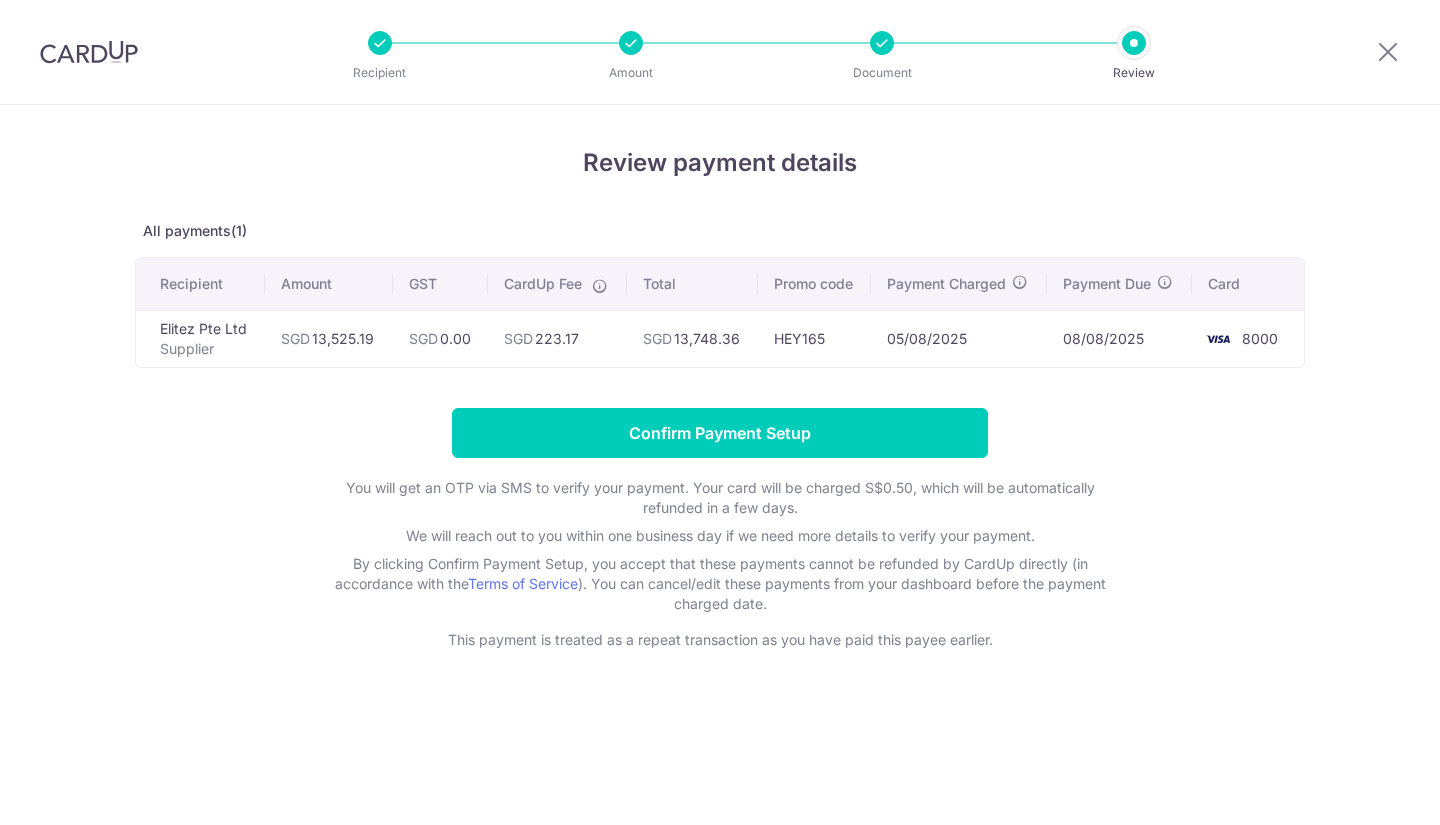 scroll, scrollTop: 0, scrollLeft: 0, axis: both 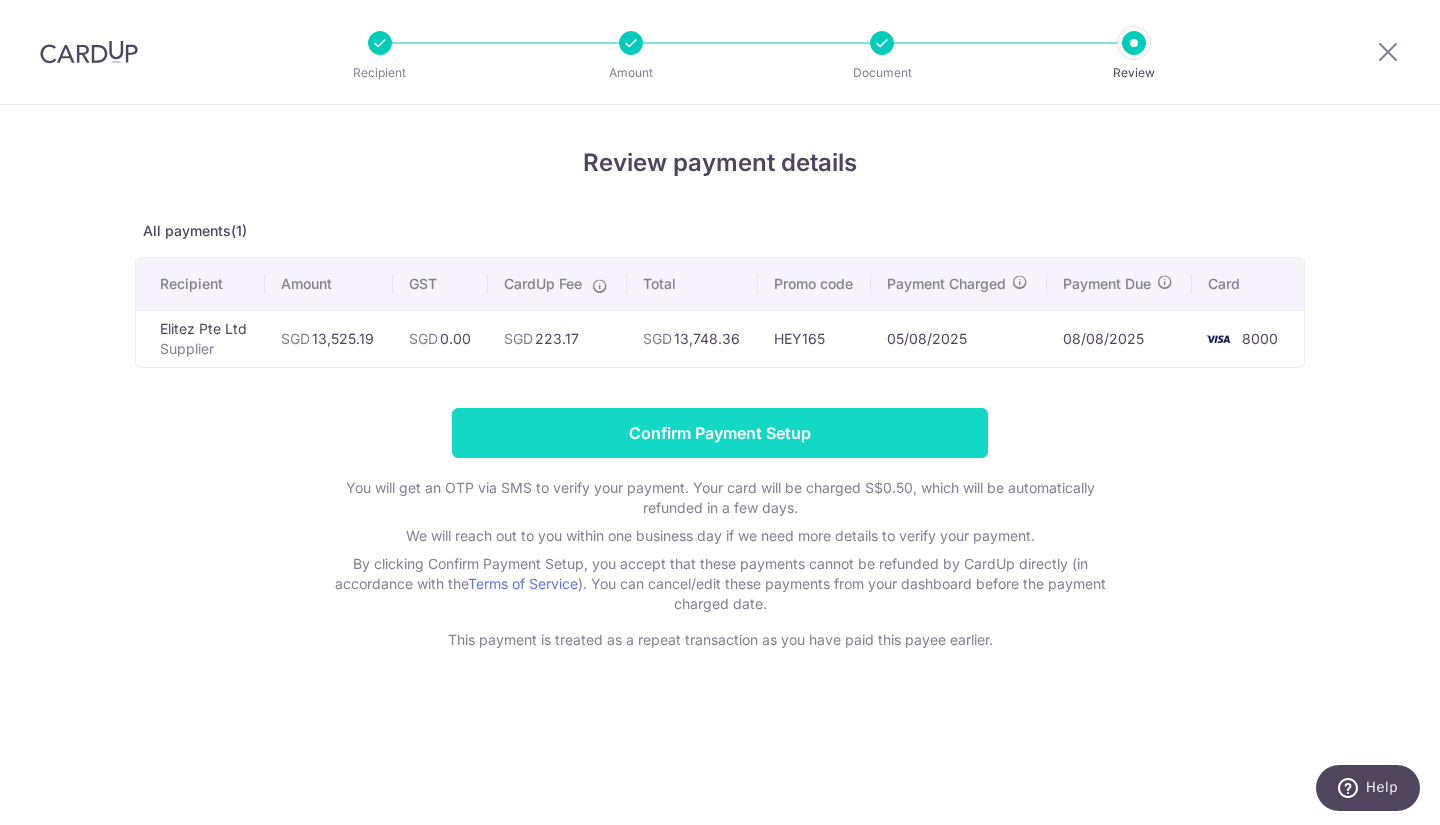 click on "Confirm Payment Setup" at bounding box center [720, 433] 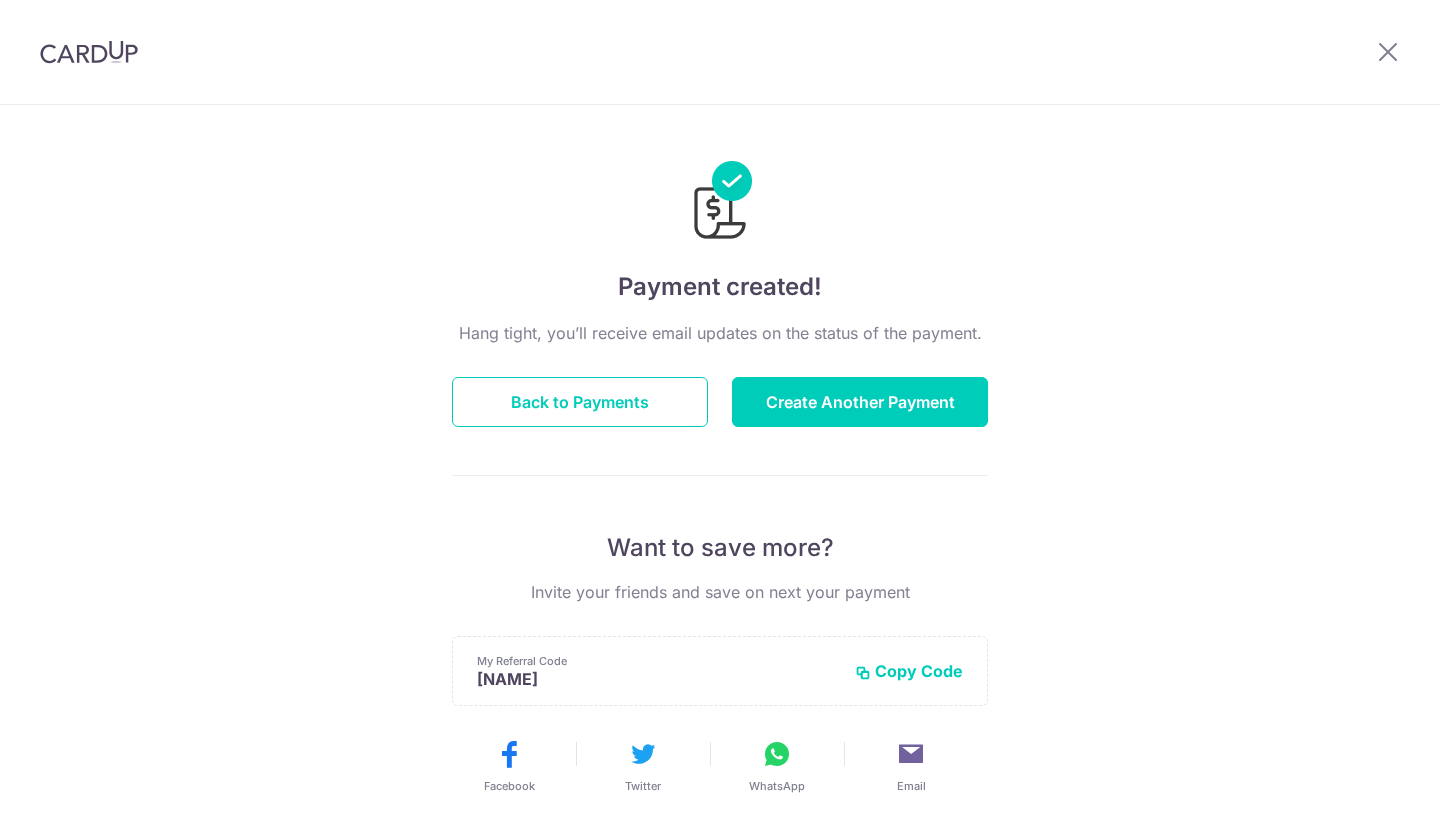 scroll, scrollTop: 0, scrollLeft: 0, axis: both 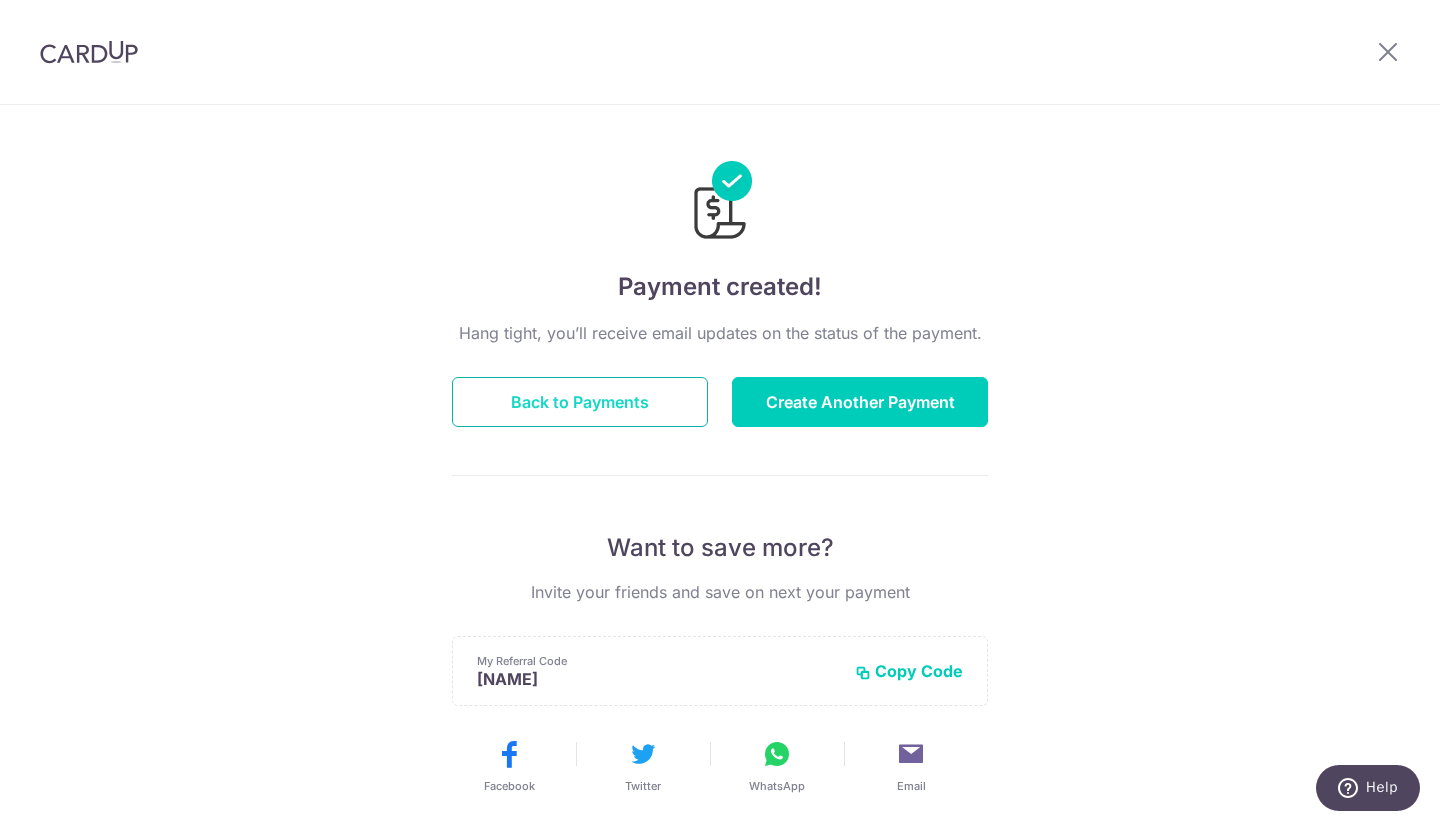 click on "Back to Payments" at bounding box center (580, 402) 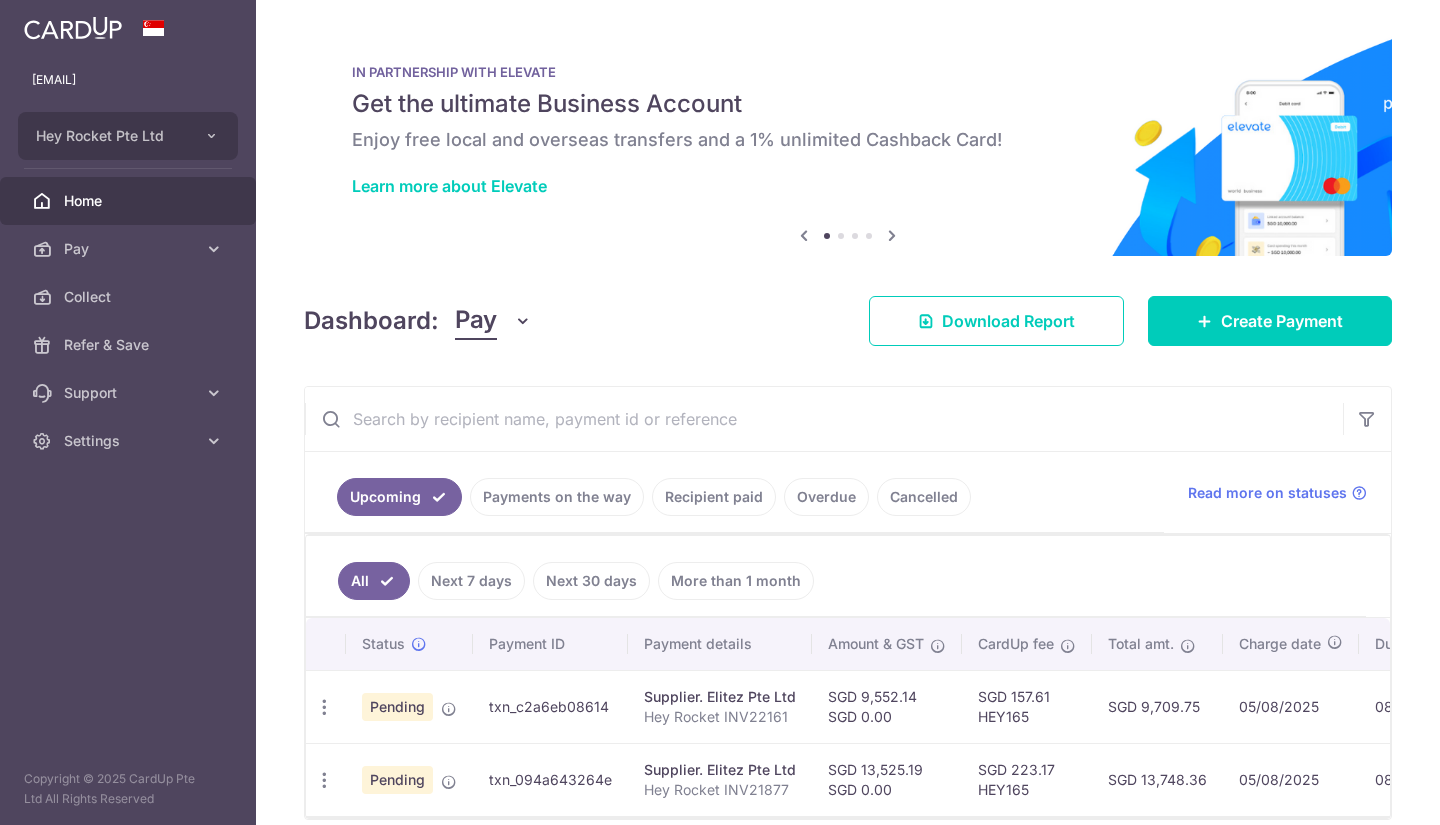 scroll, scrollTop: 0, scrollLeft: 0, axis: both 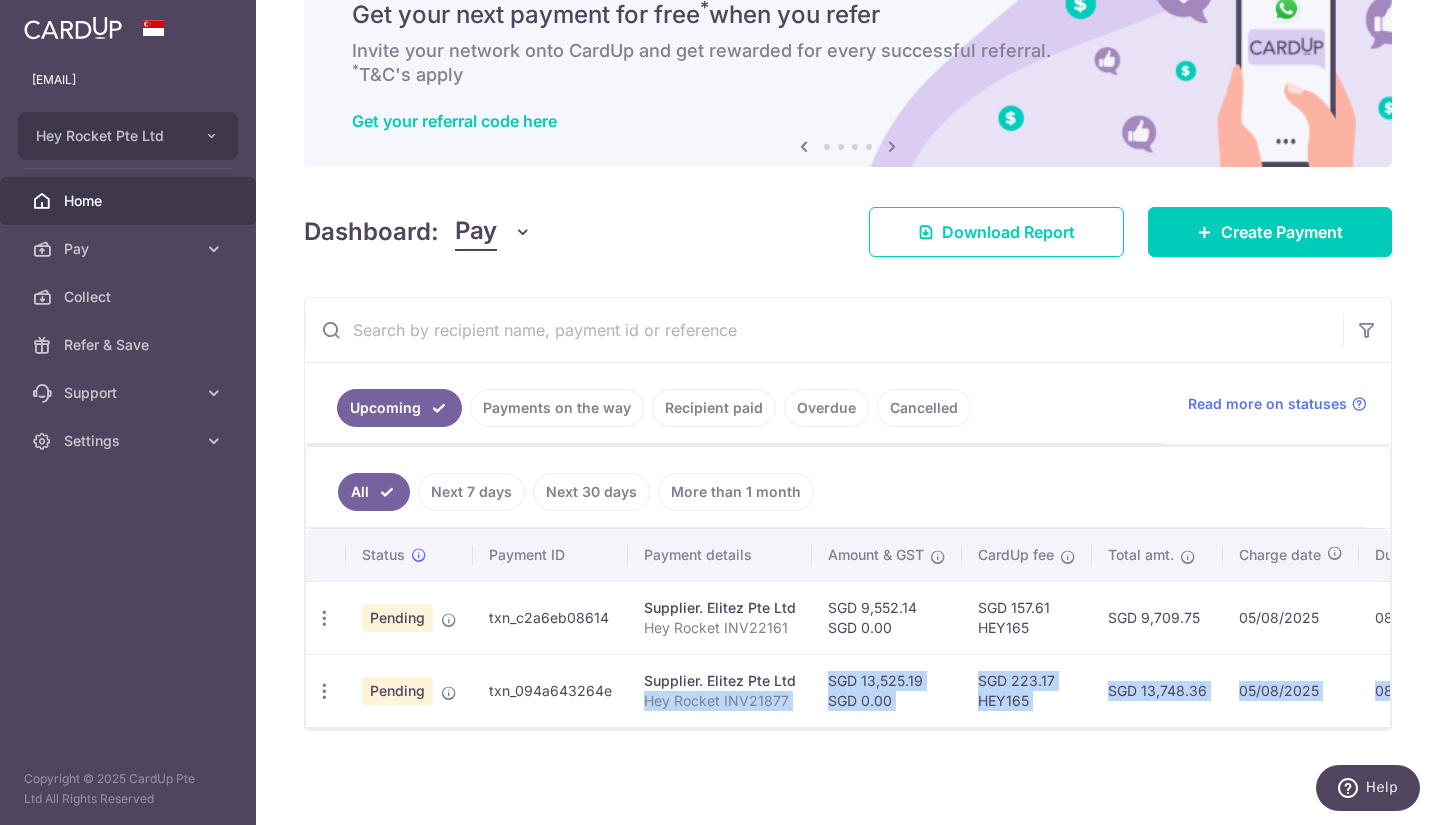 drag, startPoint x: 804, startPoint y: 716, endPoint x: 909, endPoint y: 729, distance: 105.801704 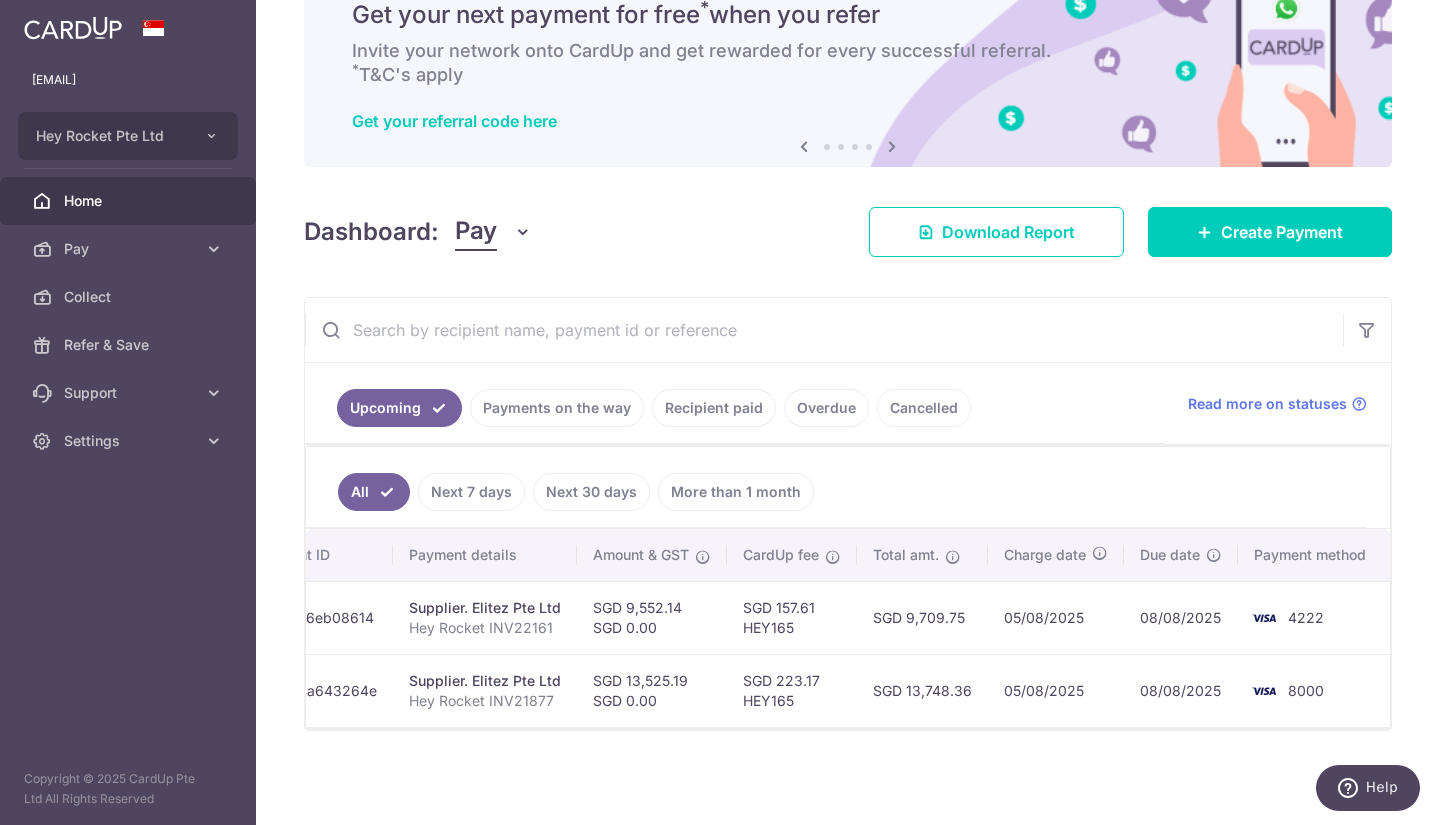 scroll, scrollTop: 0, scrollLeft: 0, axis: both 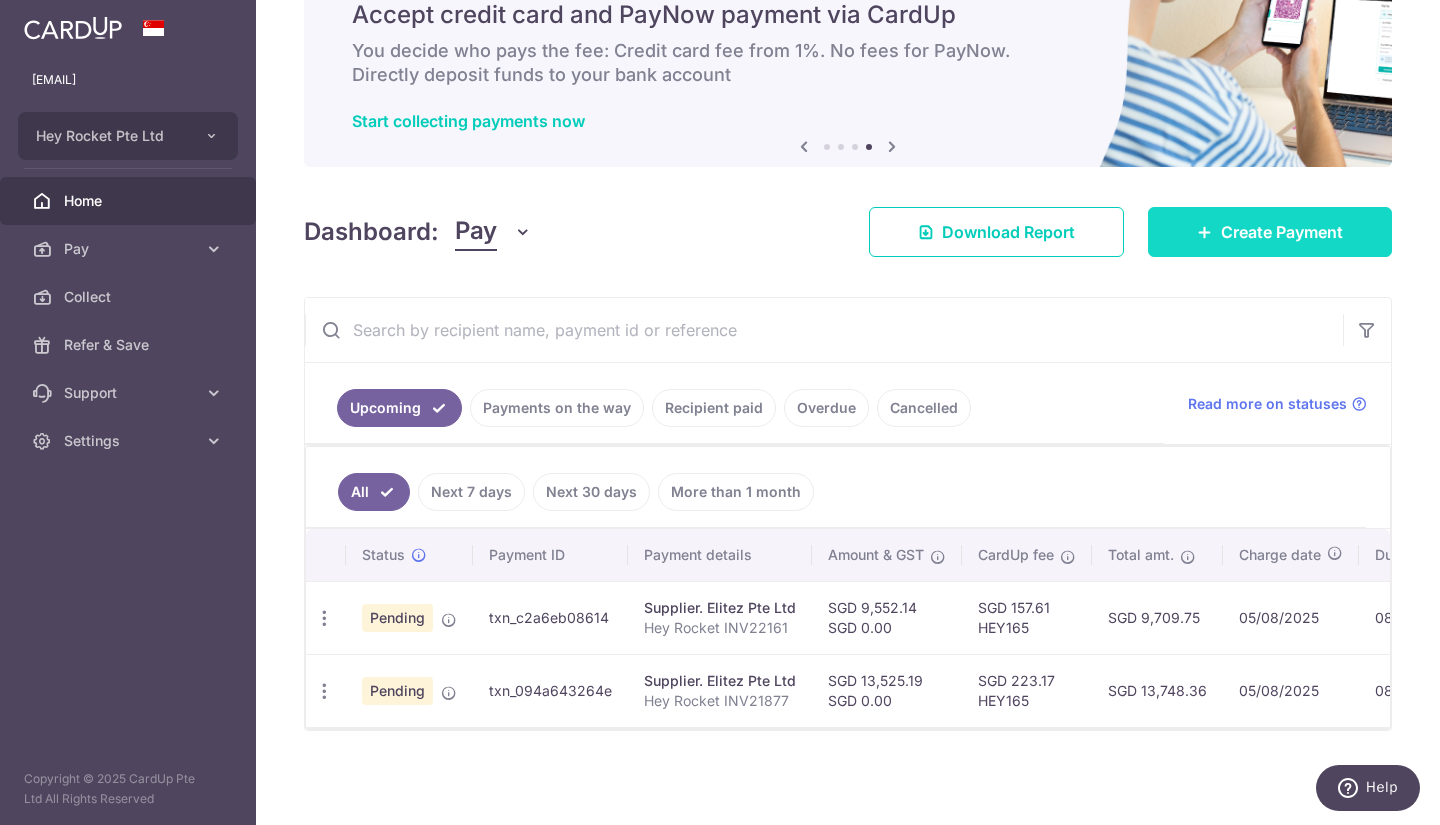 click on "Create Payment" at bounding box center (1282, 232) 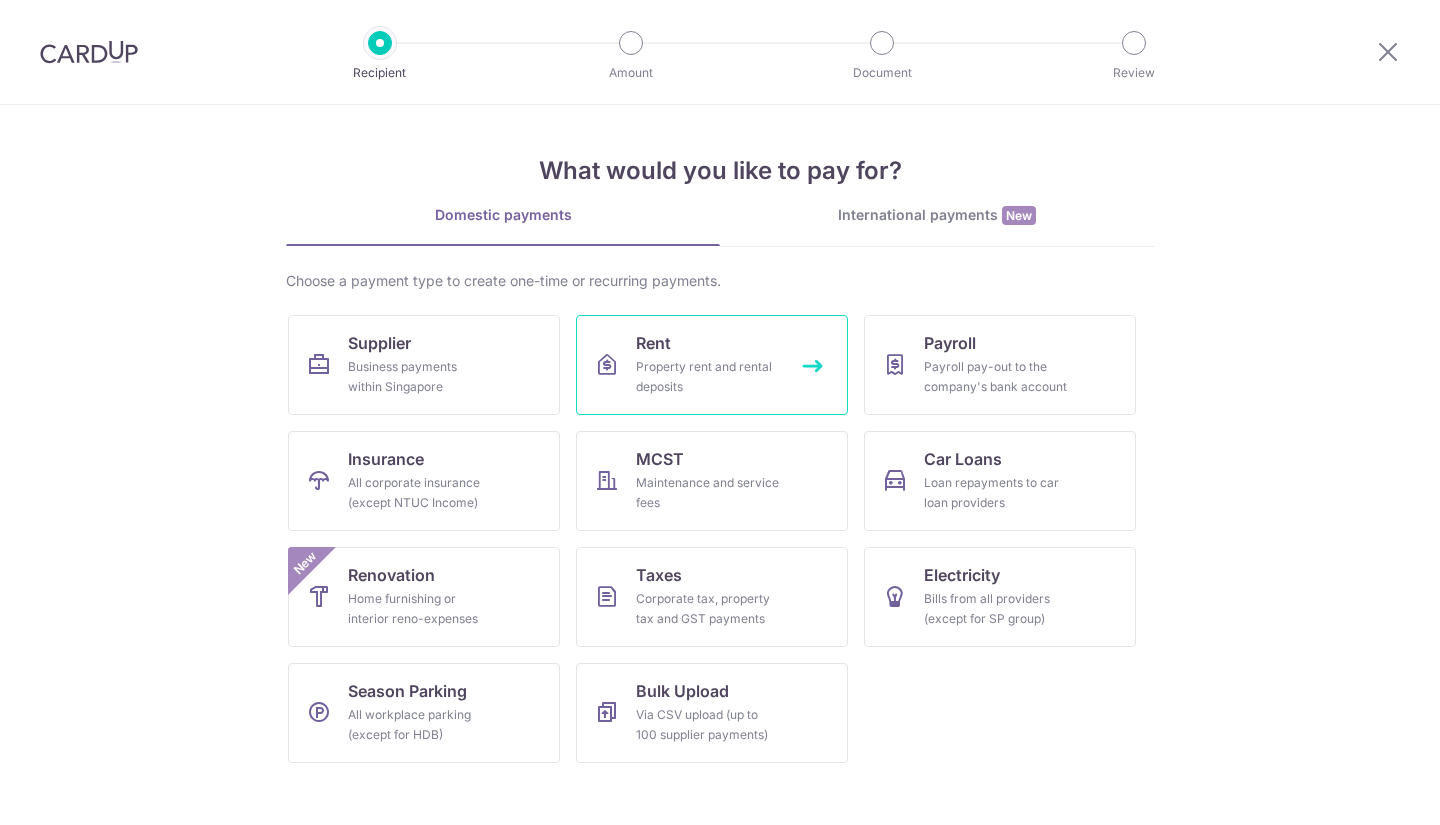 scroll, scrollTop: 0, scrollLeft: 0, axis: both 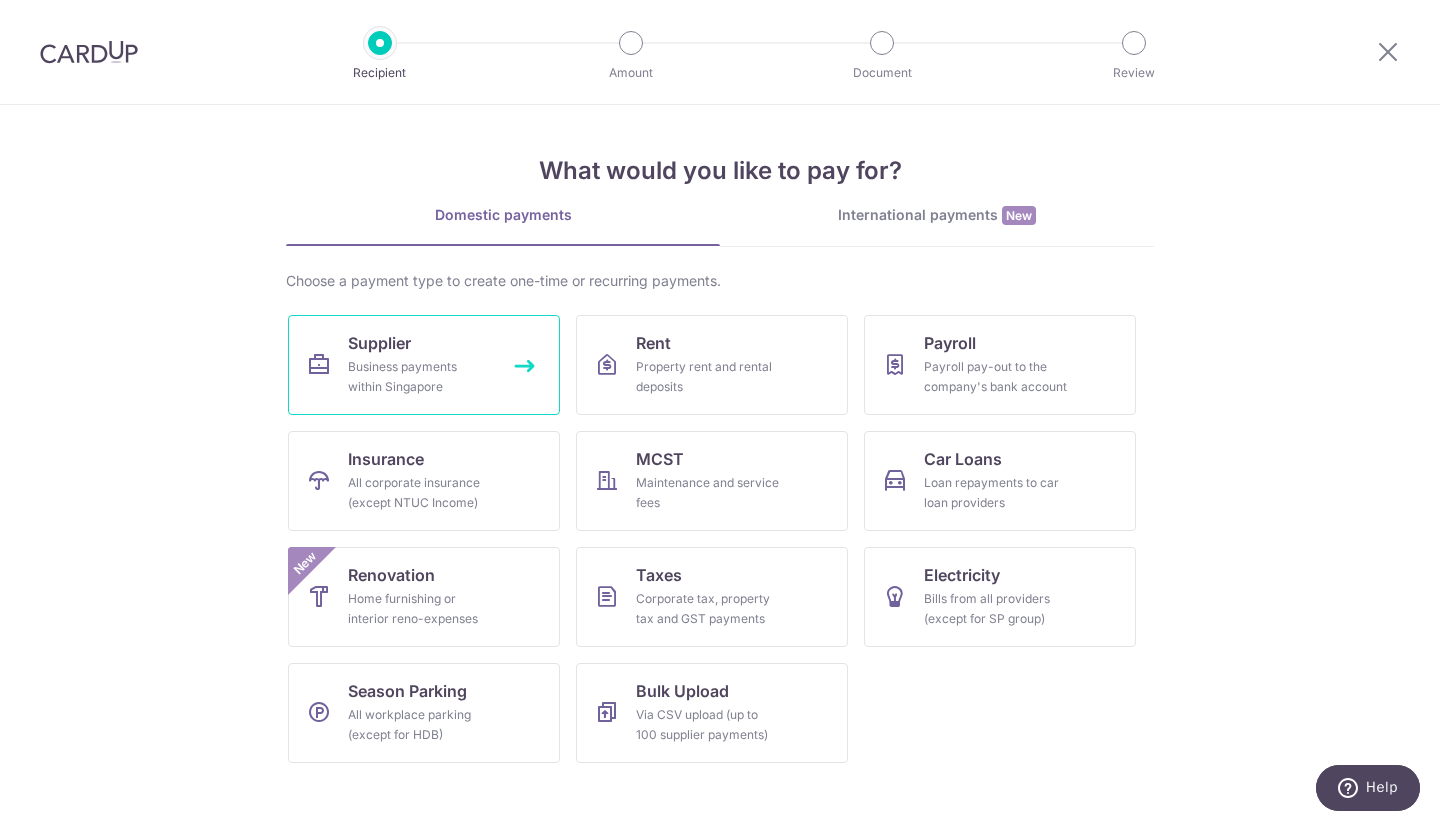 click on "Business payments within Singapore" at bounding box center [420, 377] 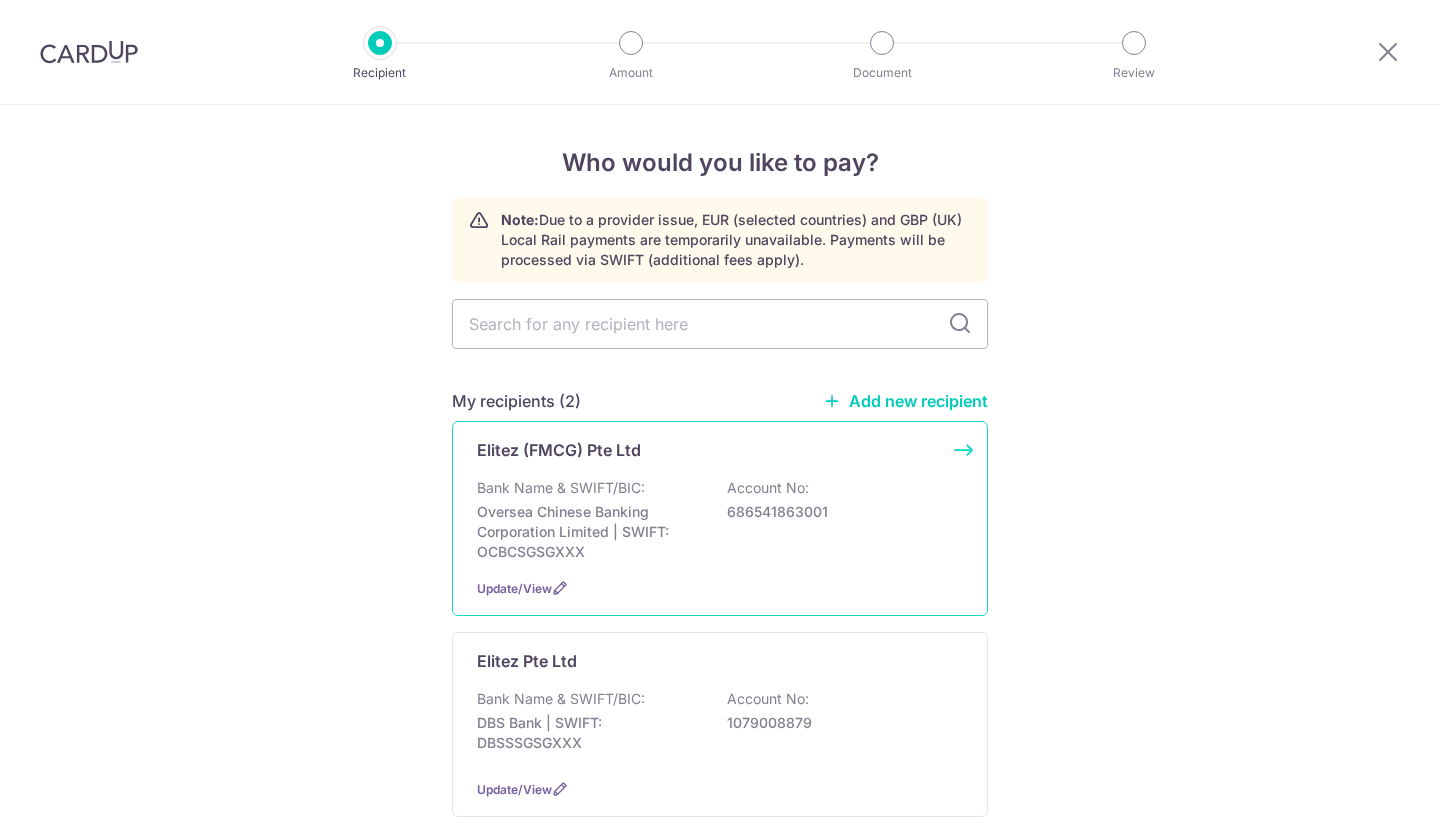 scroll, scrollTop: 0, scrollLeft: 0, axis: both 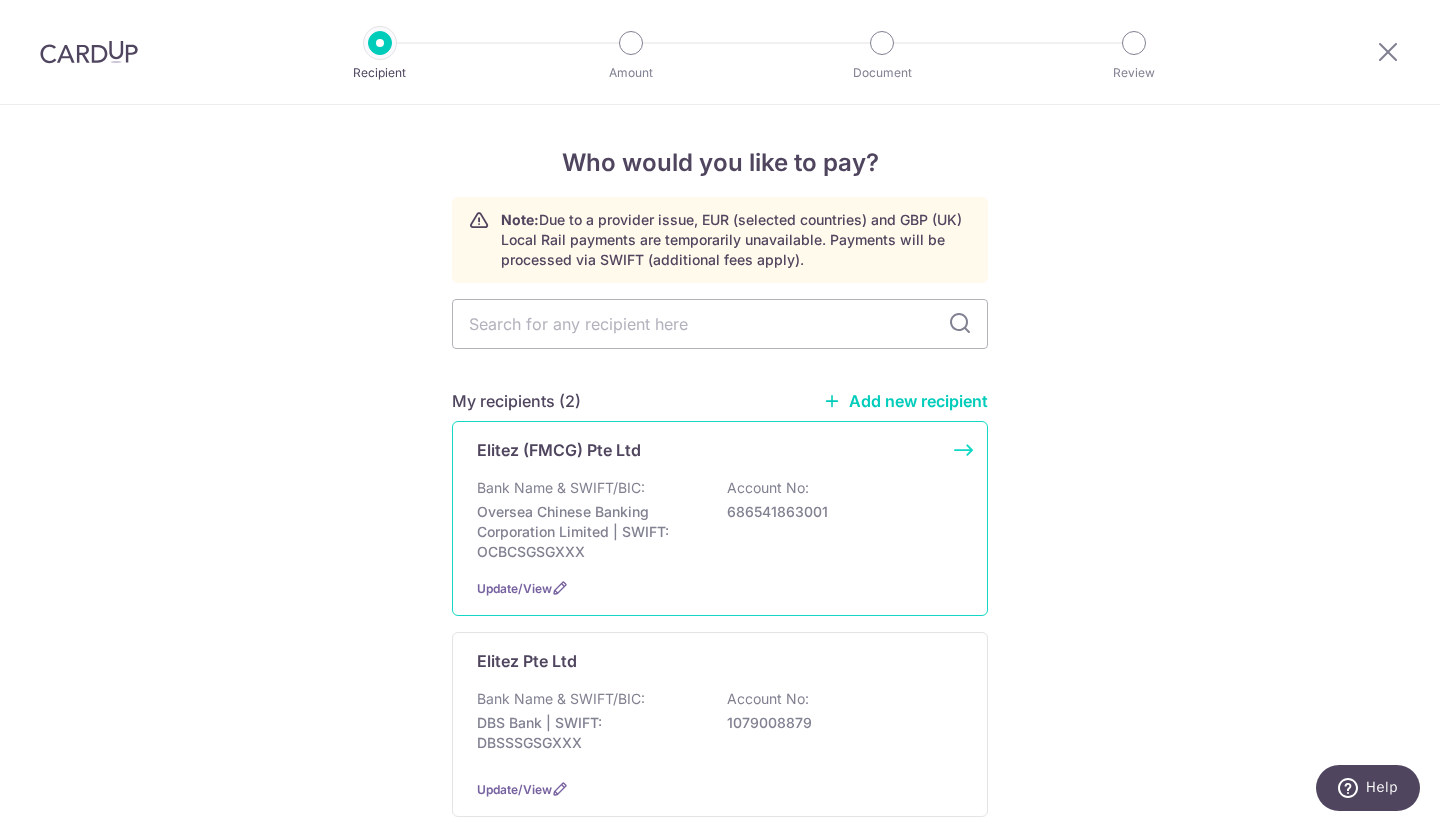 click on "Oversea Chinese Banking Corporation Limited | SWIFT: OCBCSGSGXXX" at bounding box center [589, 532] 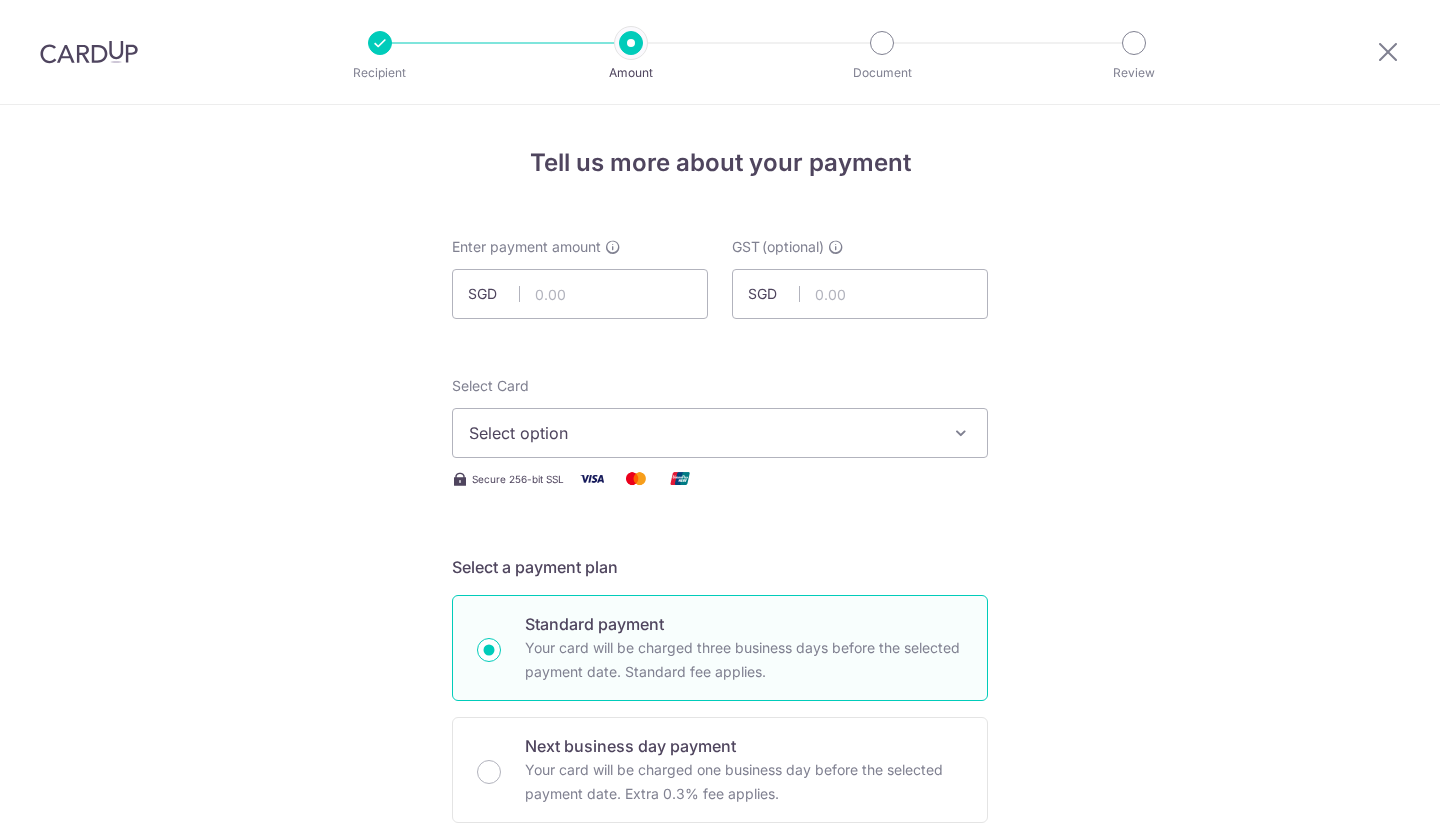 scroll, scrollTop: 0, scrollLeft: 0, axis: both 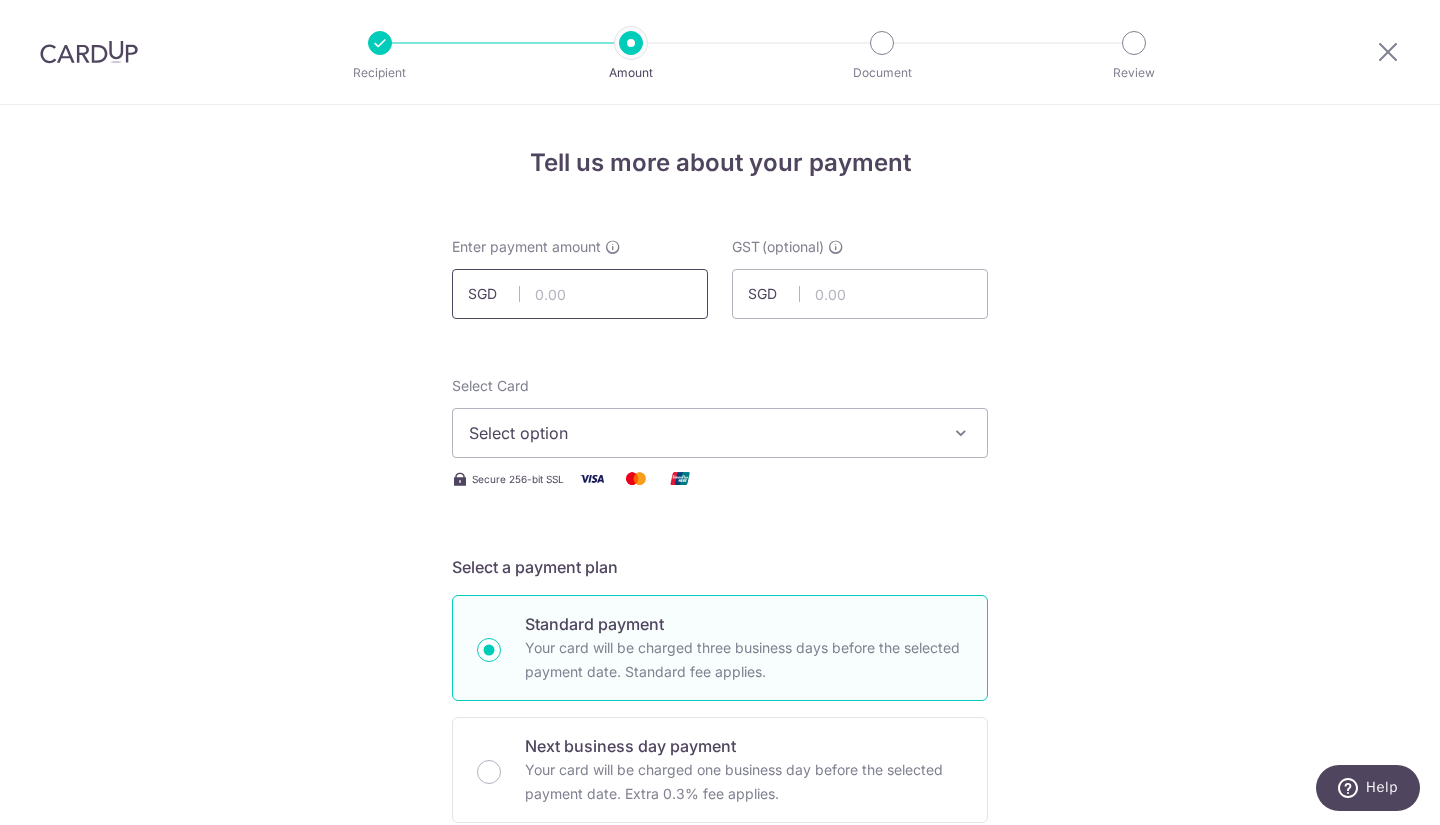 click at bounding box center (580, 294) 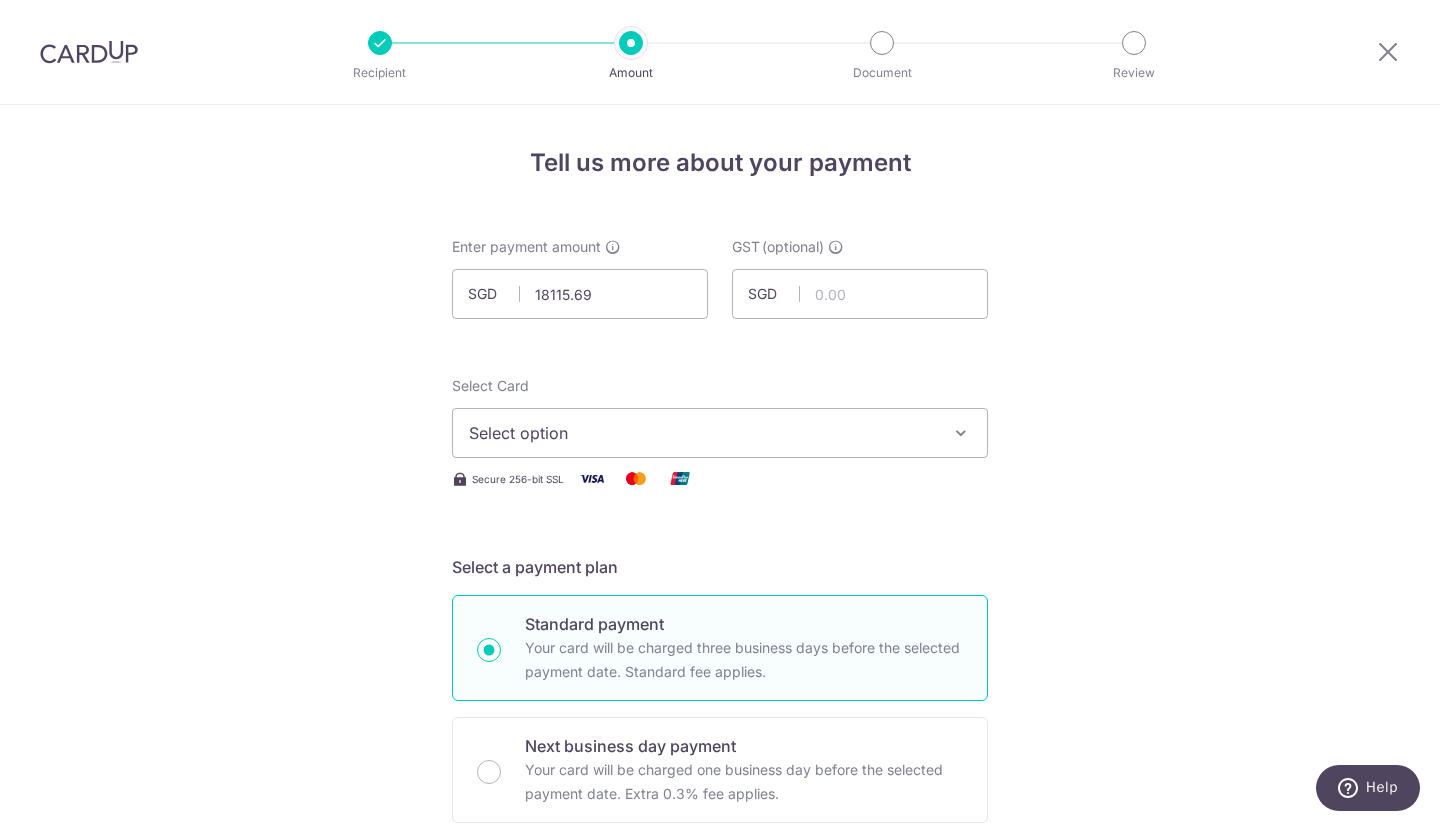 type on "18,115.69" 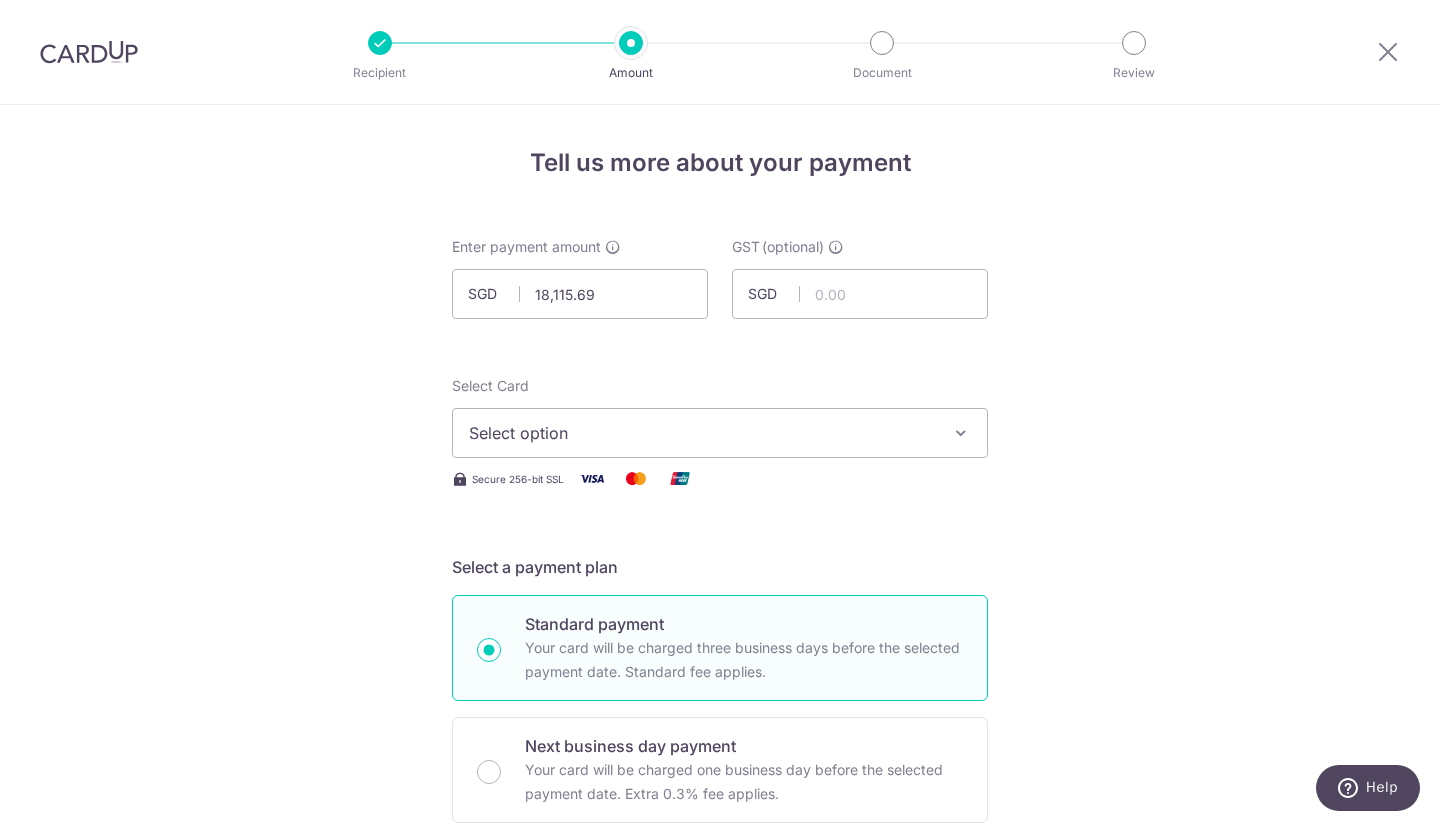 click on "Select option" at bounding box center (702, 433) 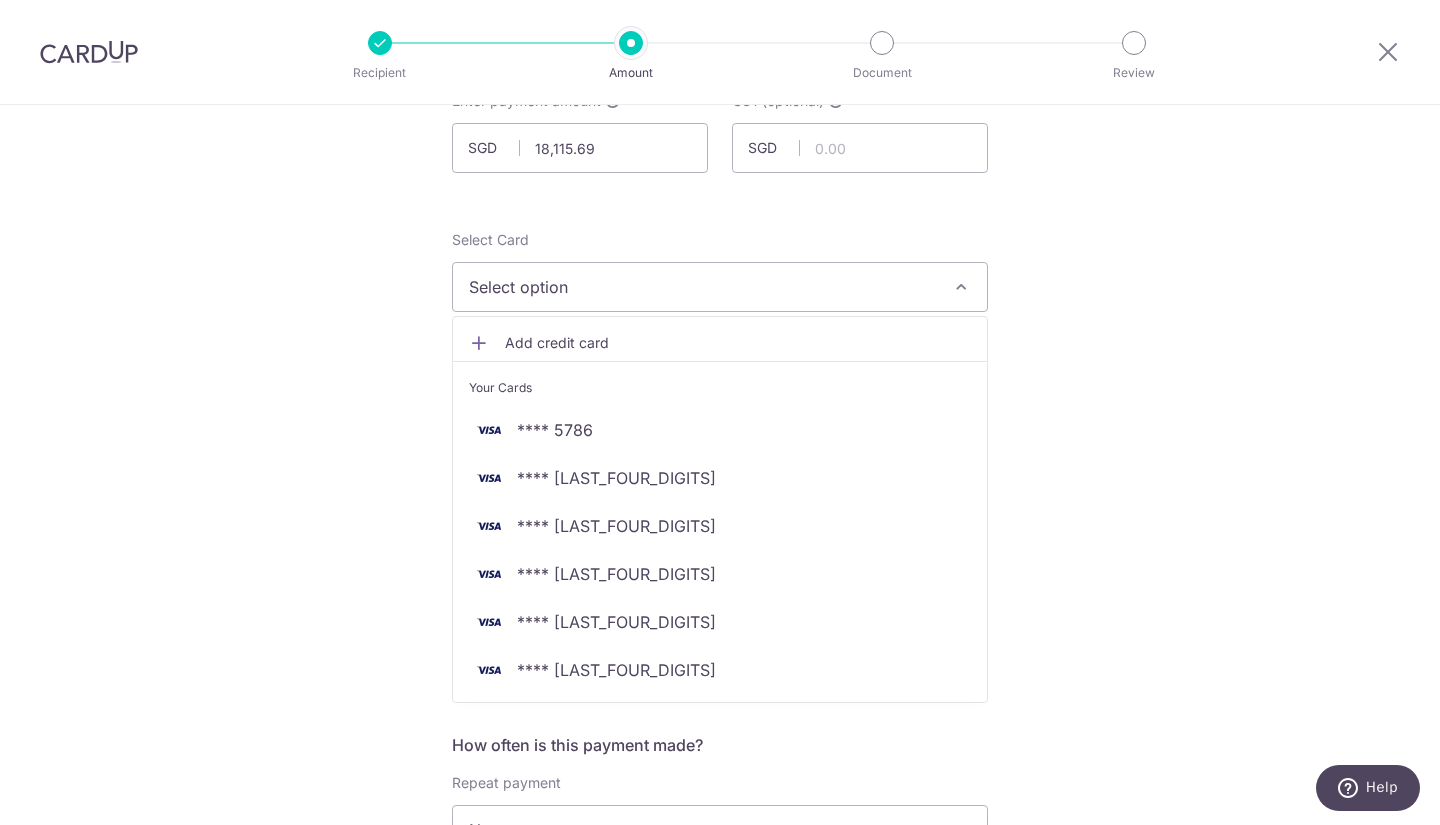 scroll, scrollTop: 147, scrollLeft: 0, axis: vertical 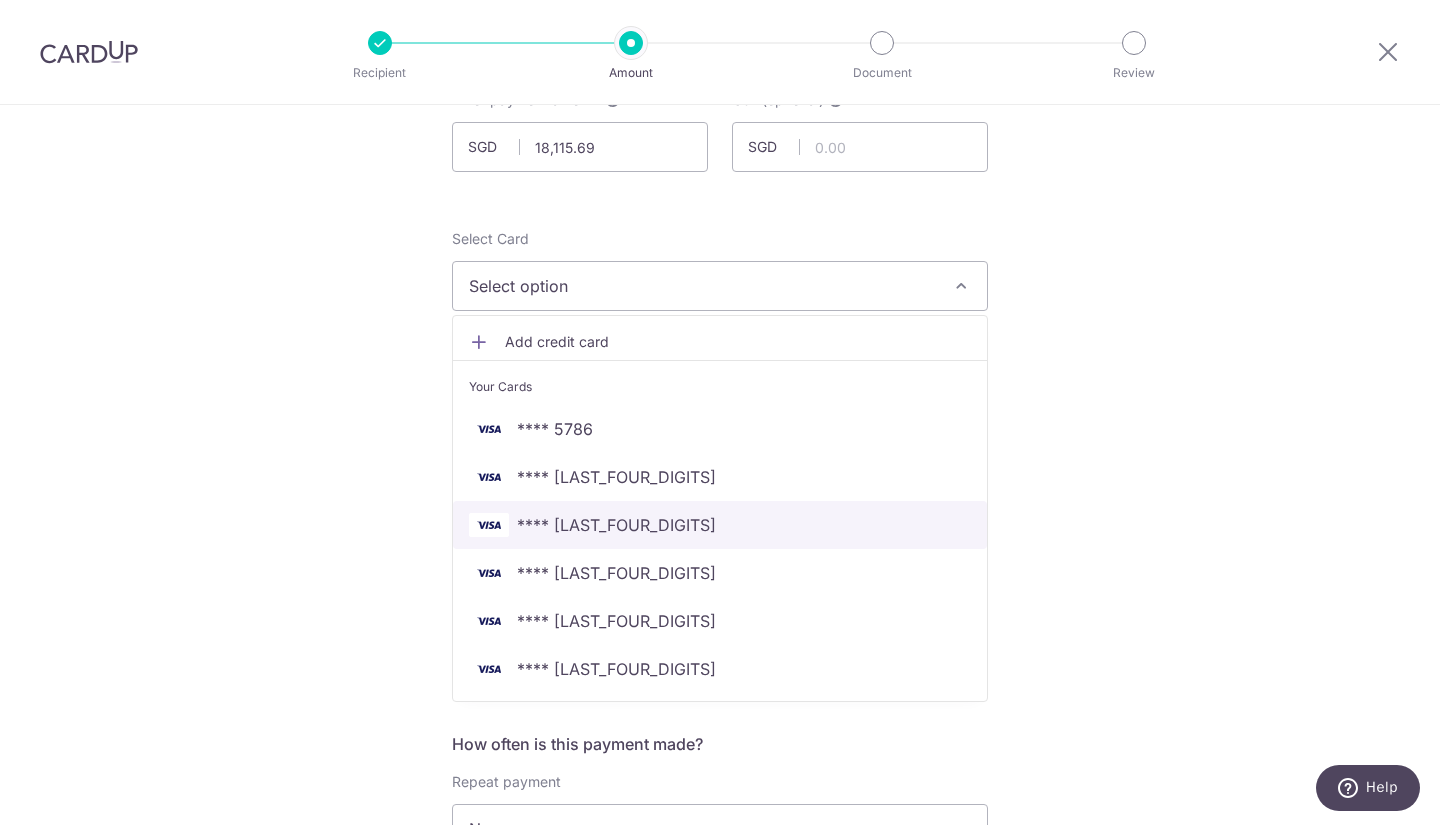 click on "**** 8287" at bounding box center [616, 525] 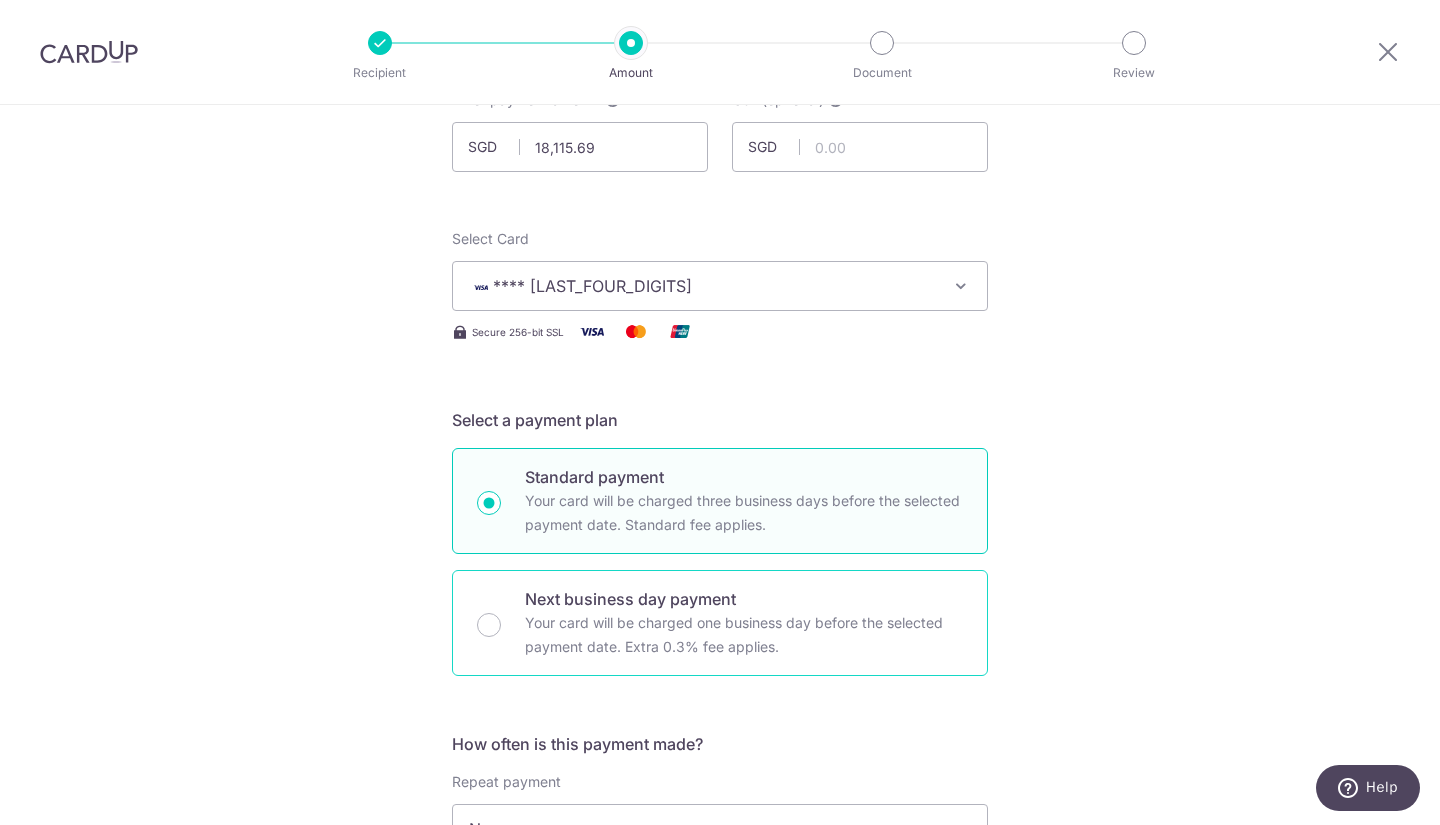scroll, scrollTop: 388, scrollLeft: 0, axis: vertical 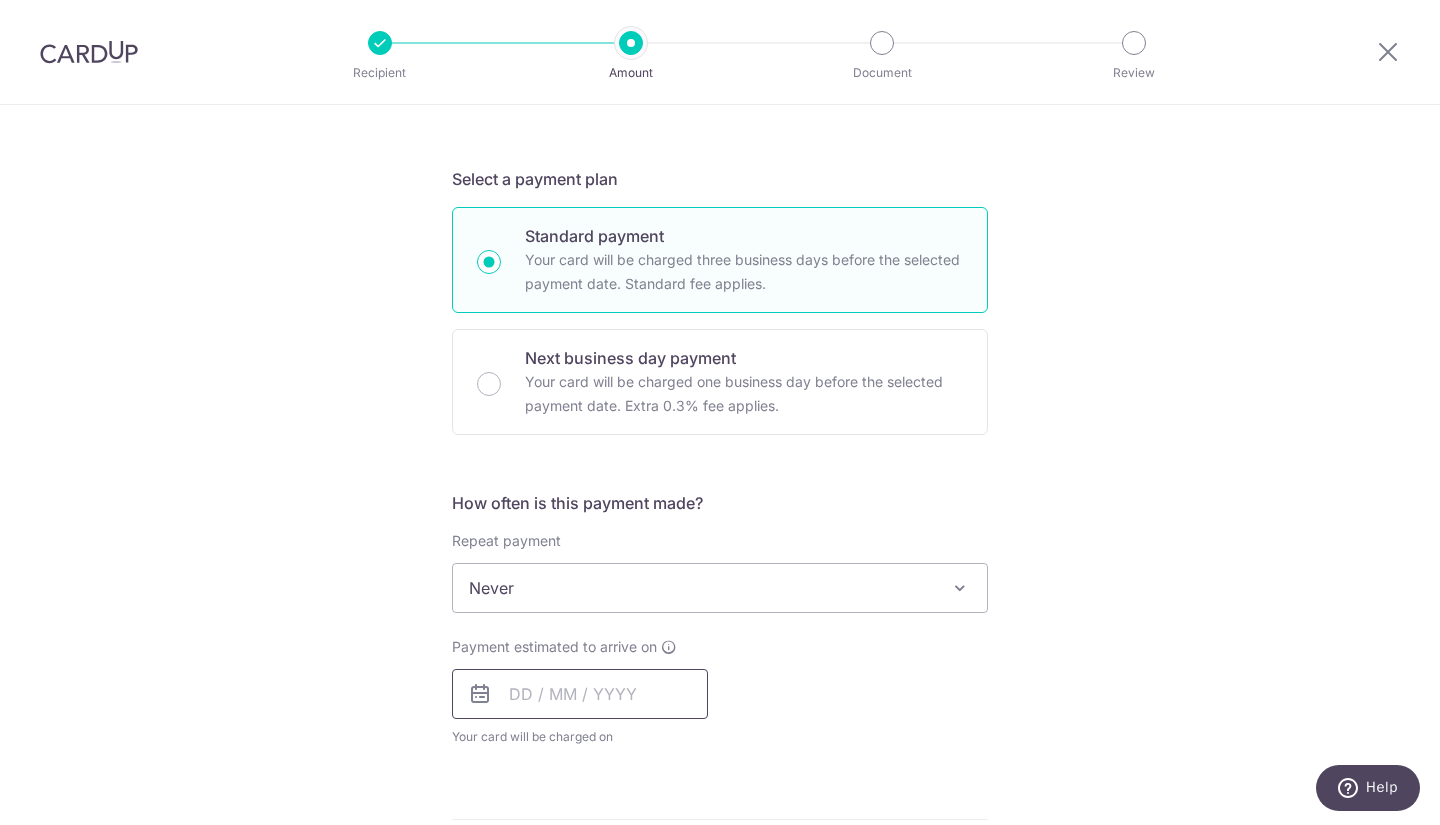 click at bounding box center (580, 694) 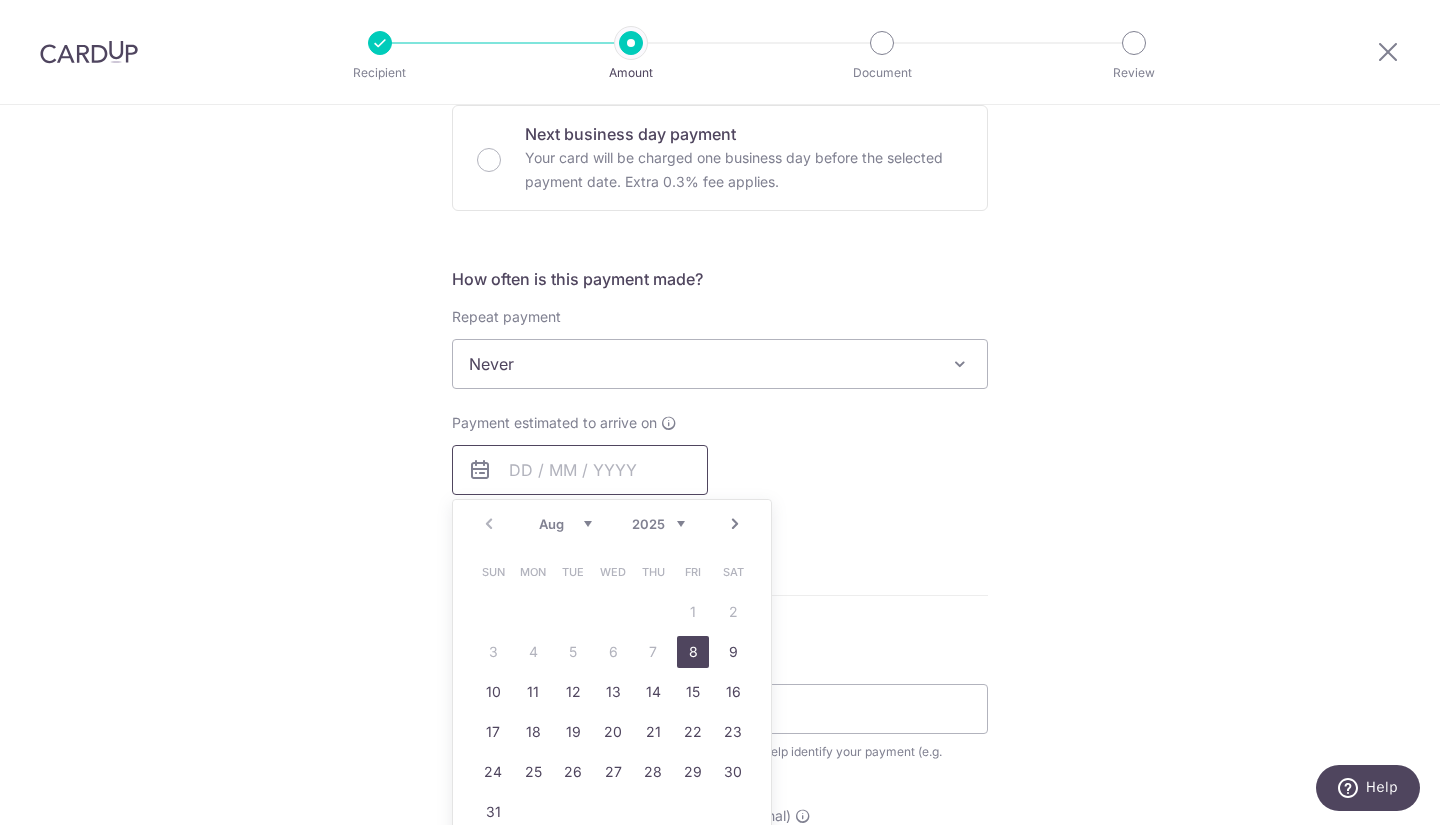 scroll, scrollTop: 613, scrollLeft: 0, axis: vertical 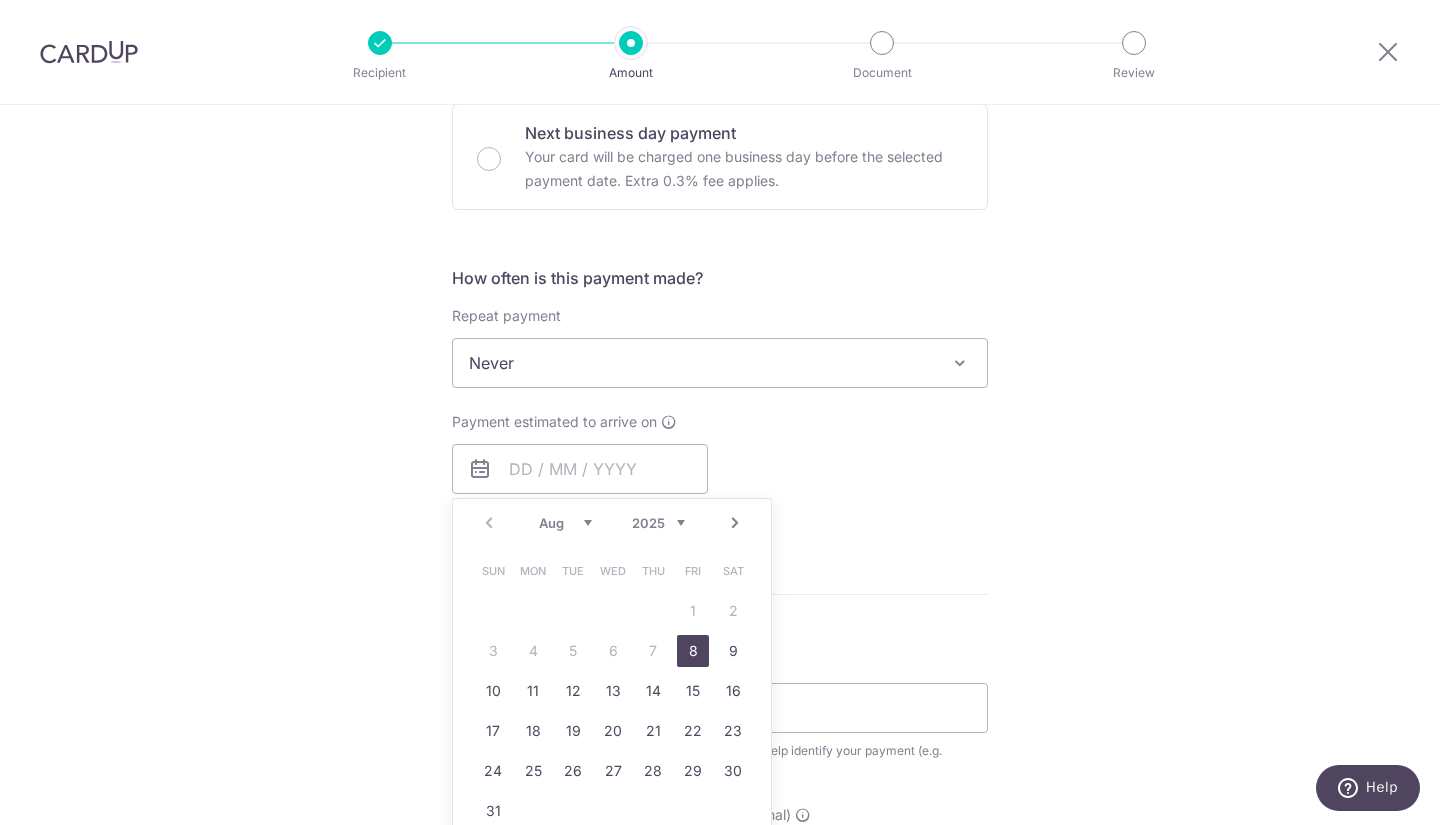 click on "8" at bounding box center (693, 651) 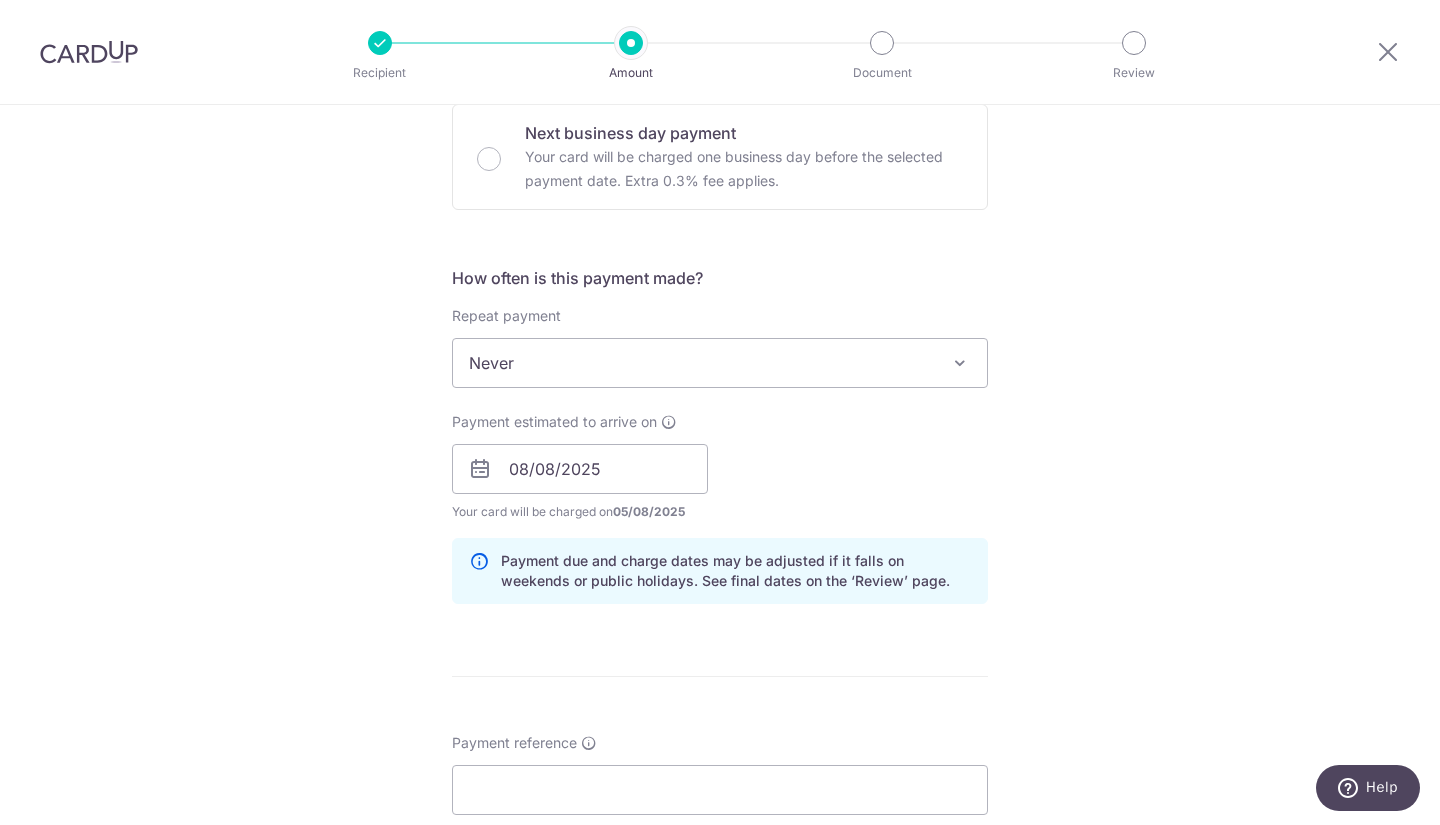 scroll, scrollTop: 827, scrollLeft: 0, axis: vertical 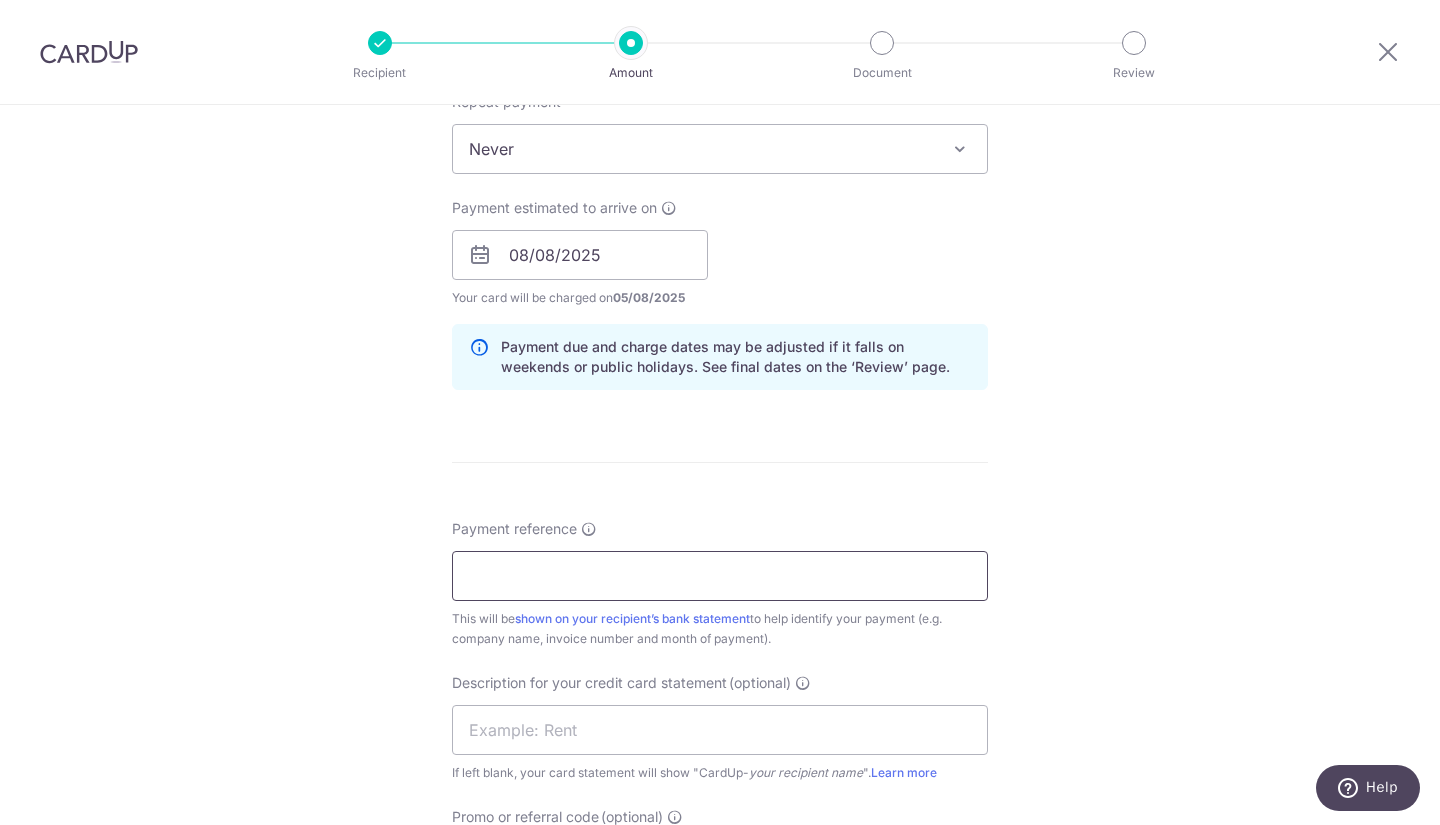 click on "Payment reference" at bounding box center (720, 576) 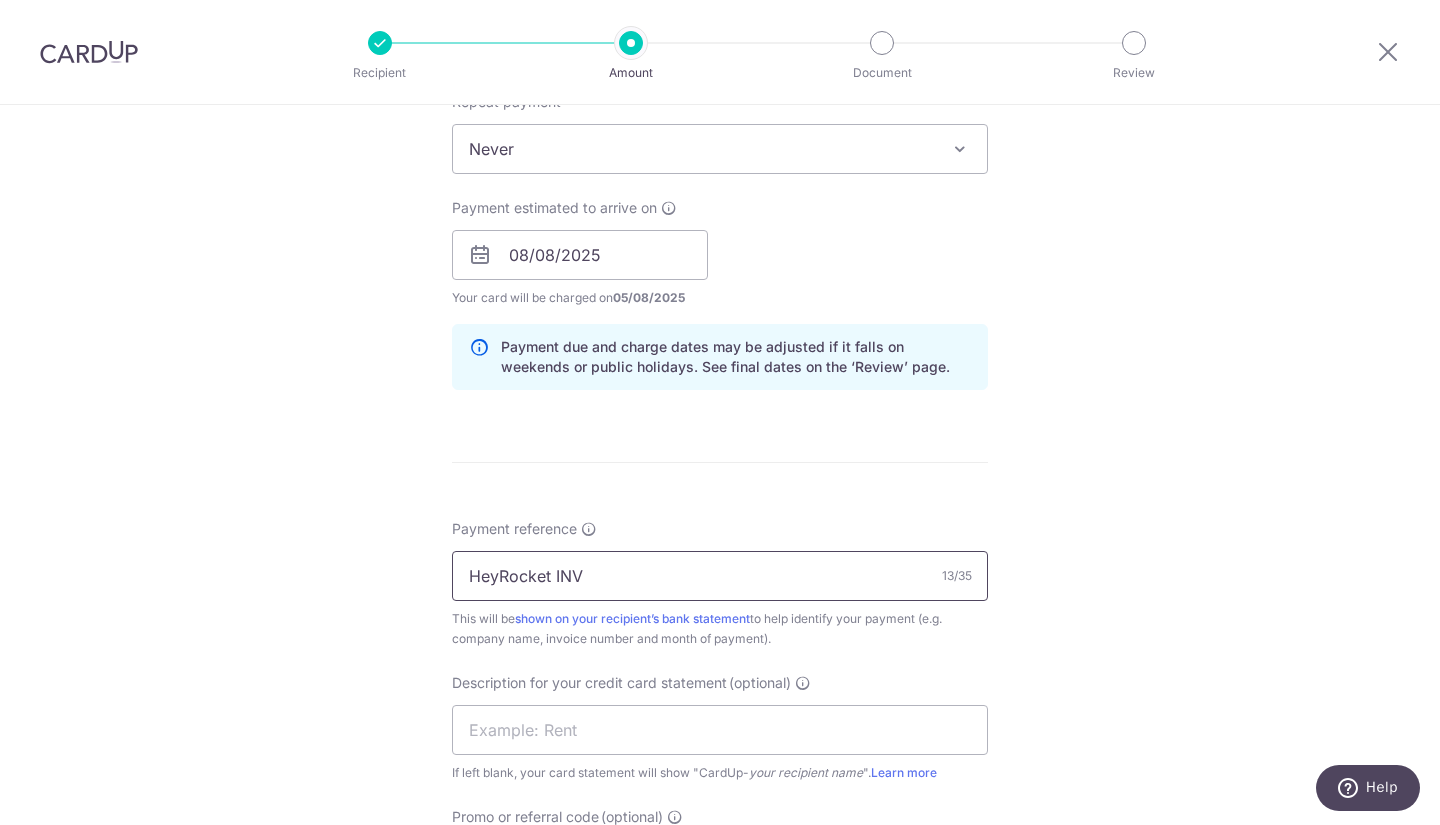paste on "06216, 06215, 06214" 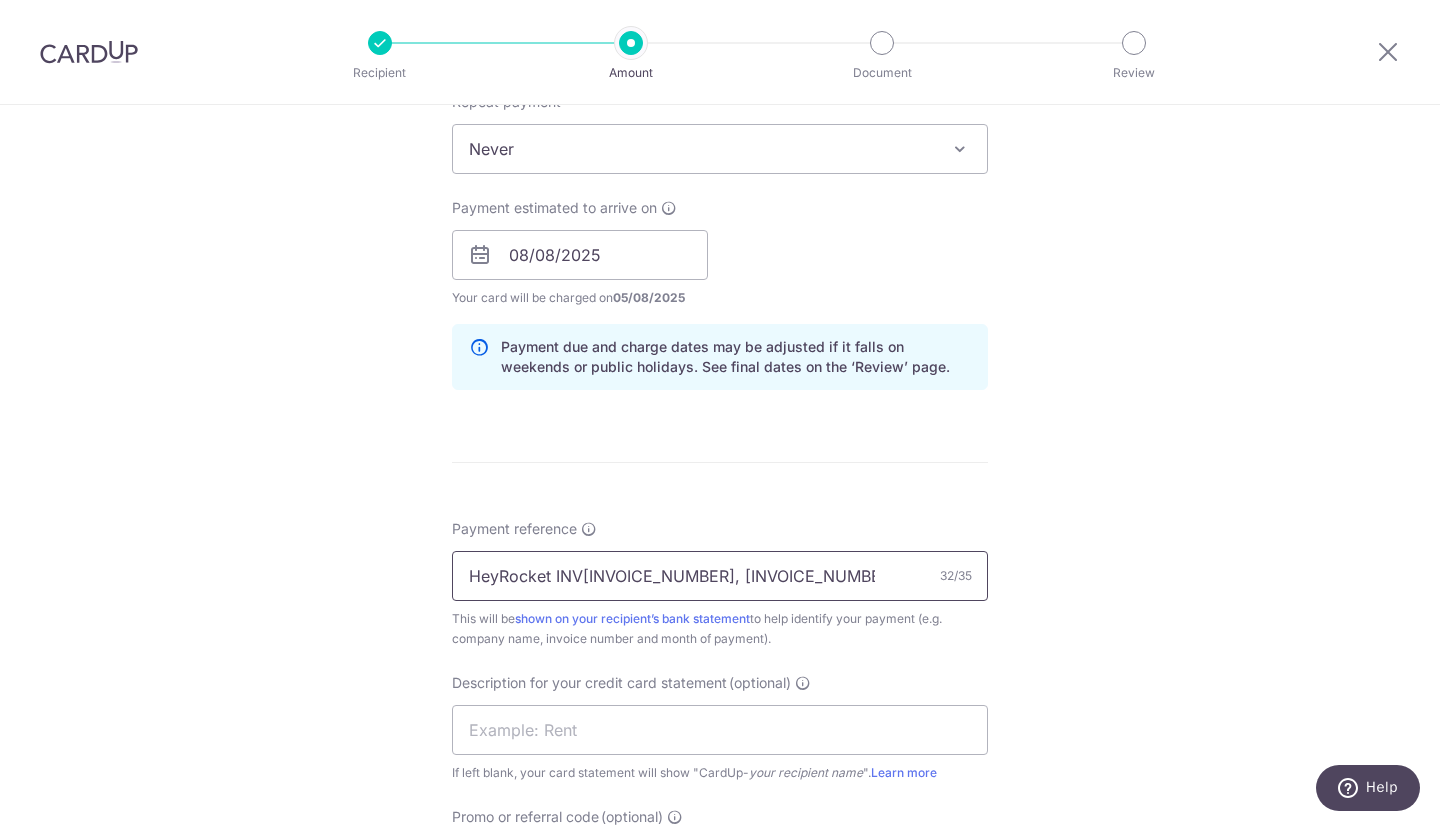 scroll, scrollTop: 952, scrollLeft: 0, axis: vertical 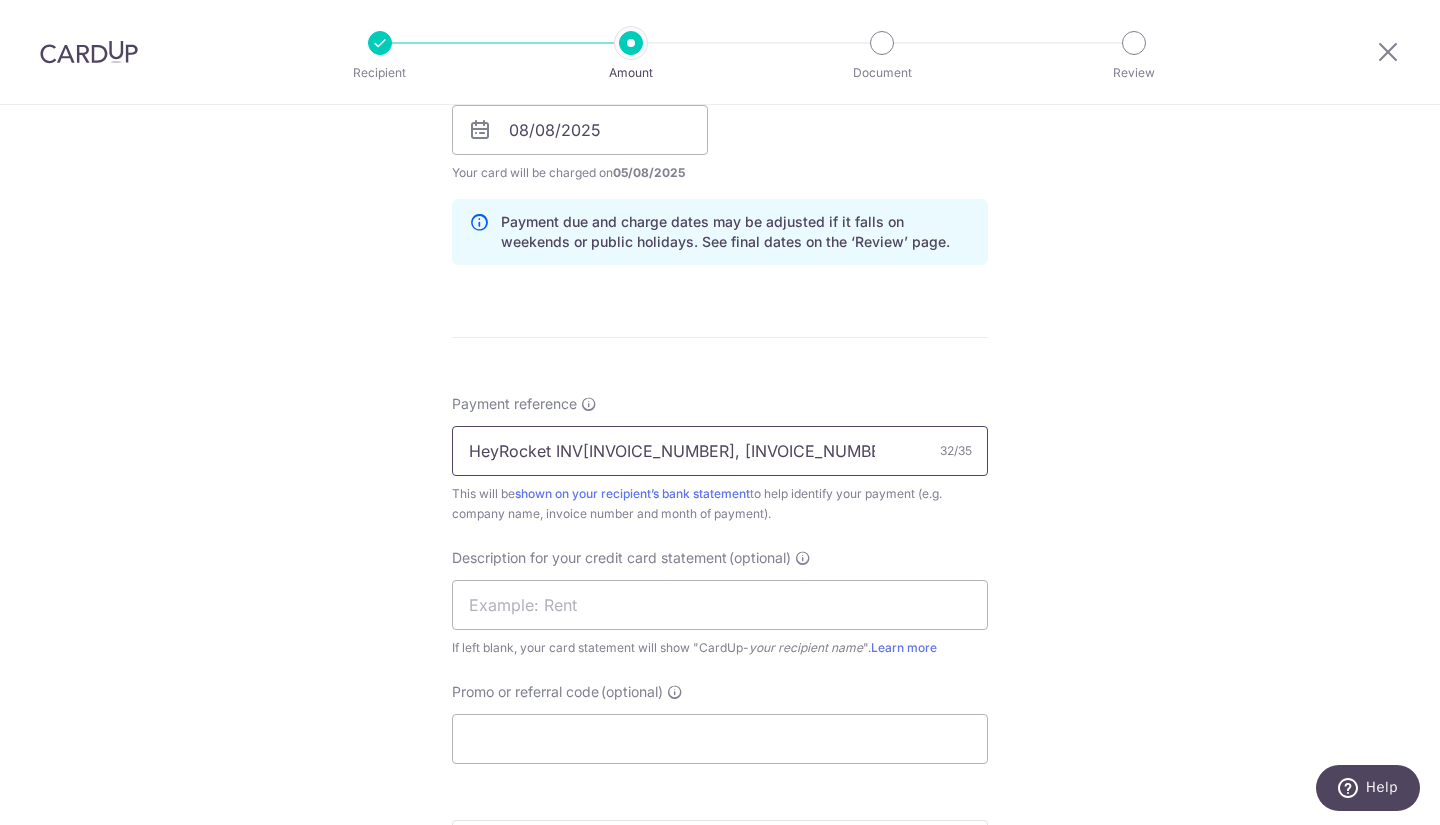 click on "HeyRocket INV06216, 06215, 06214" at bounding box center [720, 451] 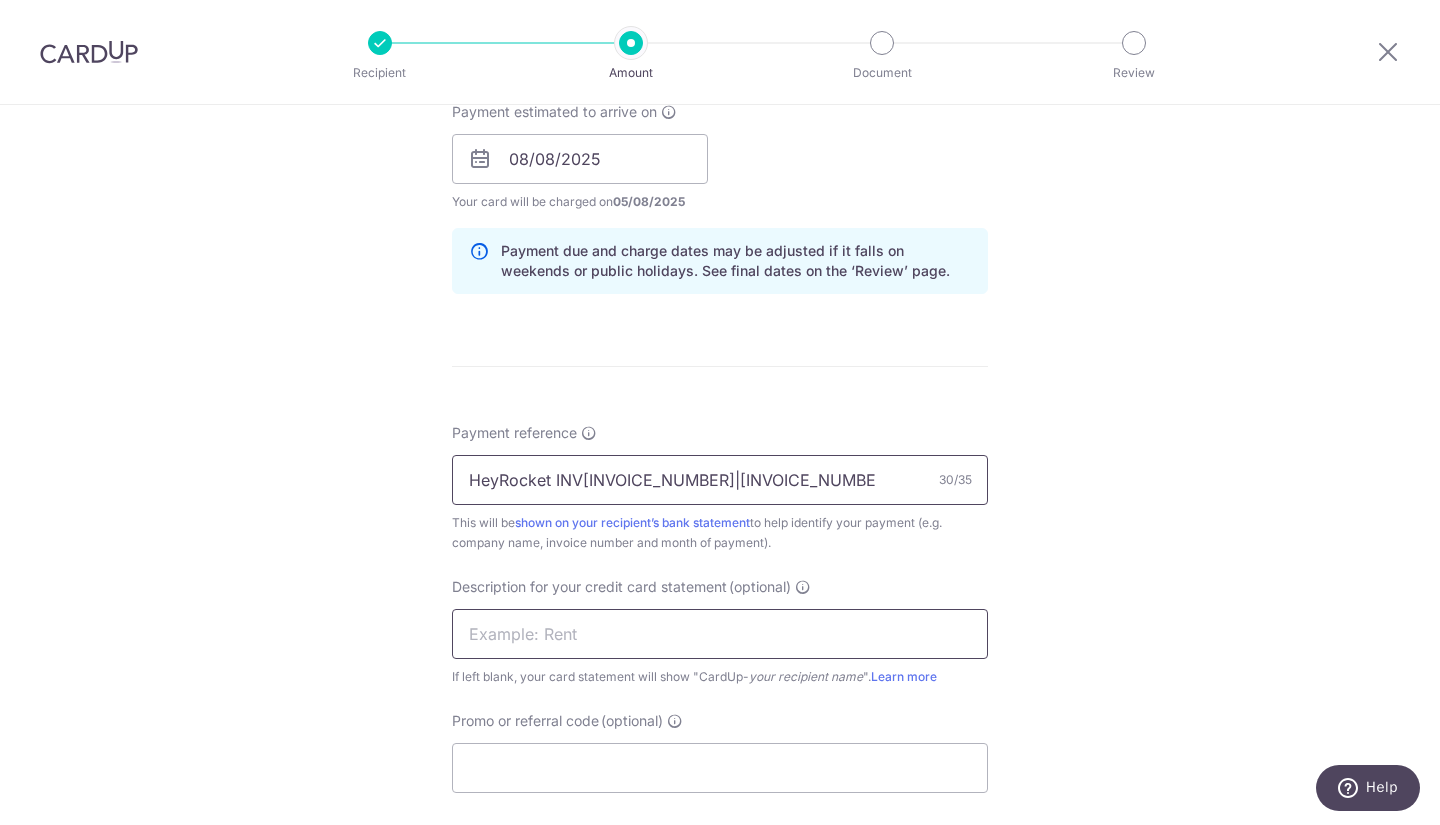 scroll, scrollTop: 1053, scrollLeft: 0, axis: vertical 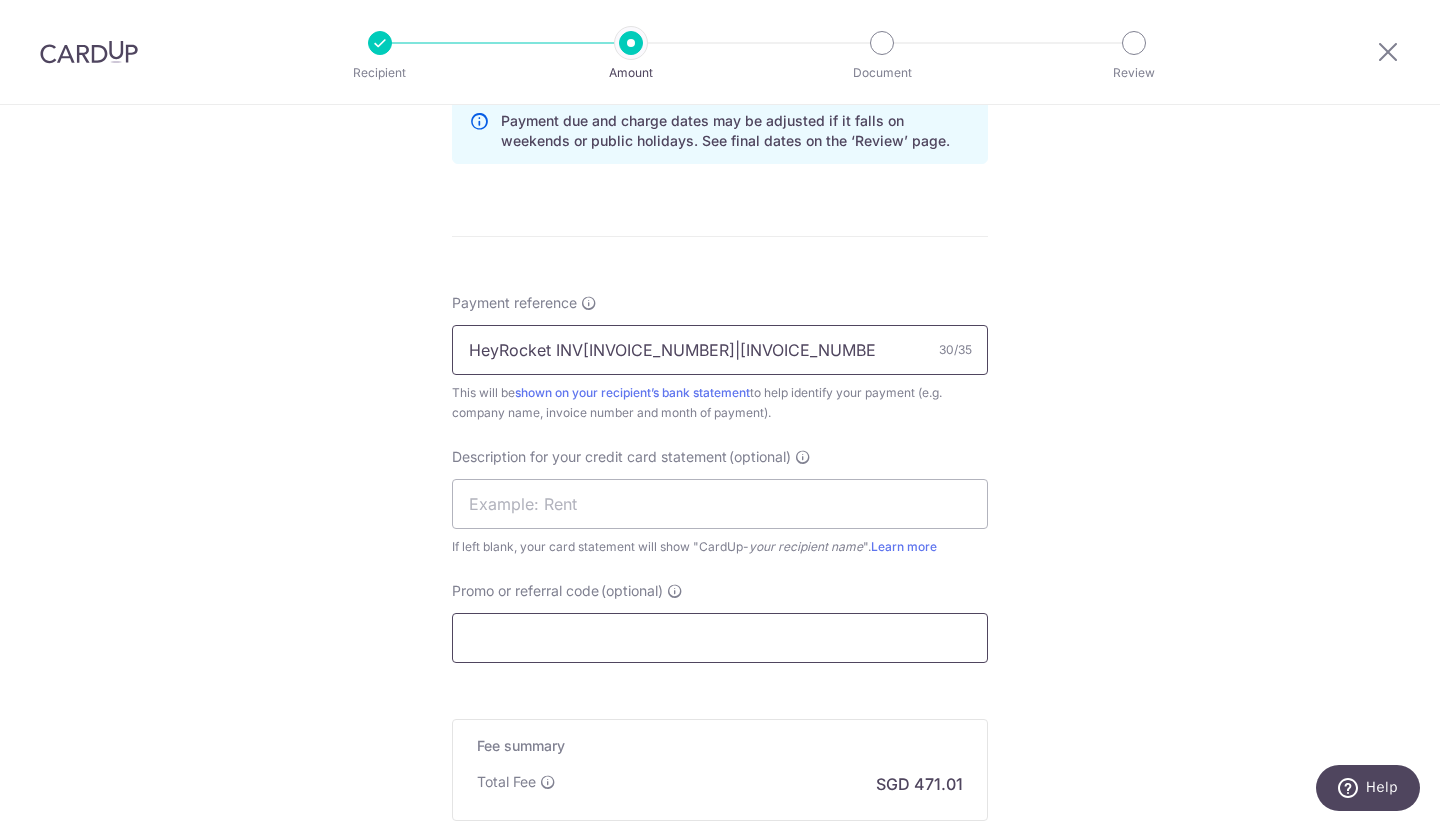 type on "HeyRocket INV06216|06215|06214" 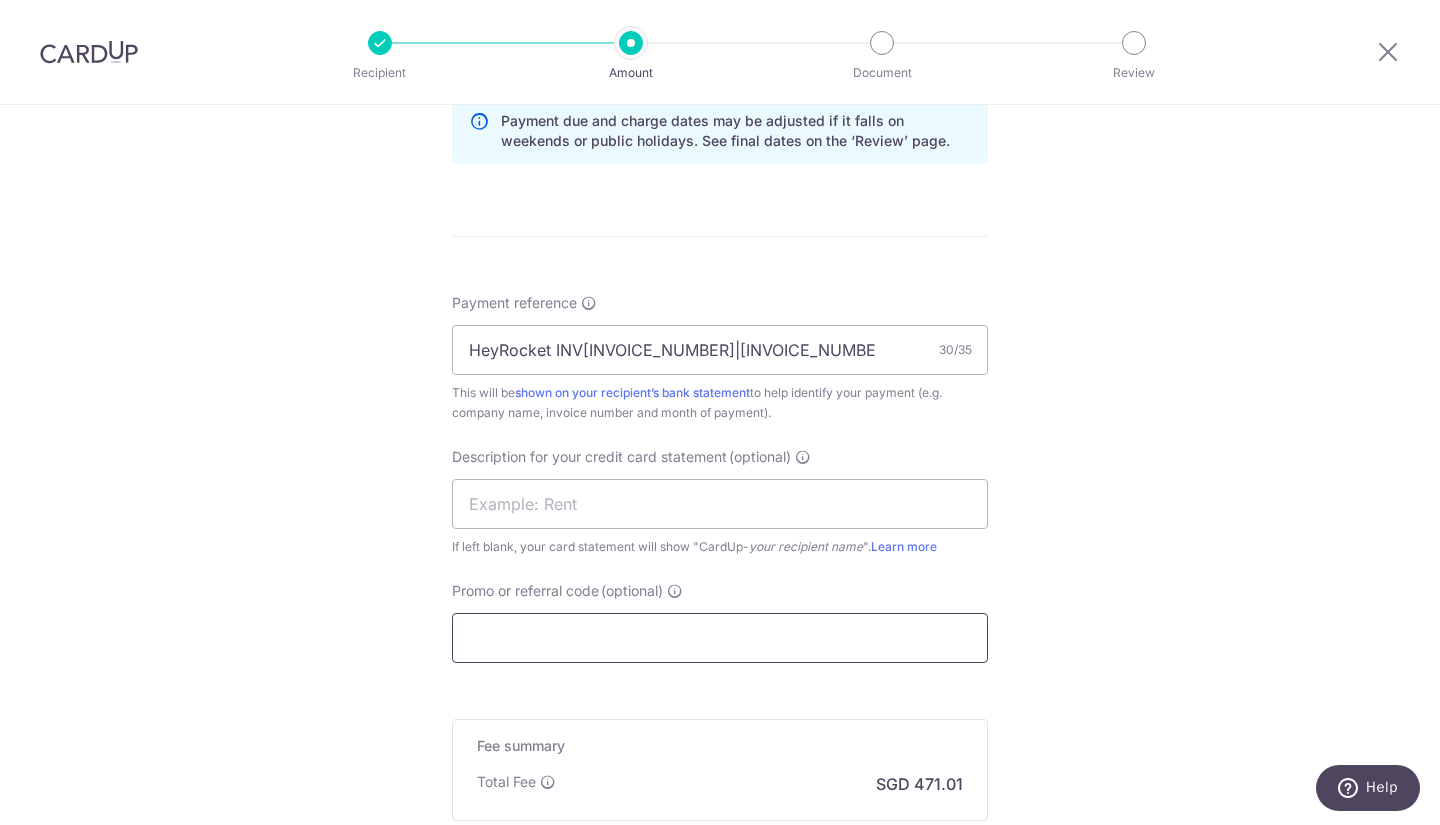 click on "Promo or referral code
(optional)" at bounding box center [720, 638] 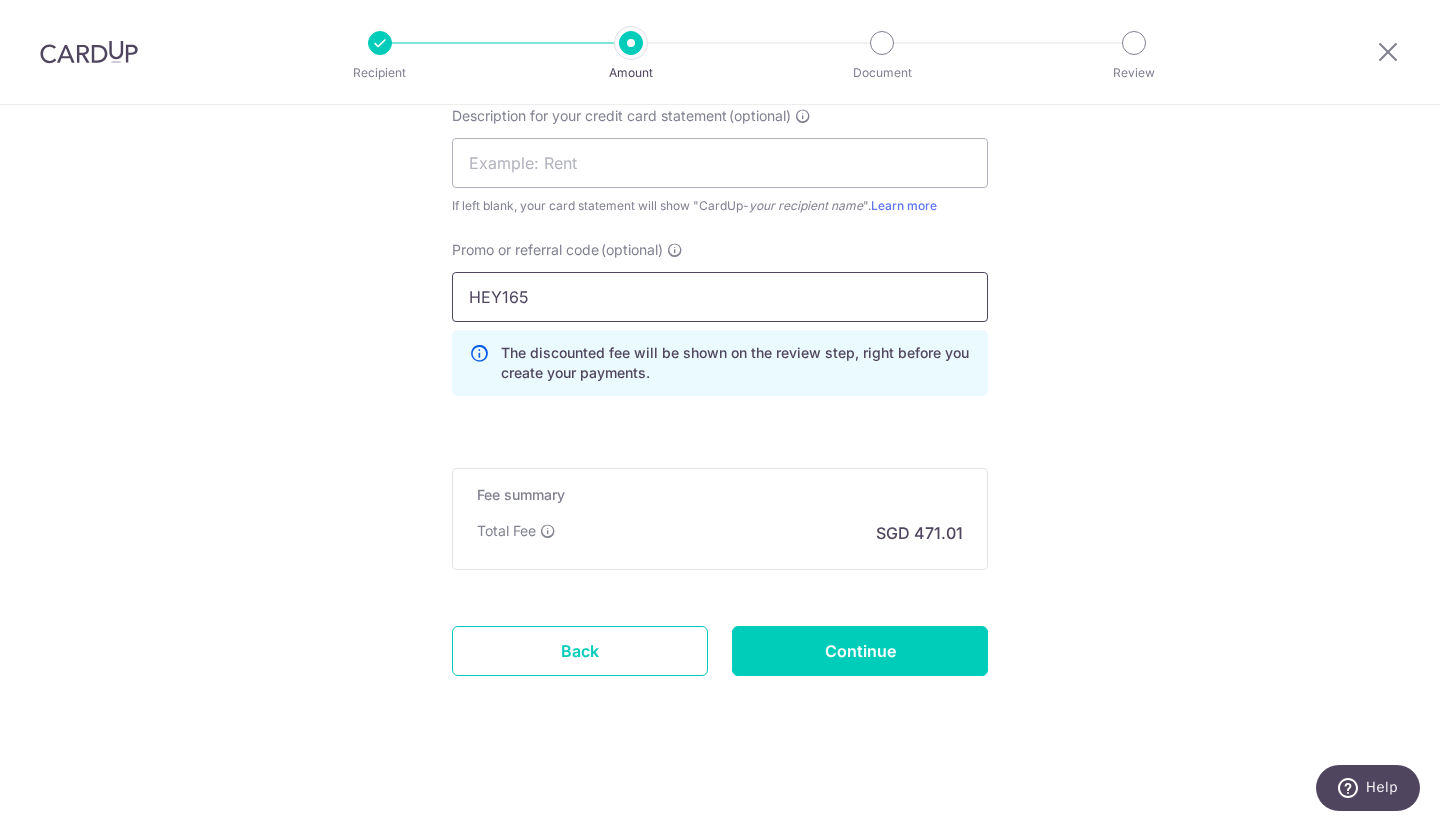 scroll, scrollTop: 1389, scrollLeft: 0, axis: vertical 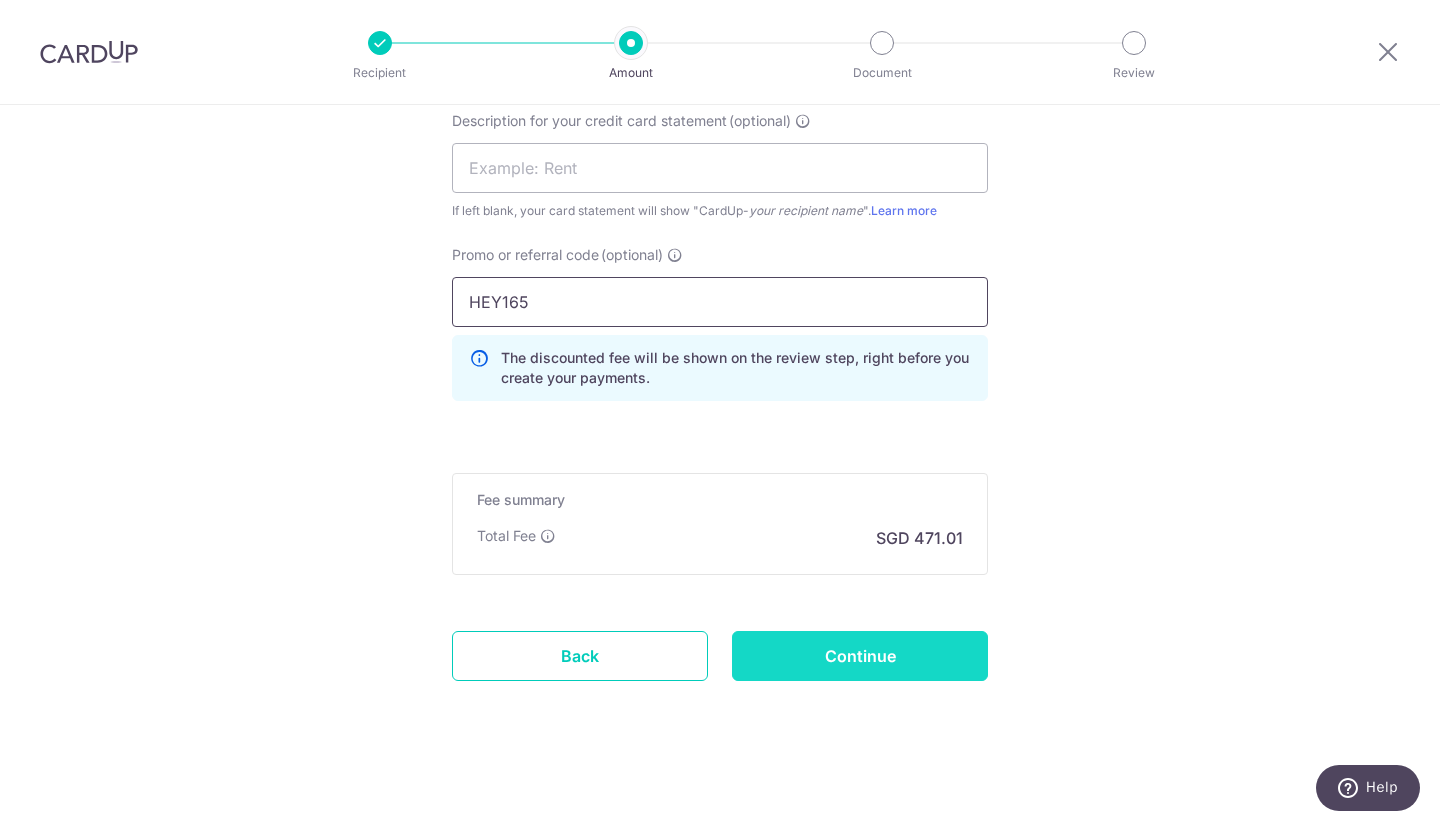 type on "HEY165" 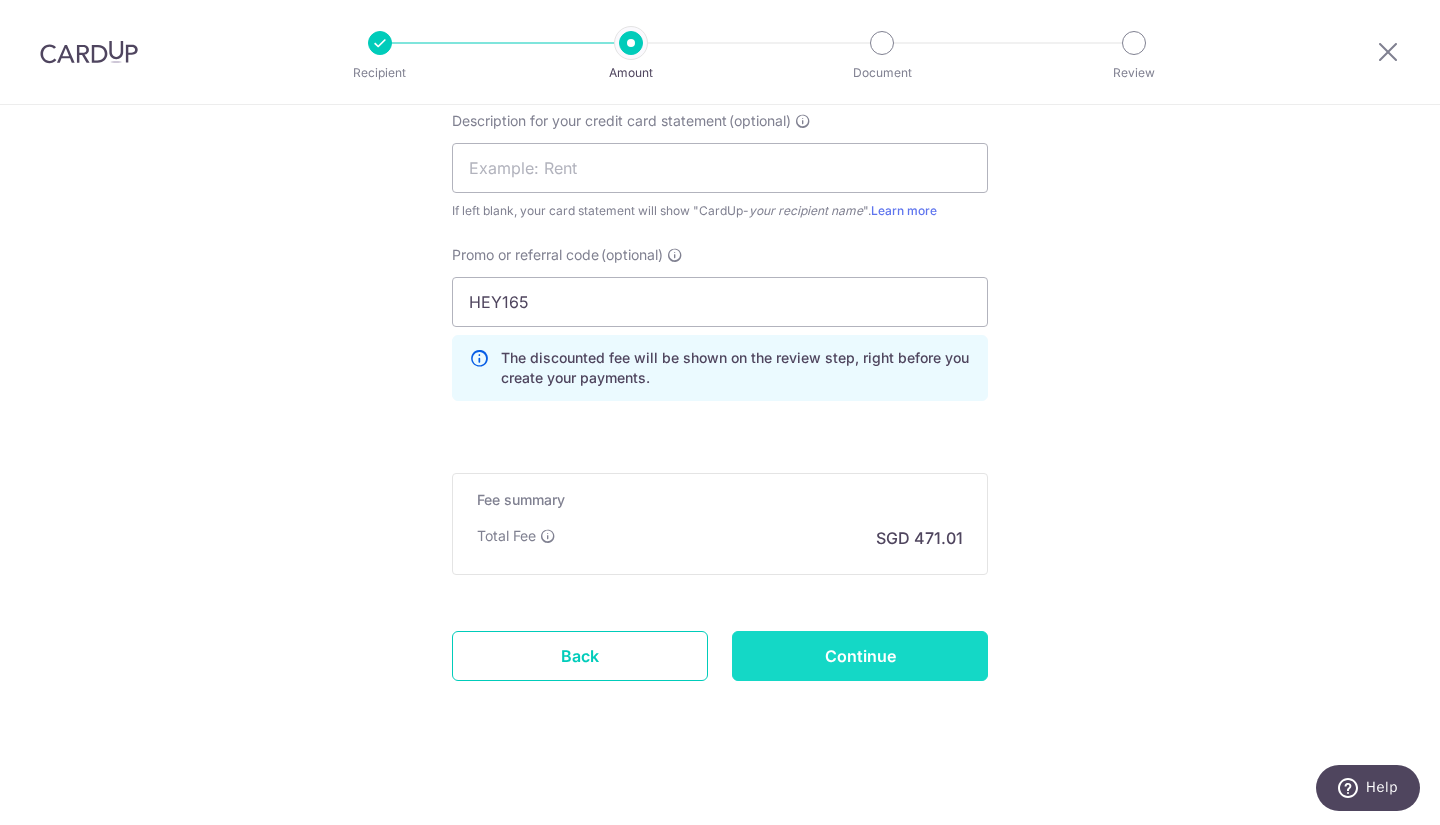 click on "Continue" at bounding box center (860, 656) 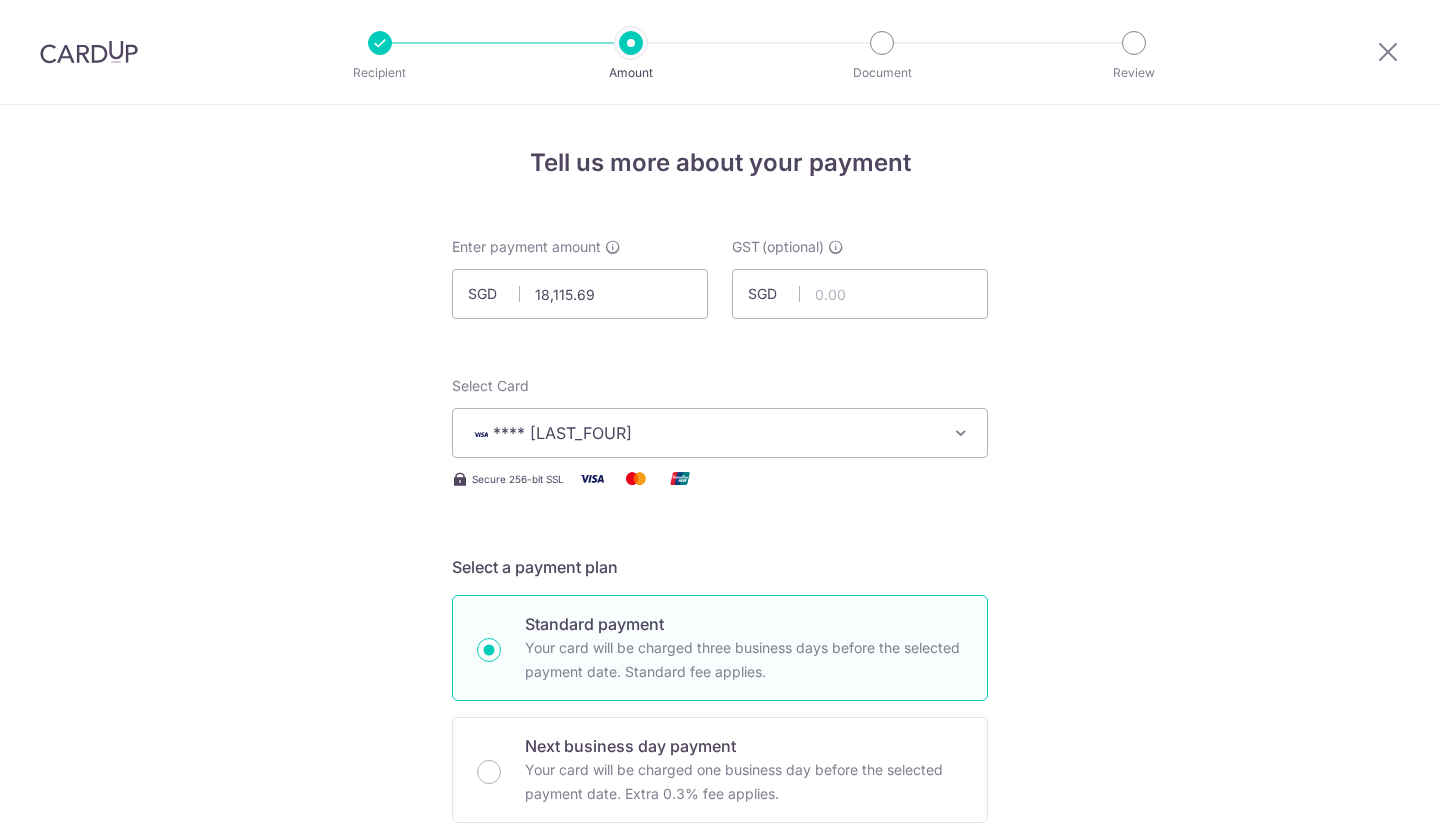 scroll, scrollTop: 0, scrollLeft: 0, axis: both 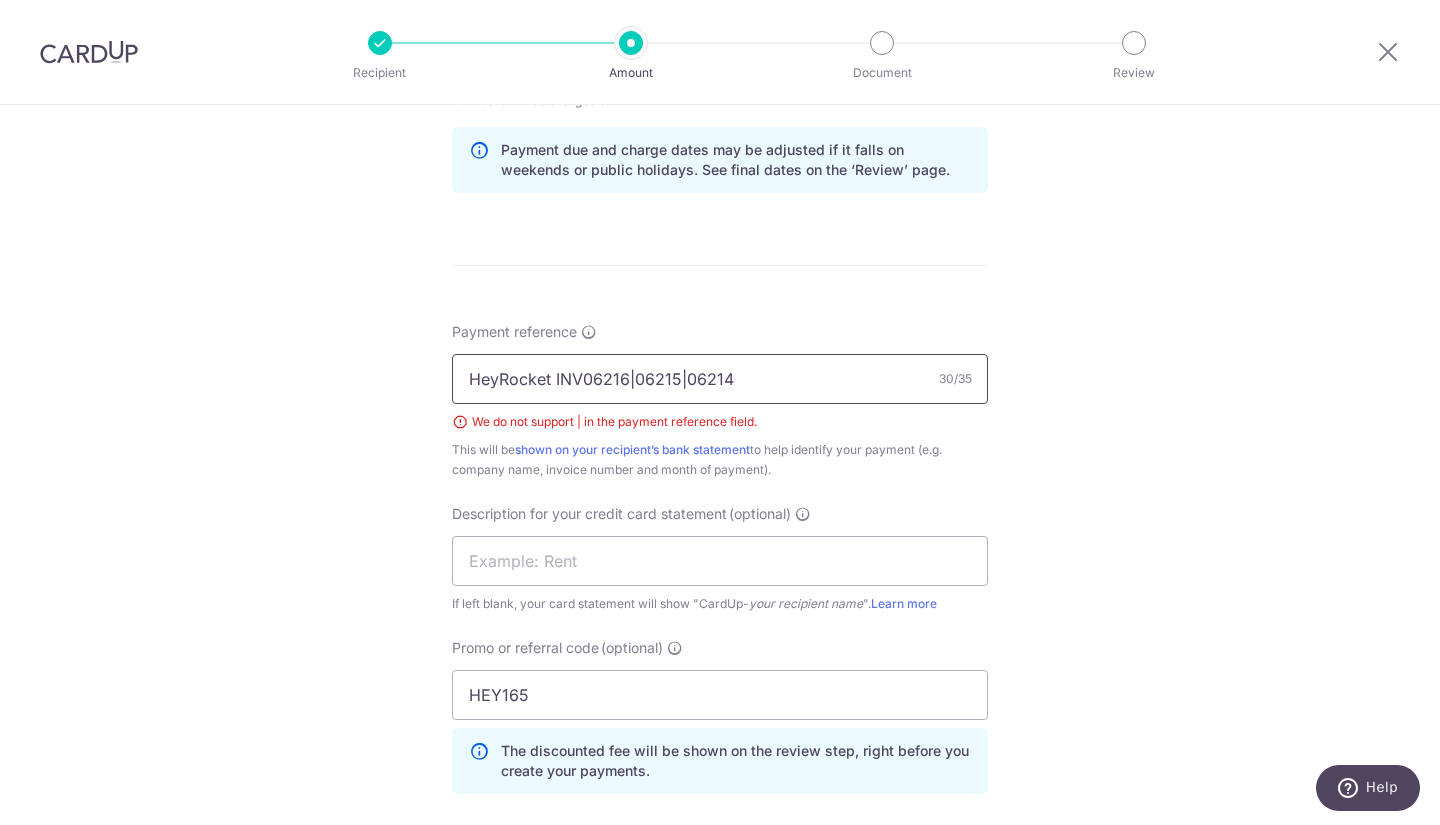 click on "HeyRocket INV06216|06215|06214" at bounding box center (720, 379) 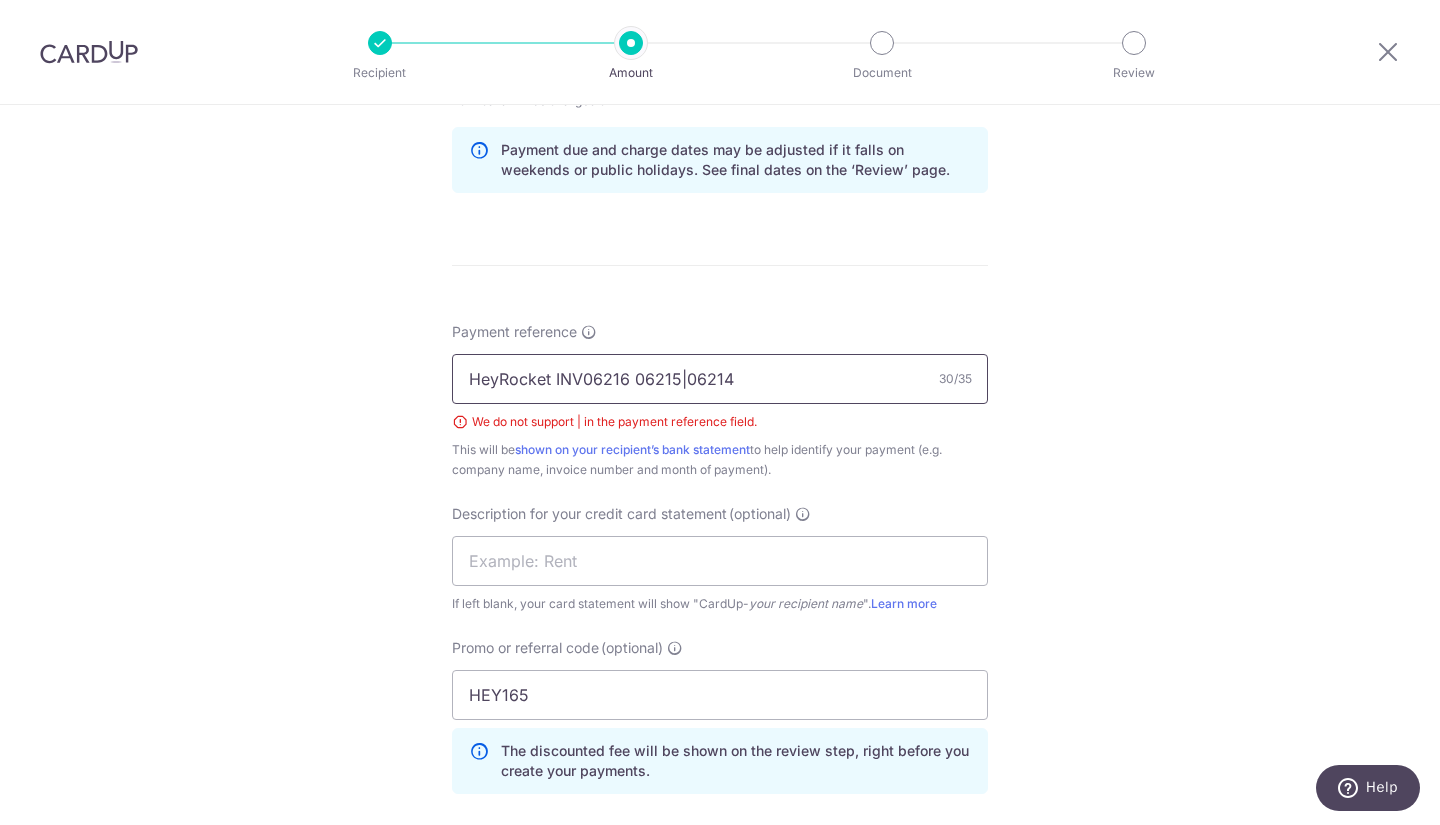 click on "HeyRocket INV06216 06215|06214" at bounding box center (720, 379) 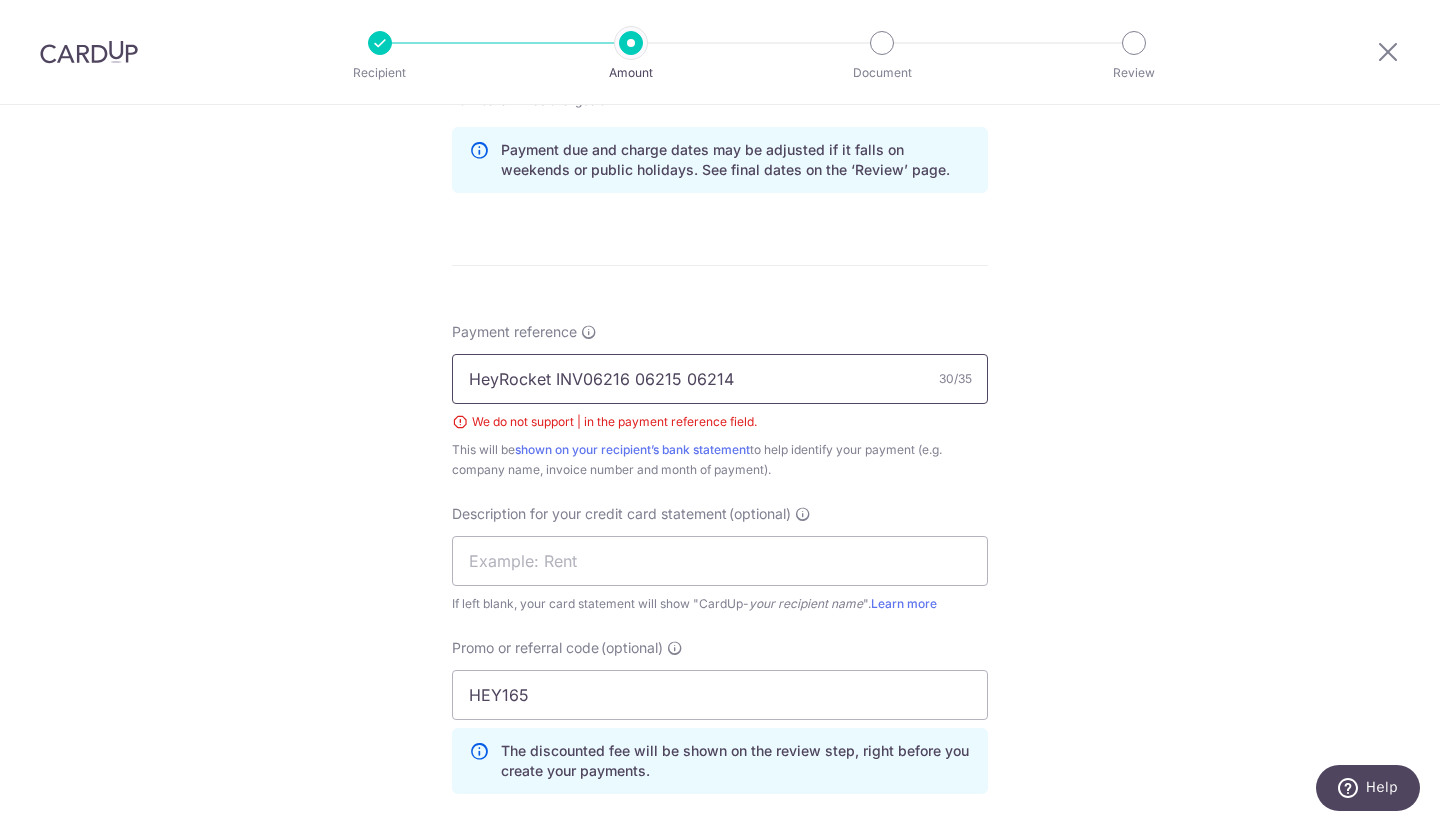 scroll, scrollTop: 1423, scrollLeft: 0, axis: vertical 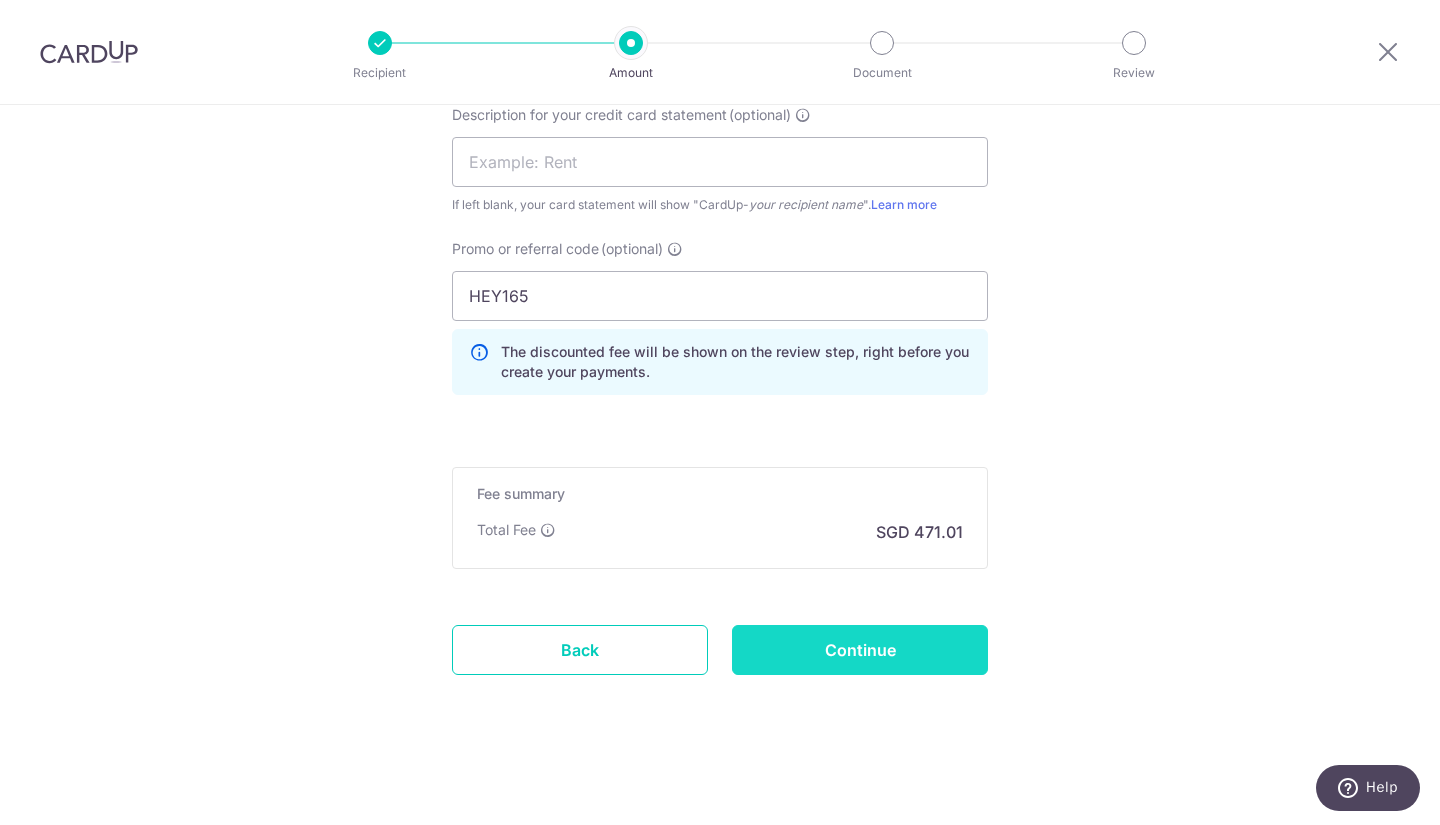 type on "HeyRocket INV06216 06215 06214" 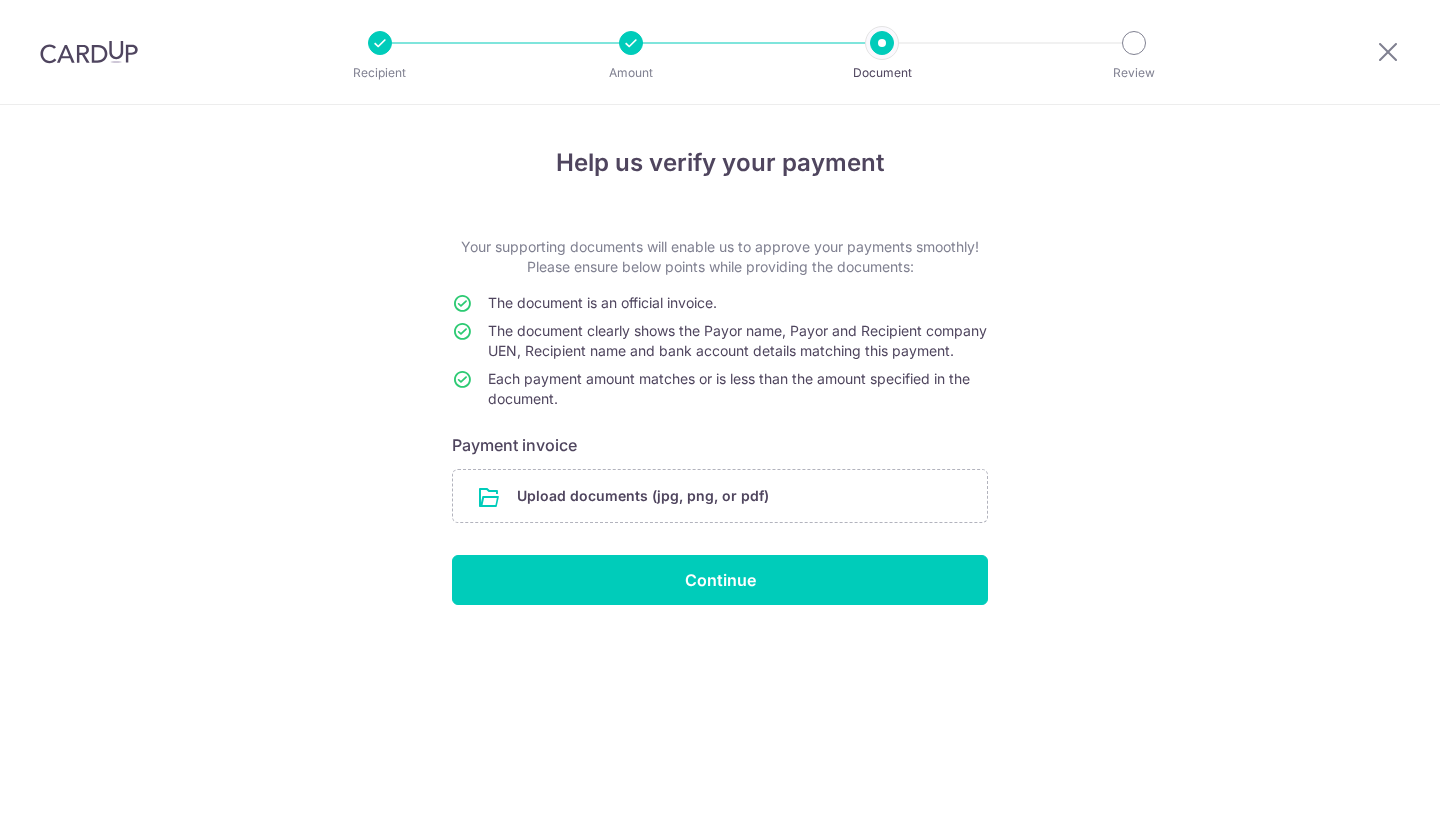 scroll, scrollTop: 0, scrollLeft: 0, axis: both 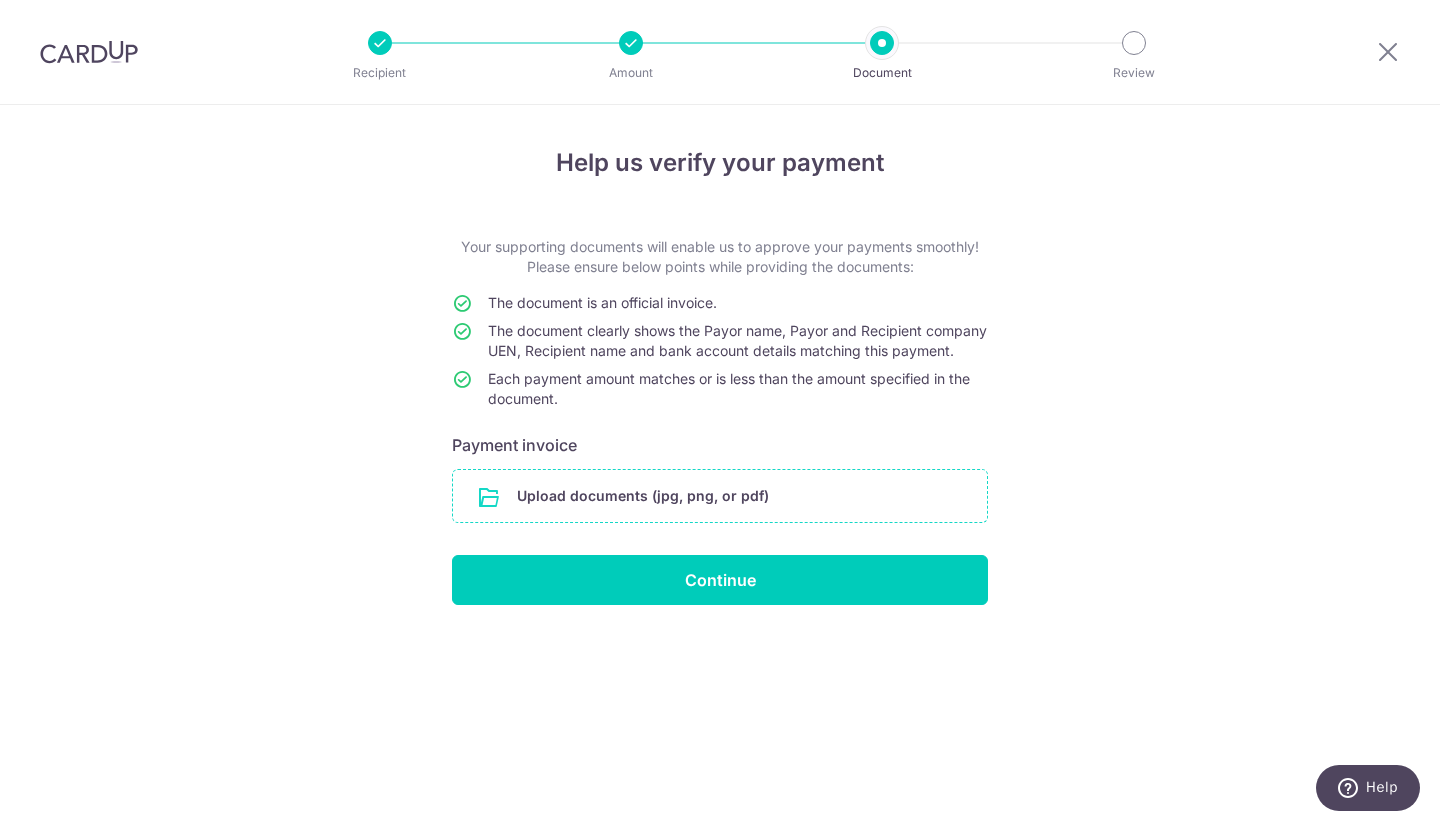 click at bounding box center (720, 496) 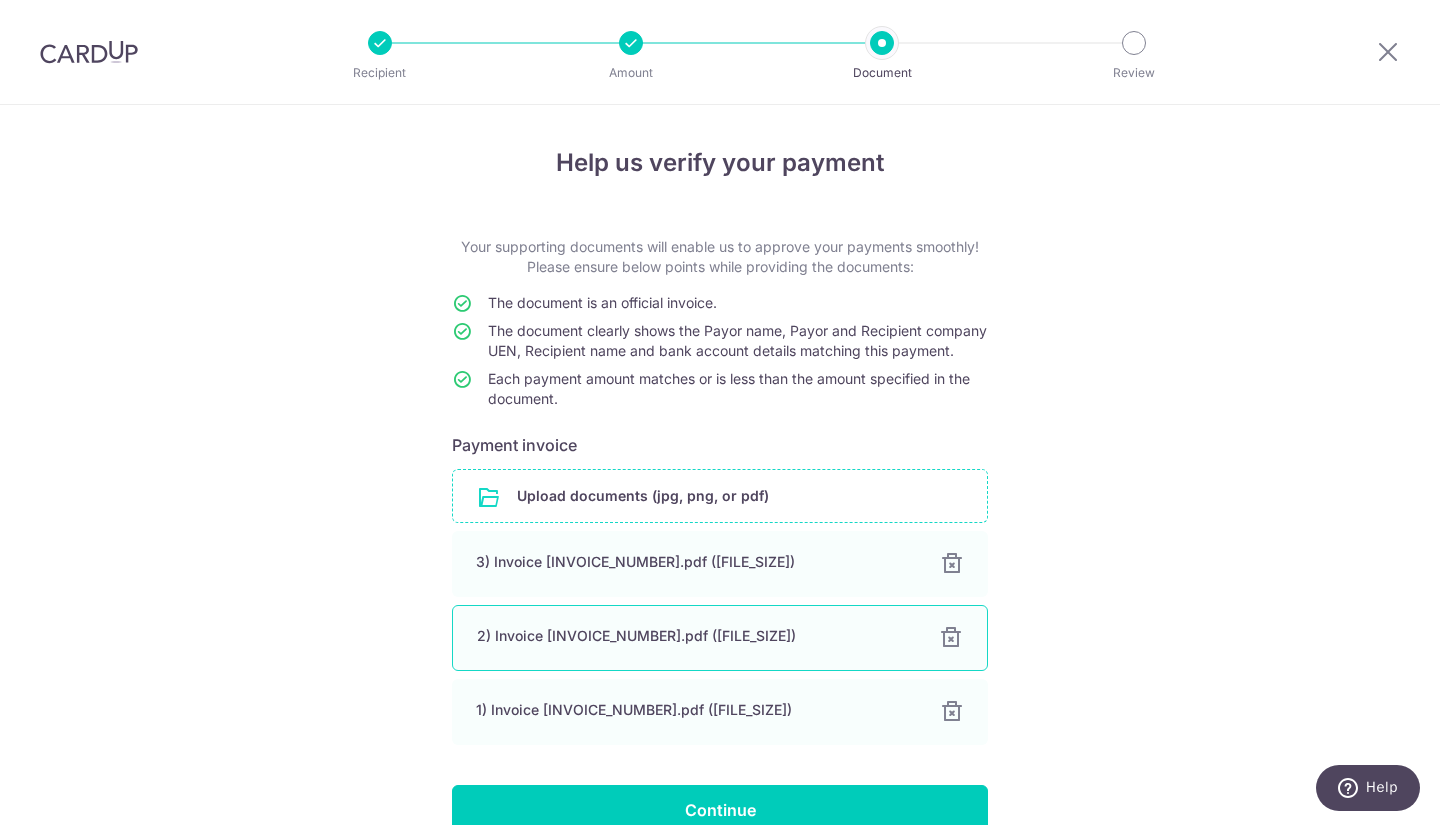 scroll, scrollTop: 124, scrollLeft: 0, axis: vertical 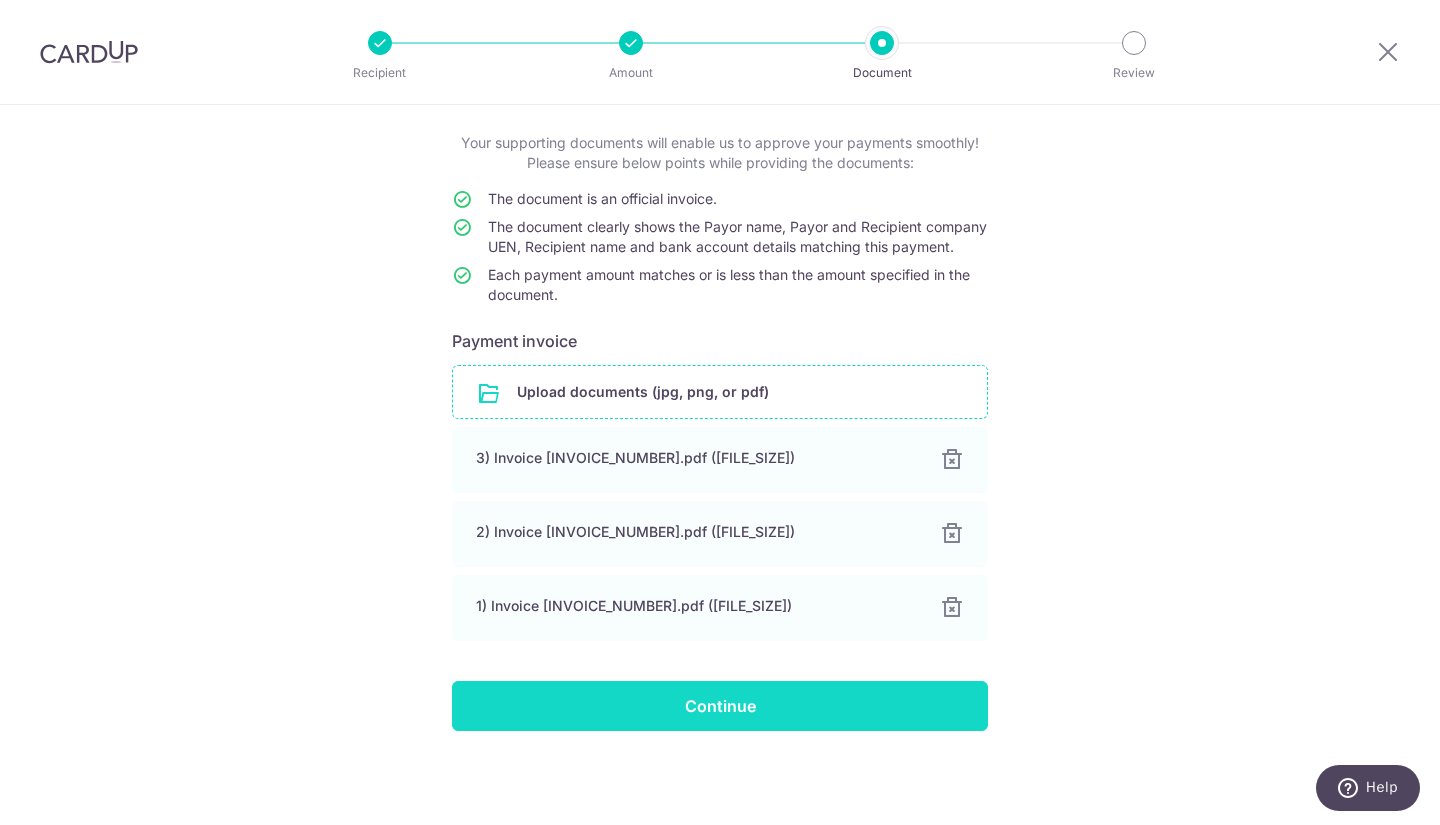 click on "Continue" at bounding box center (720, 706) 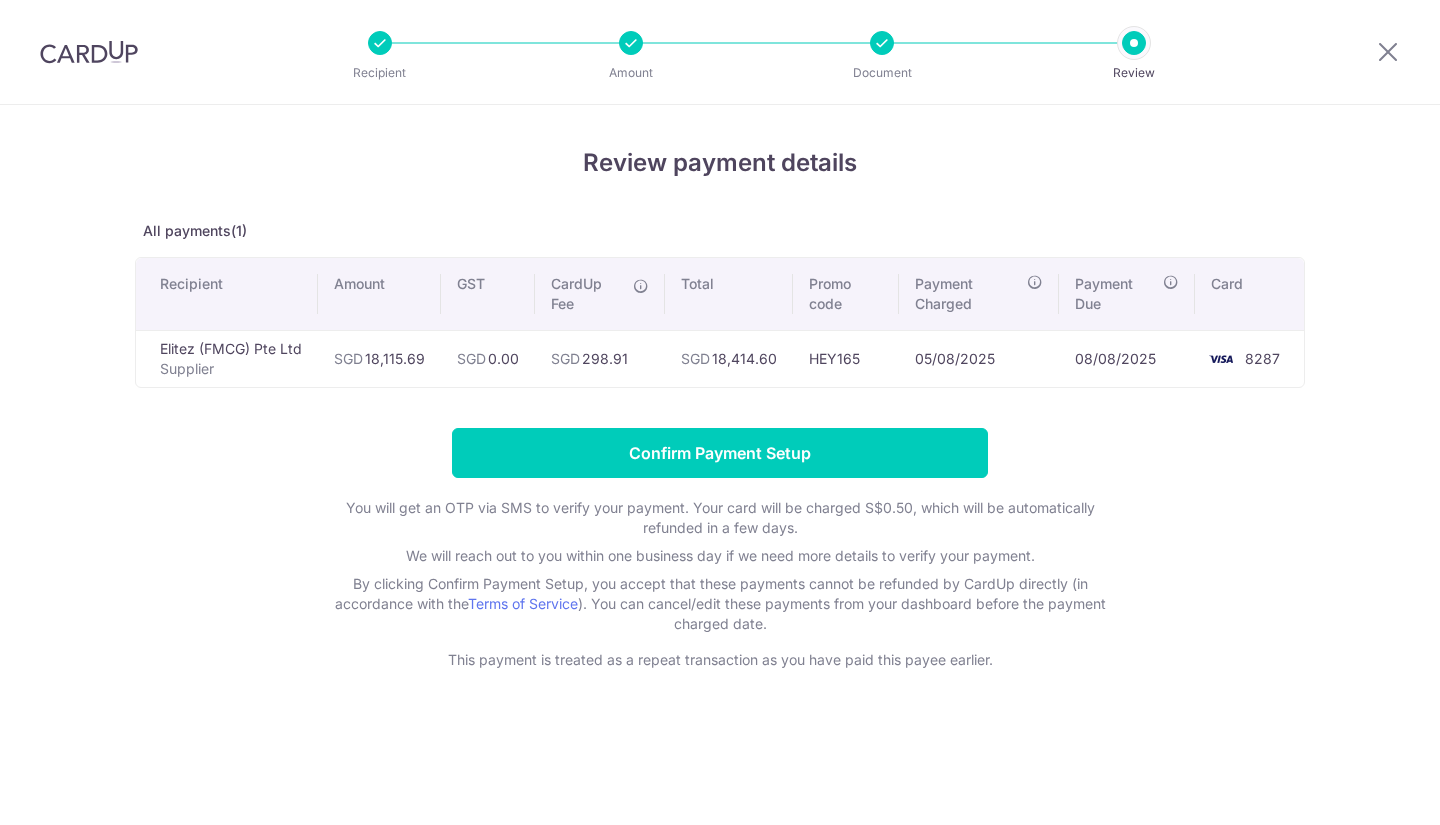 scroll, scrollTop: 0, scrollLeft: 0, axis: both 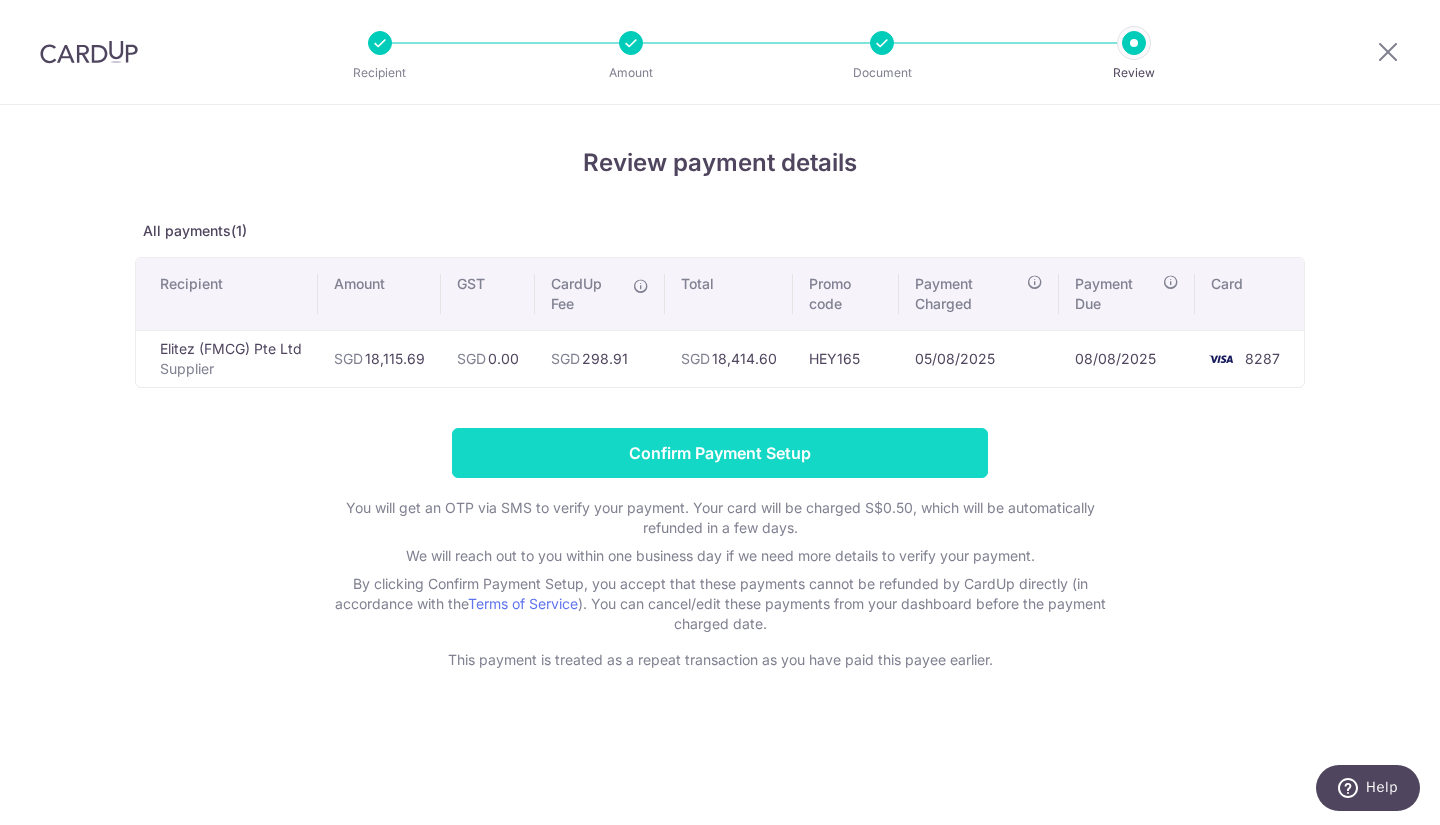 click on "Confirm Payment Setup" at bounding box center [720, 453] 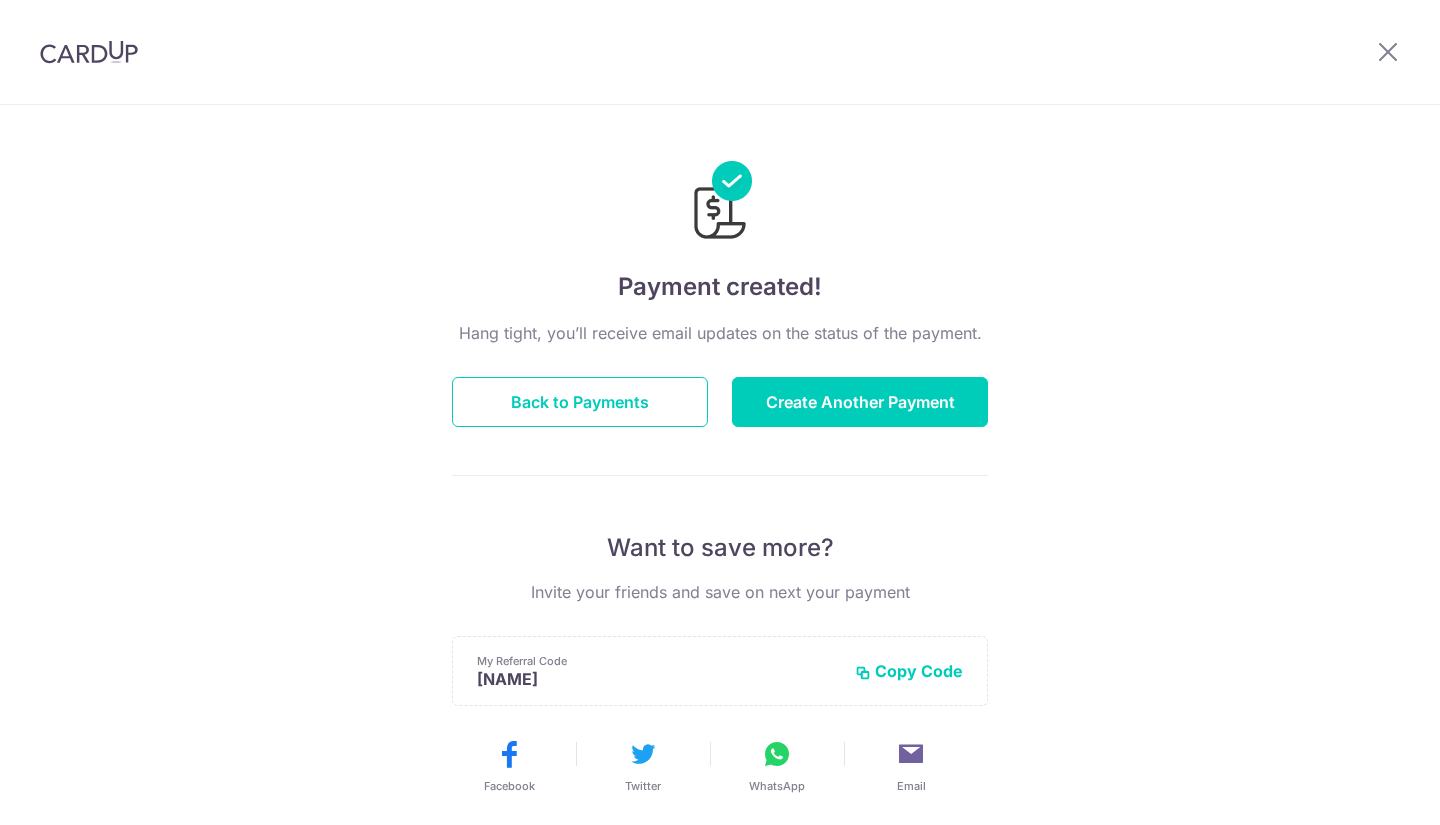 scroll, scrollTop: 0, scrollLeft: 0, axis: both 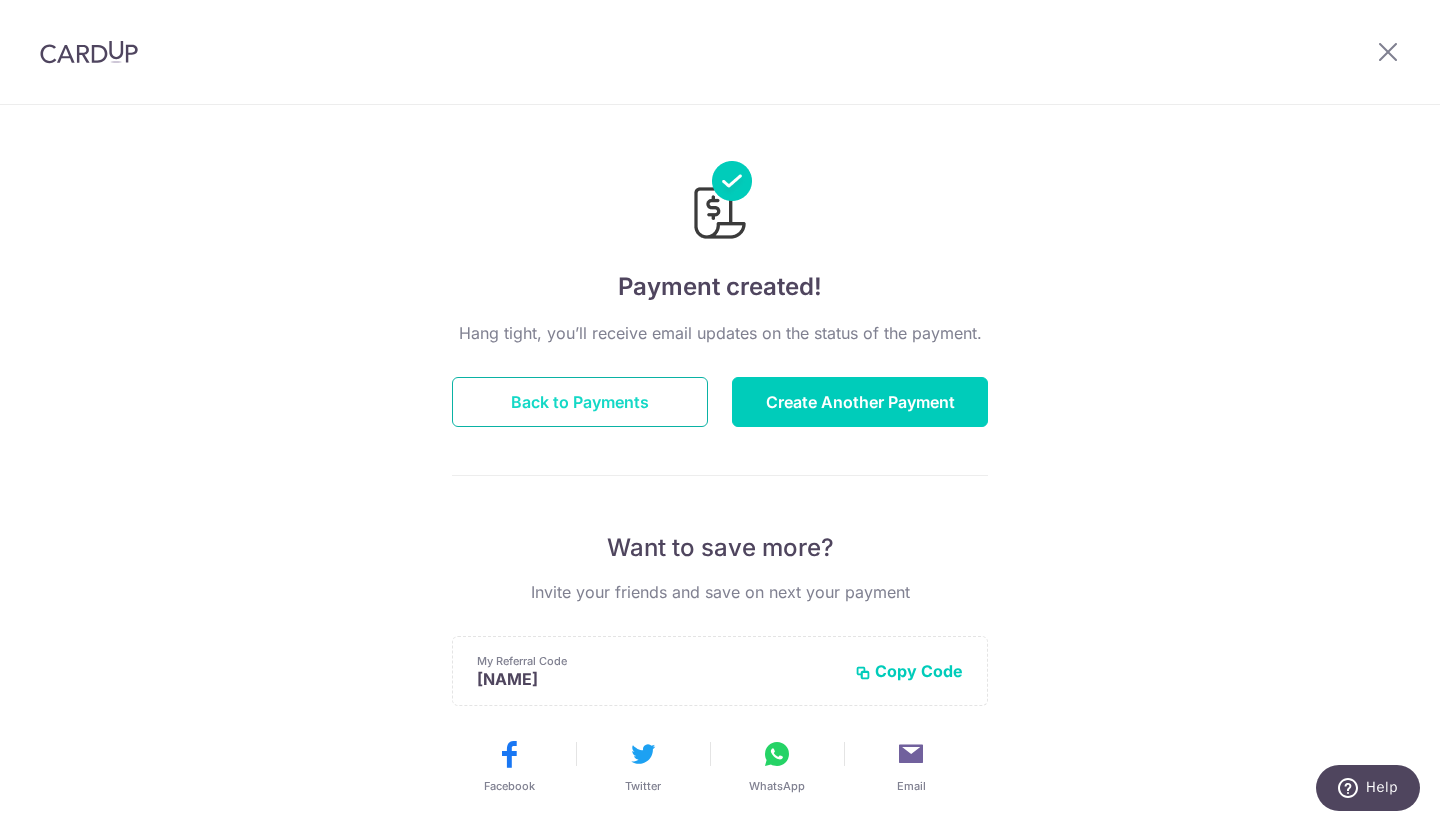 click on "Back to Payments" at bounding box center [580, 402] 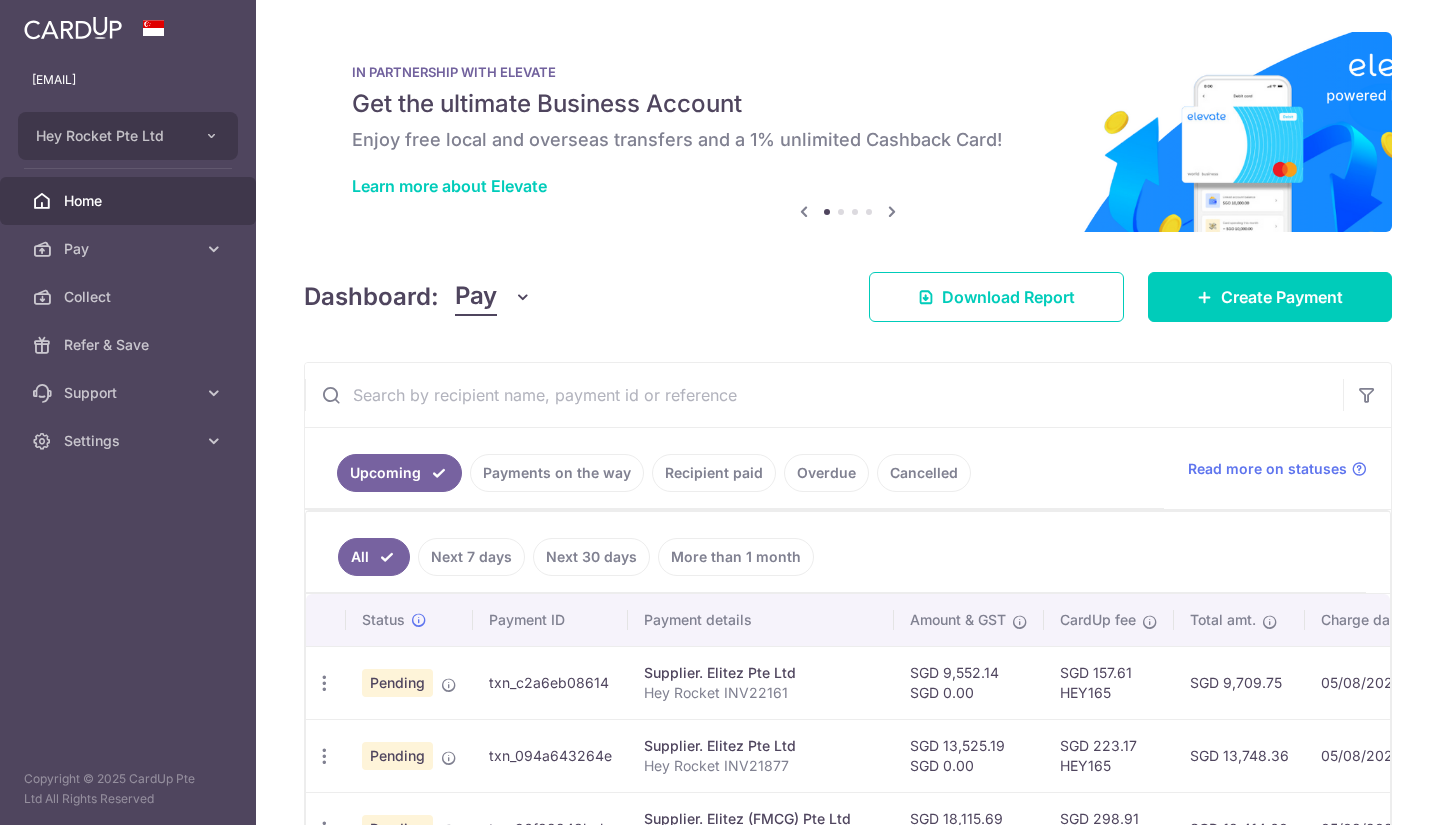 scroll, scrollTop: 0, scrollLeft: 0, axis: both 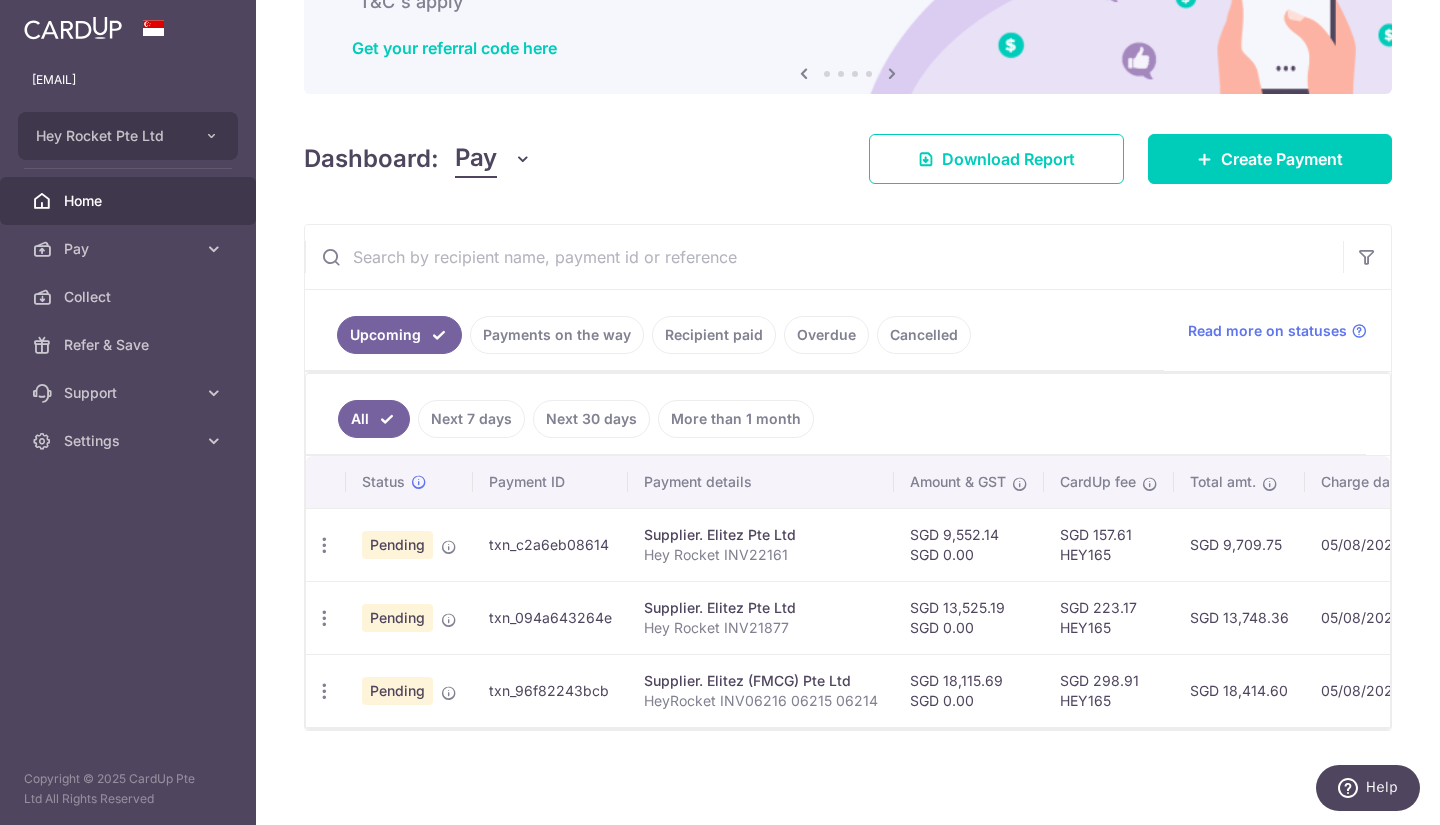 click on "Recipient paid" at bounding box center [714, 335] 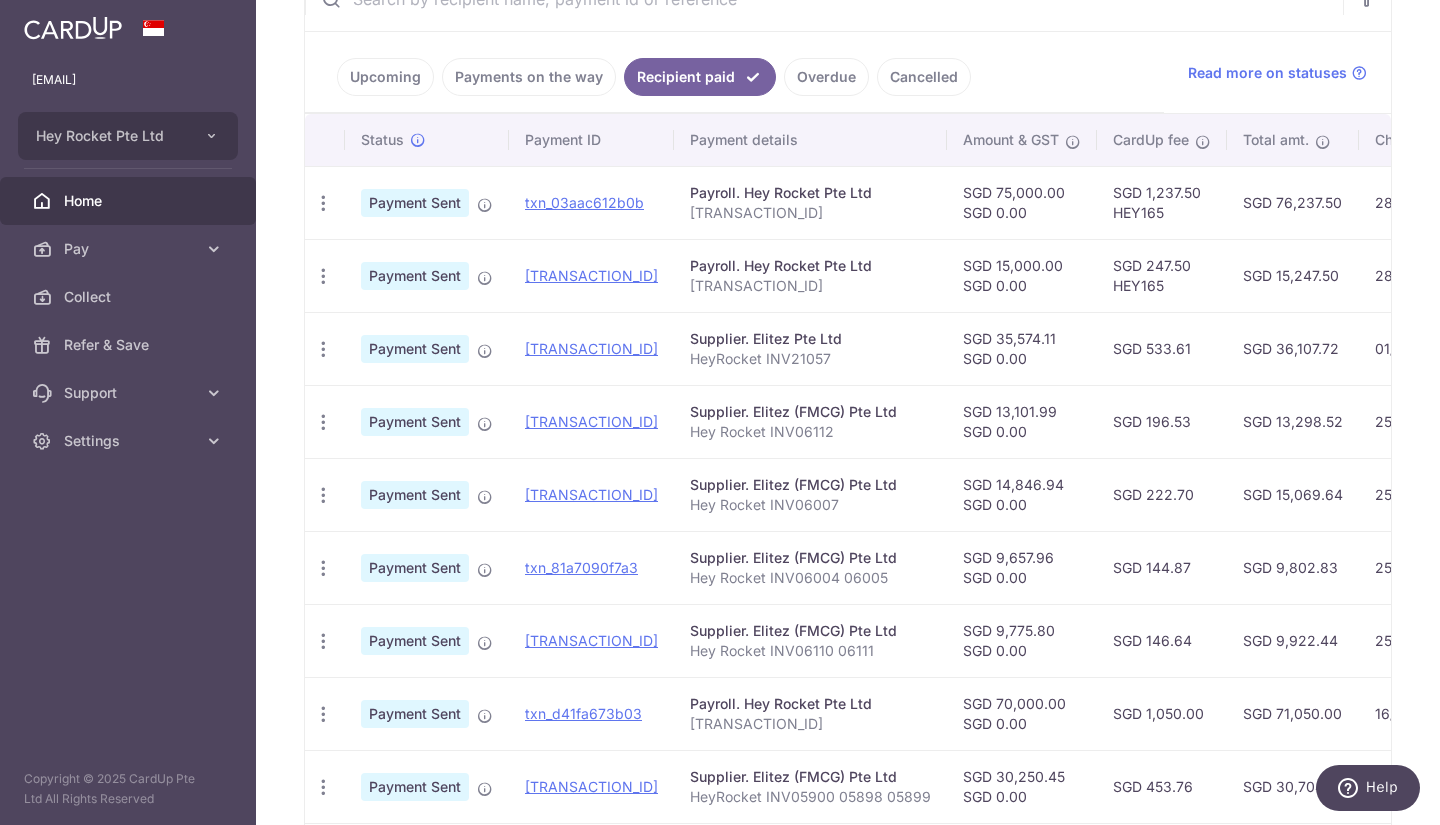 scroll, scrollTop: 419, scrollLeft: 0, axis: vertical 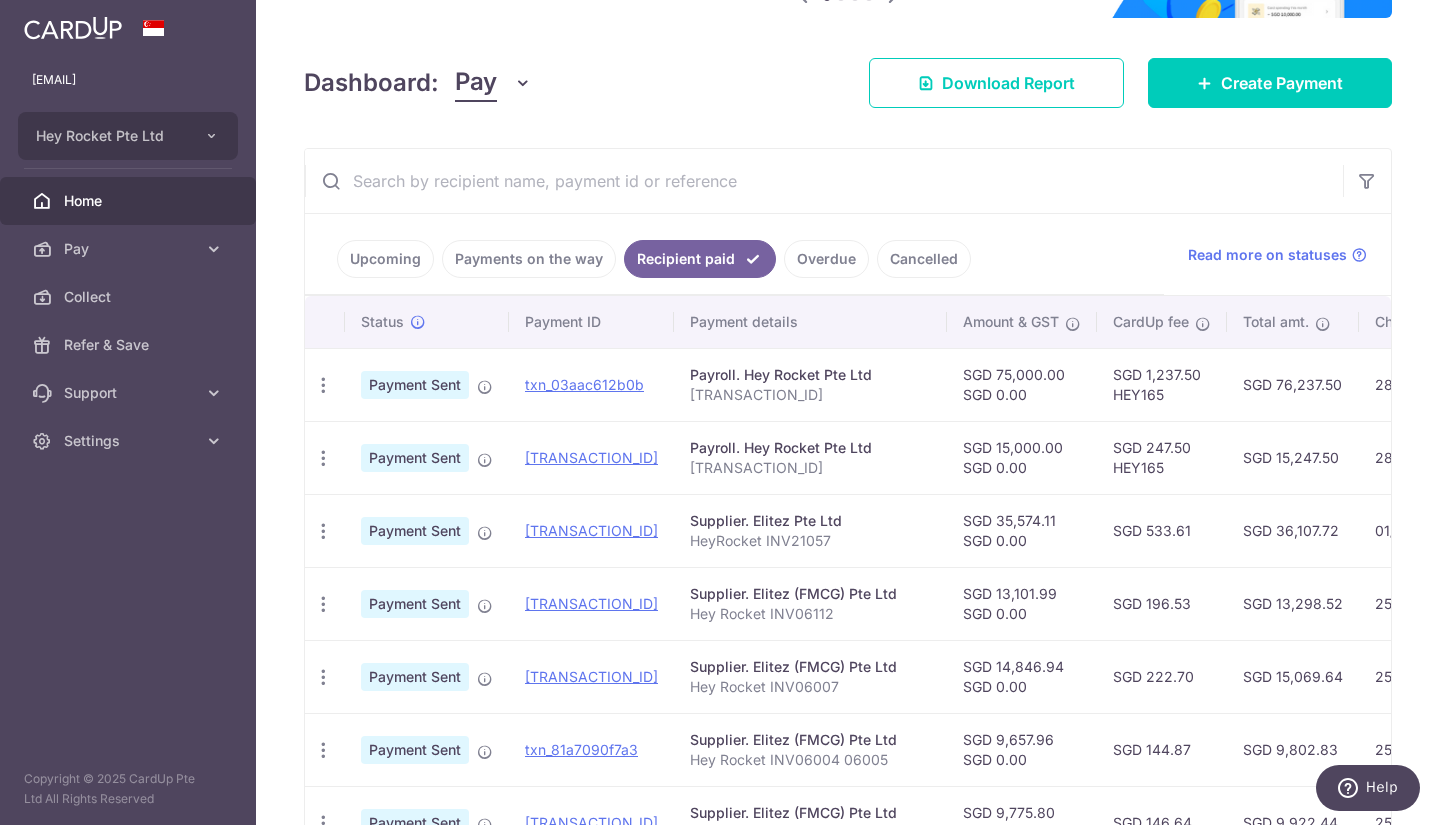 click on "Upcoming" at bounding box center [385, 259] 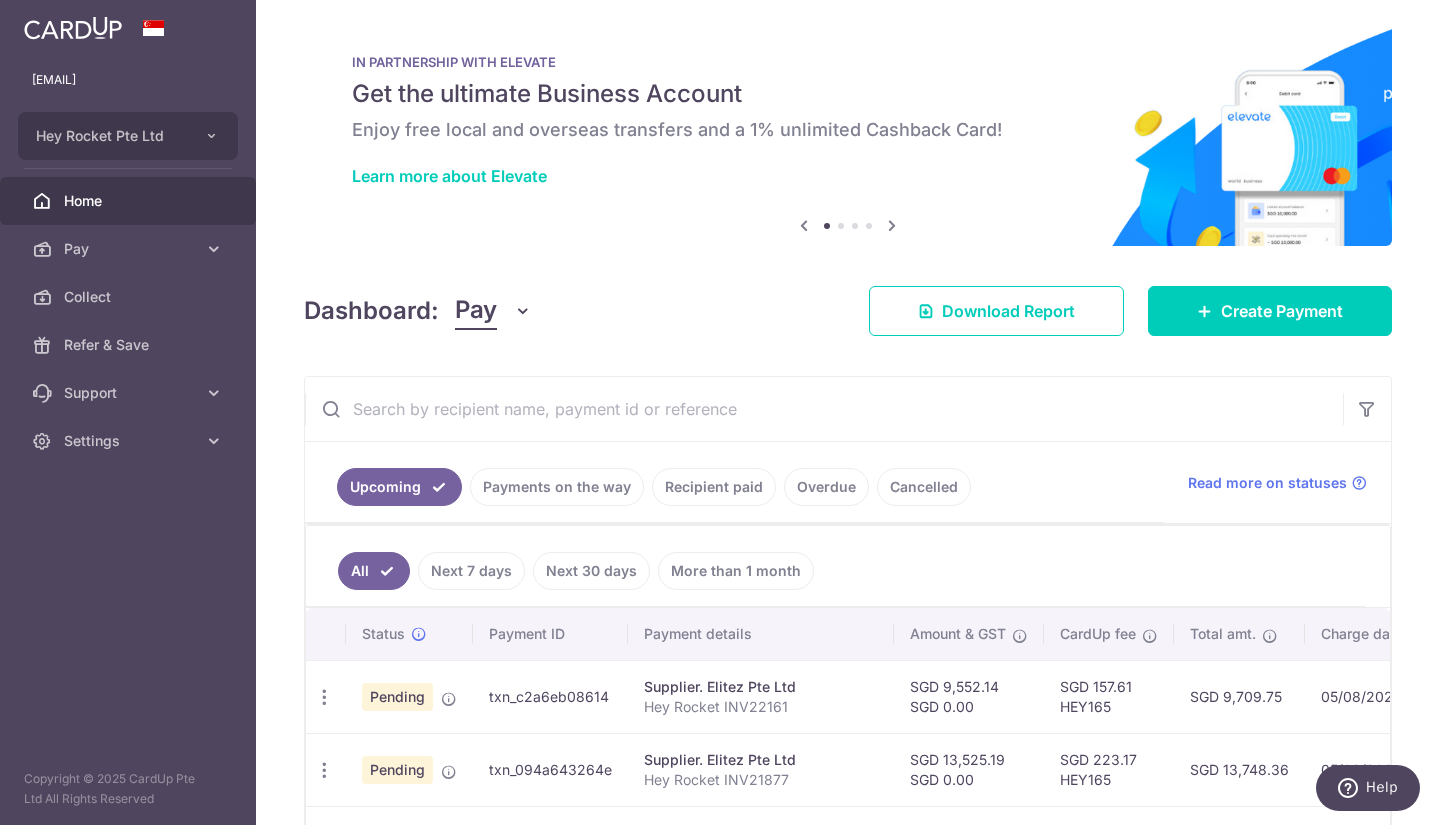 scroll, scrollTop: 172, scrollLeft: 0, axis: vertical 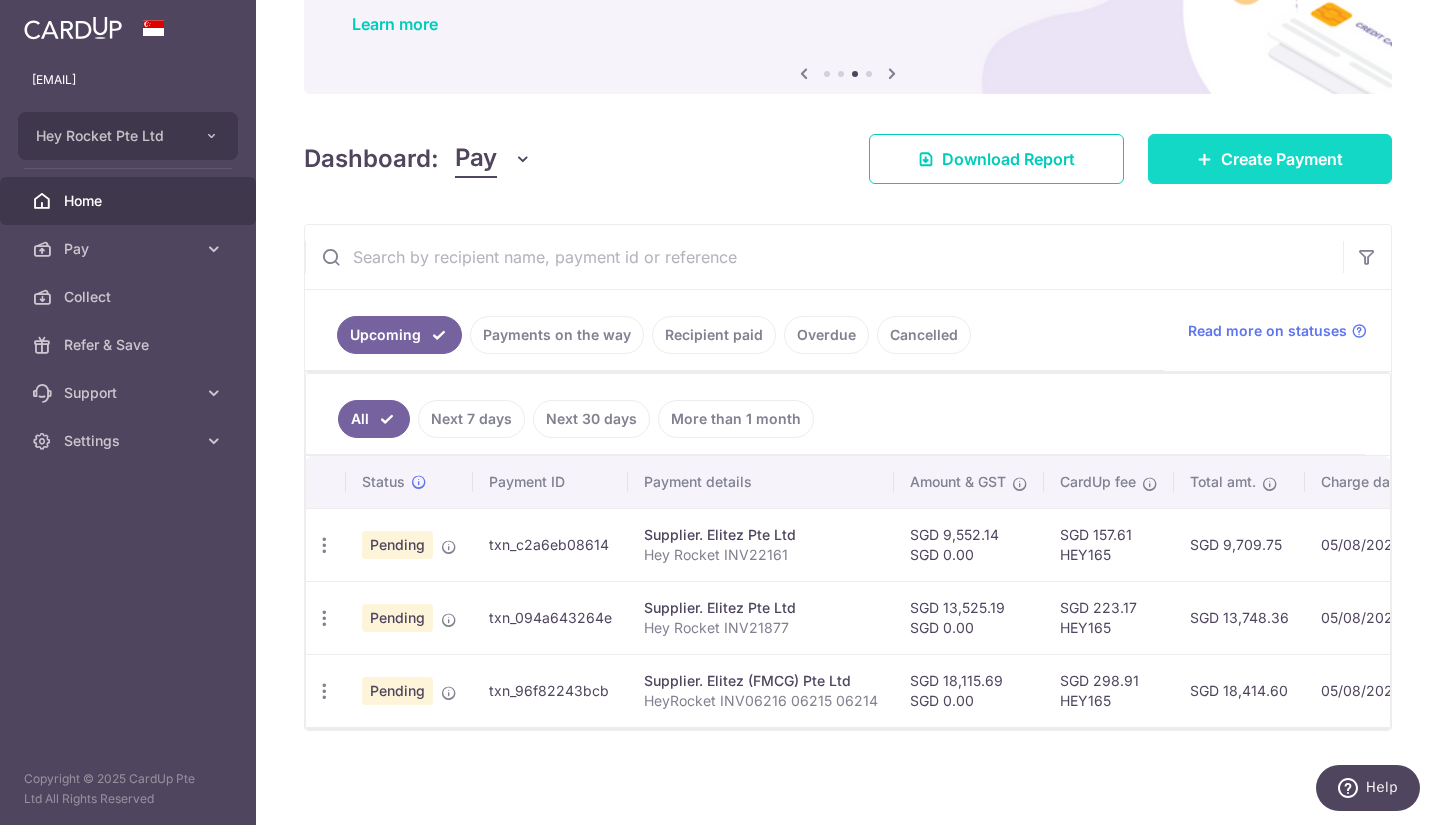 click on "Create Payment" at bounding box center [1282, 159] 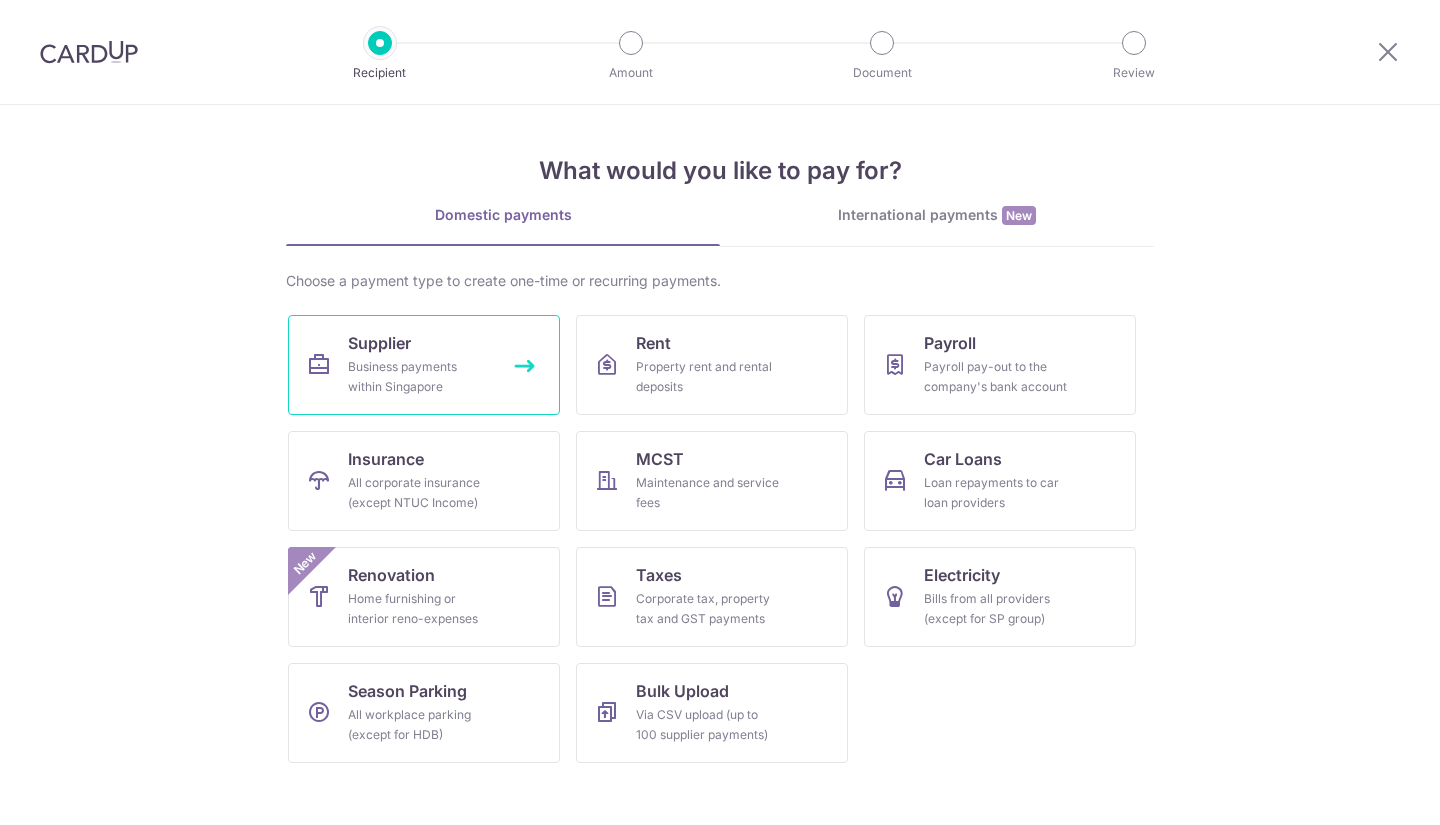 scroll, scrollTop: 0, scrollLeft: 0, axis: both 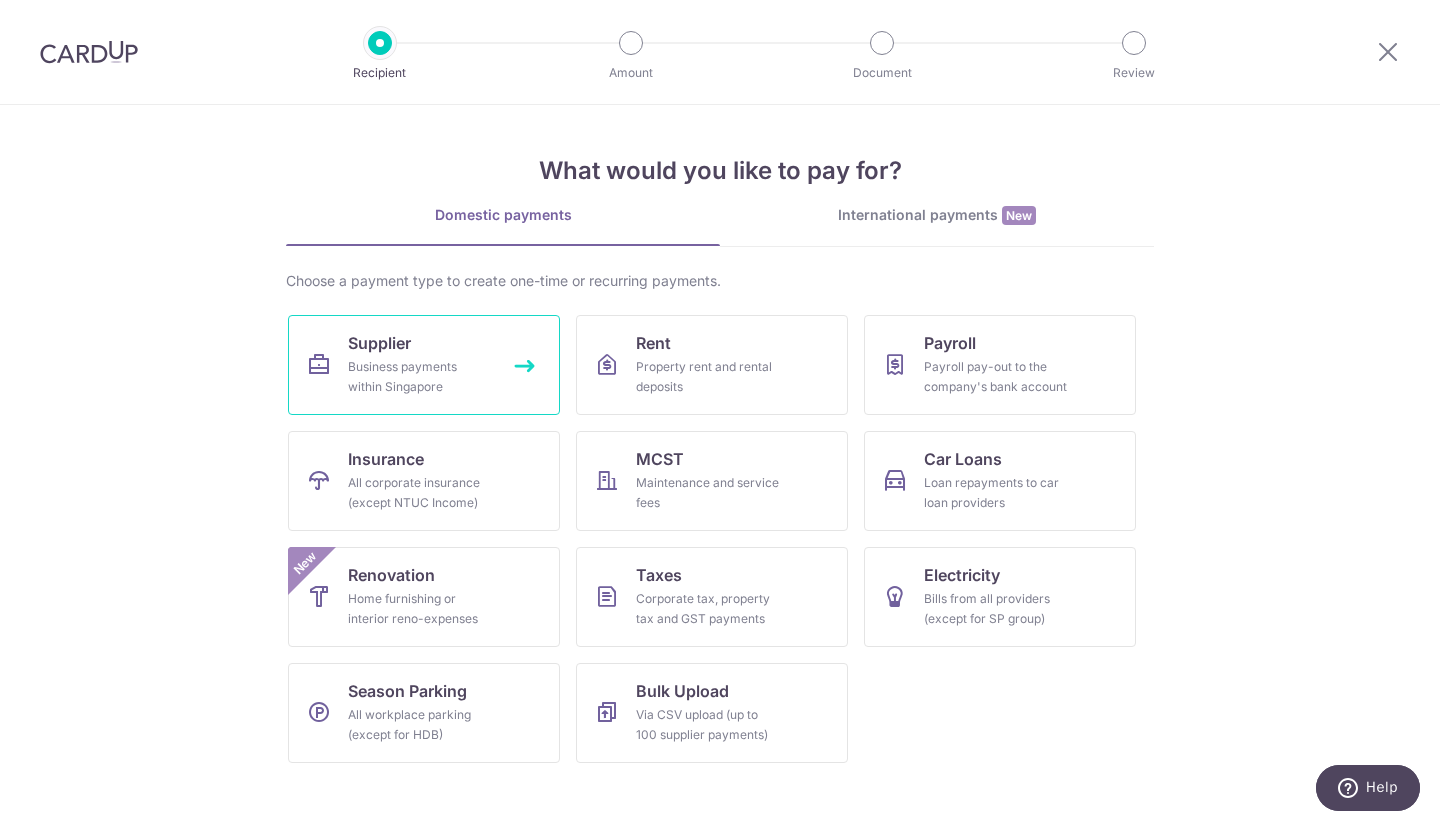 click on "Supplier" at bounding box center [379, 343] 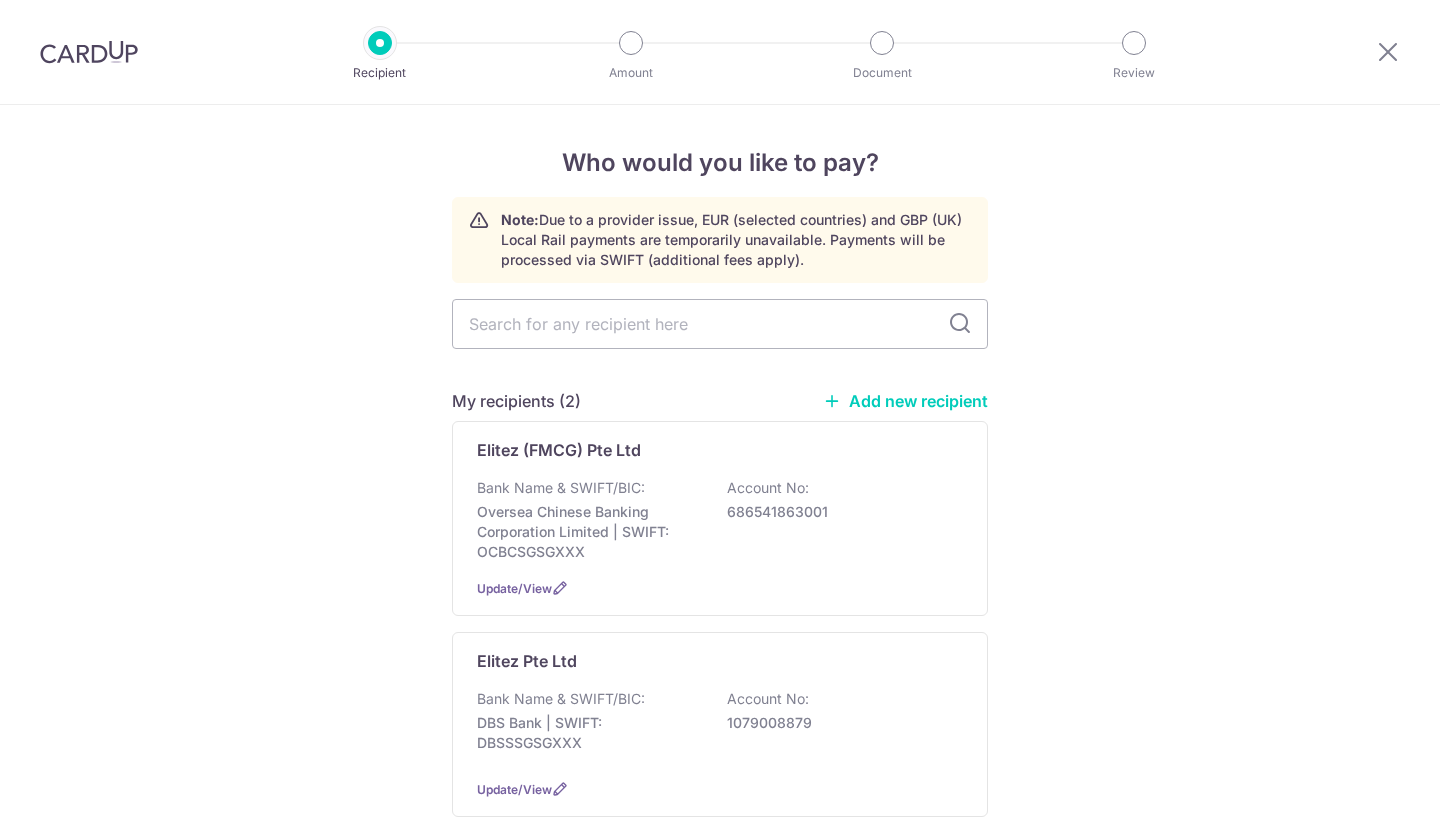 scroll, scrollTop: 0, scrollLeft: 0, axis: both 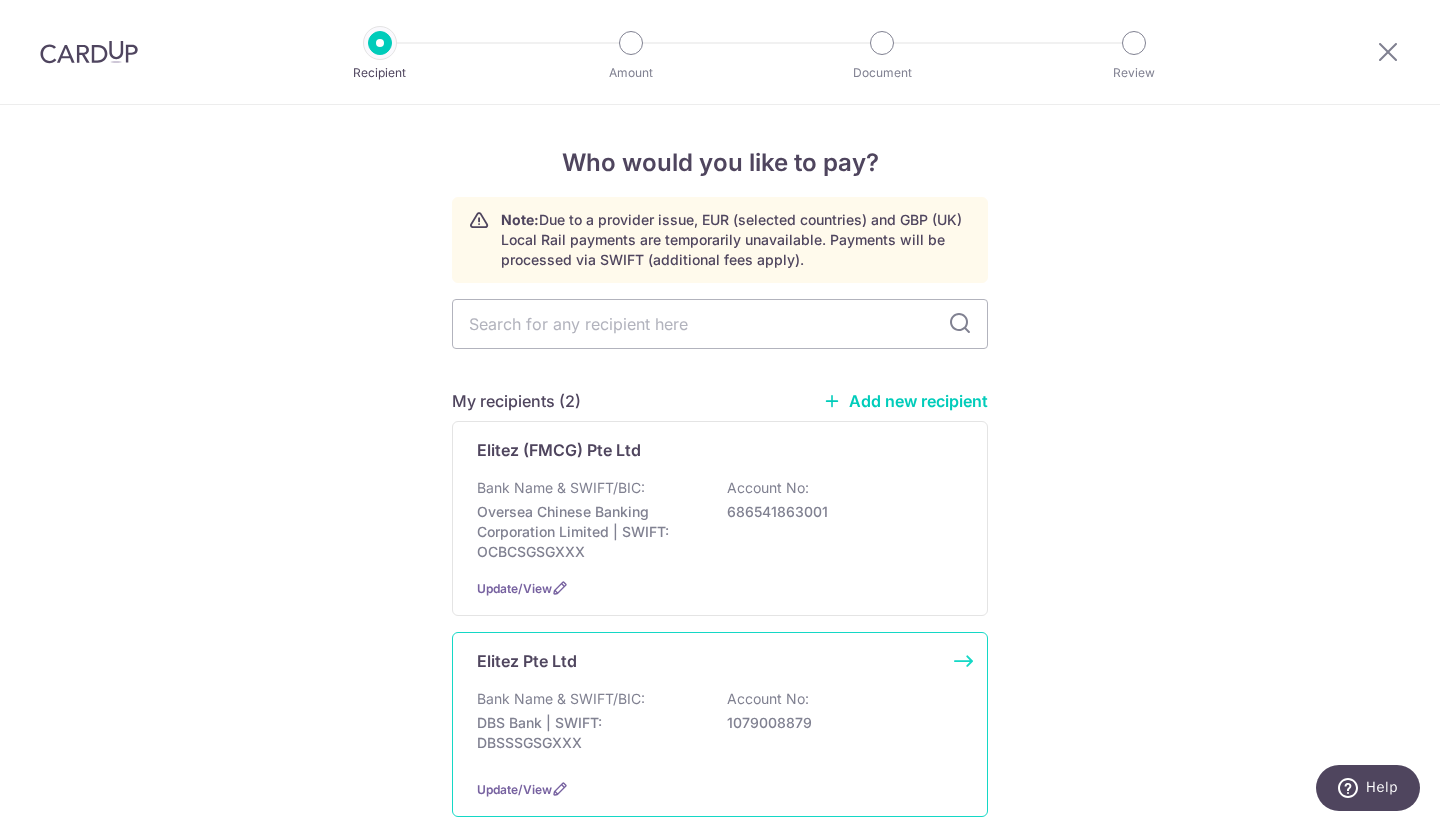 click on "Bank Name & SWIFT/BIC:" at bounding box center (561, 699) 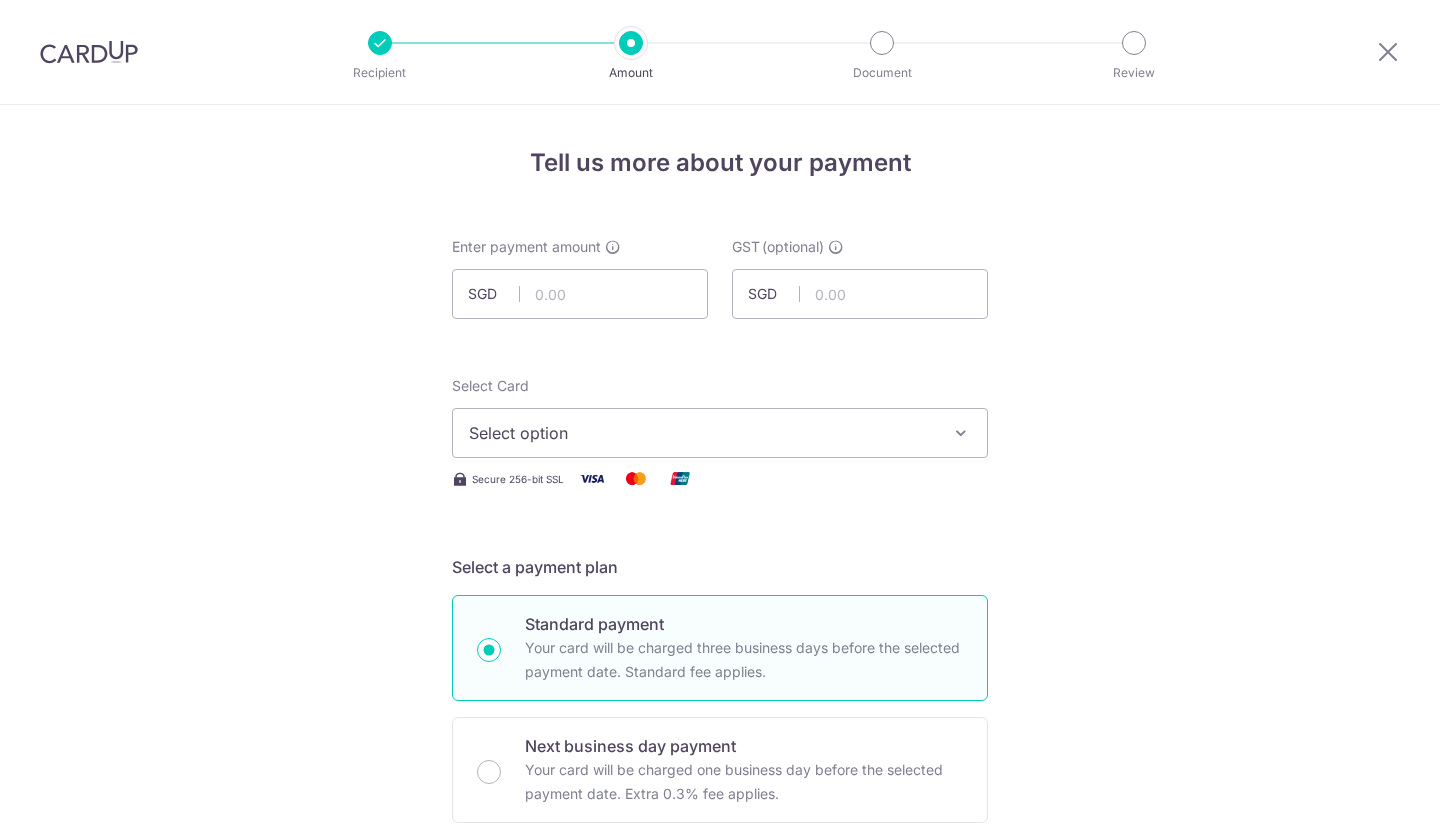 scroll, scrollTop: 0, scrollLeft: 0, axis: both 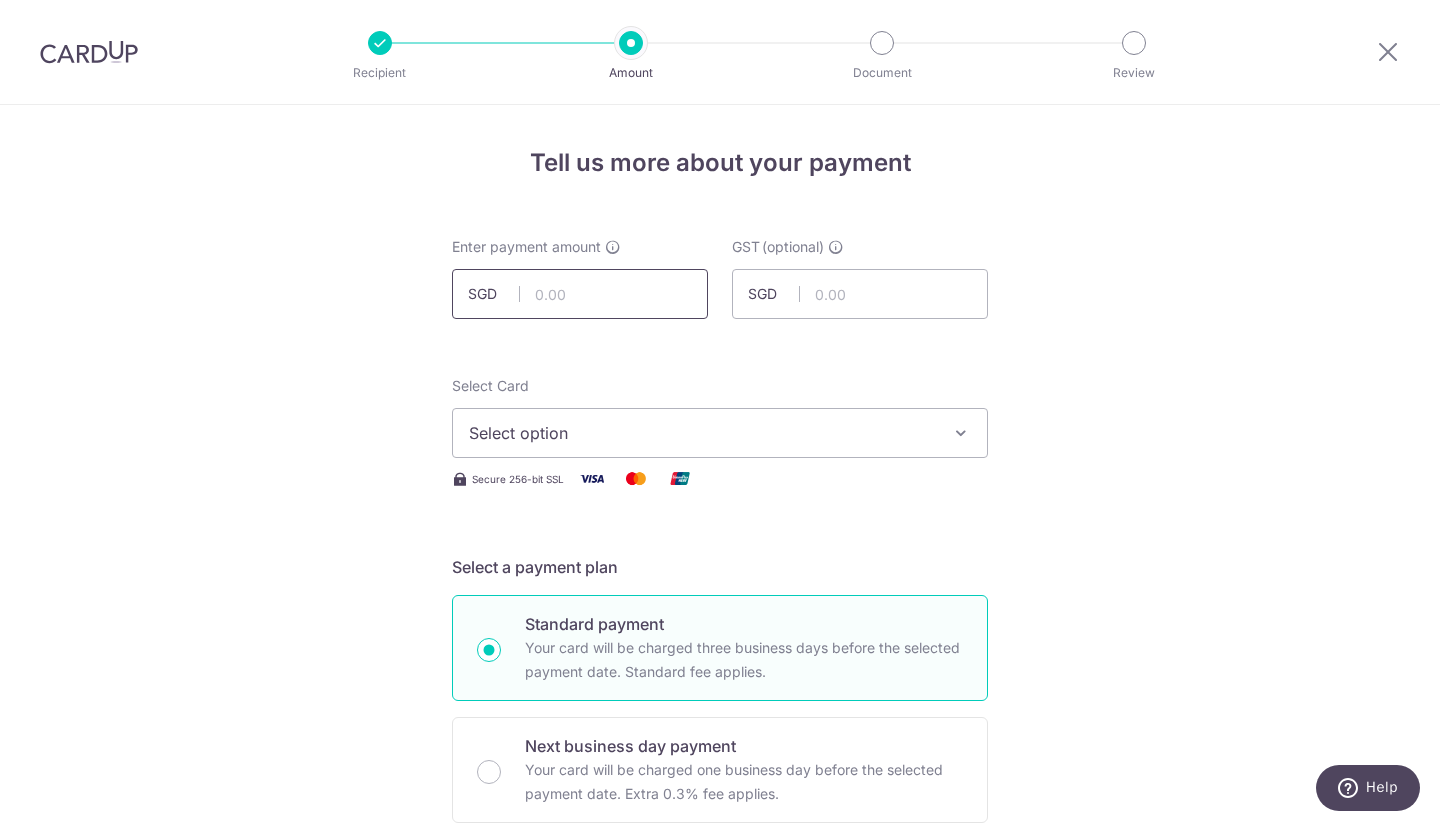 paste on "50,856.52" 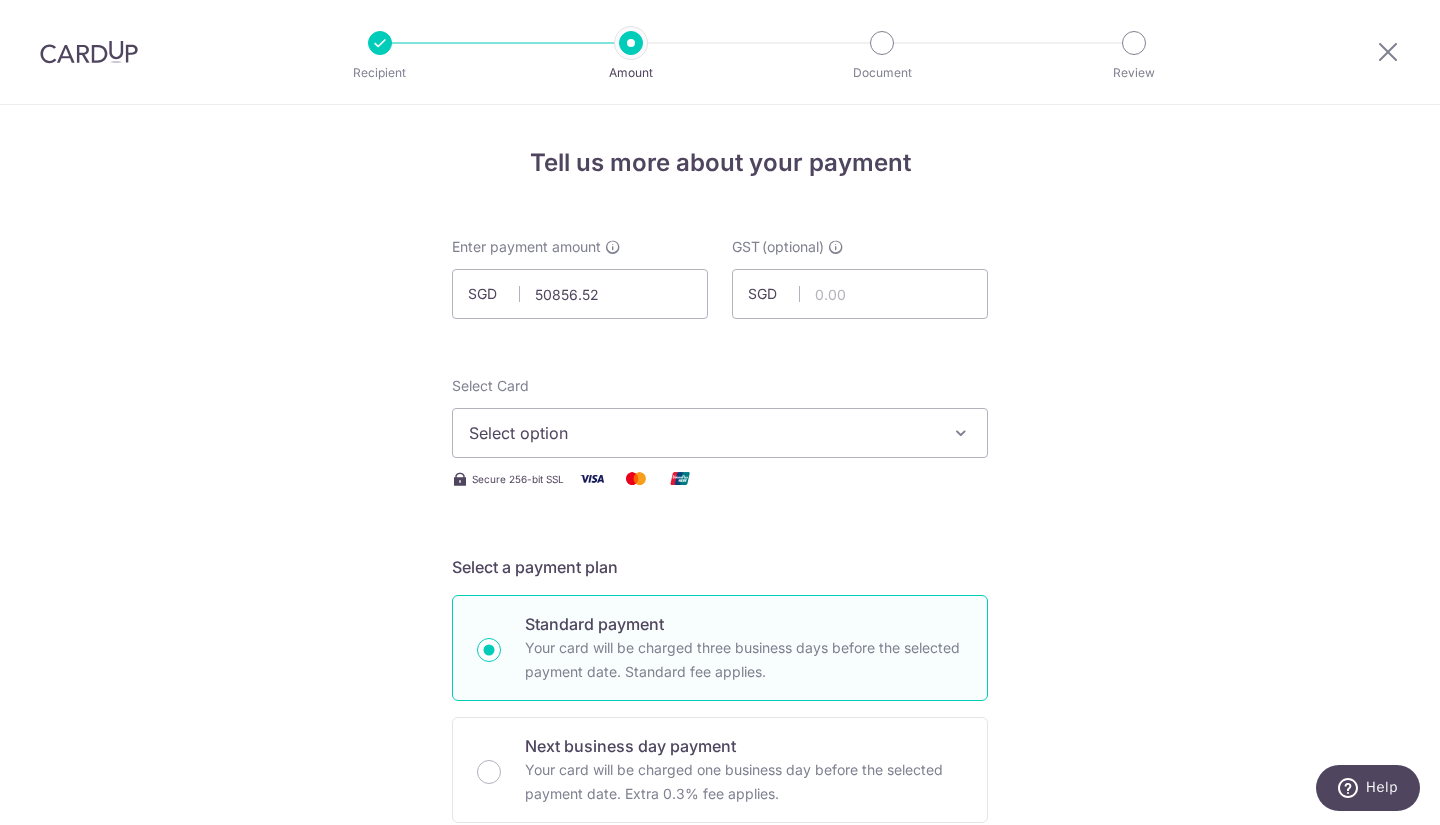 type on "50,856.52" 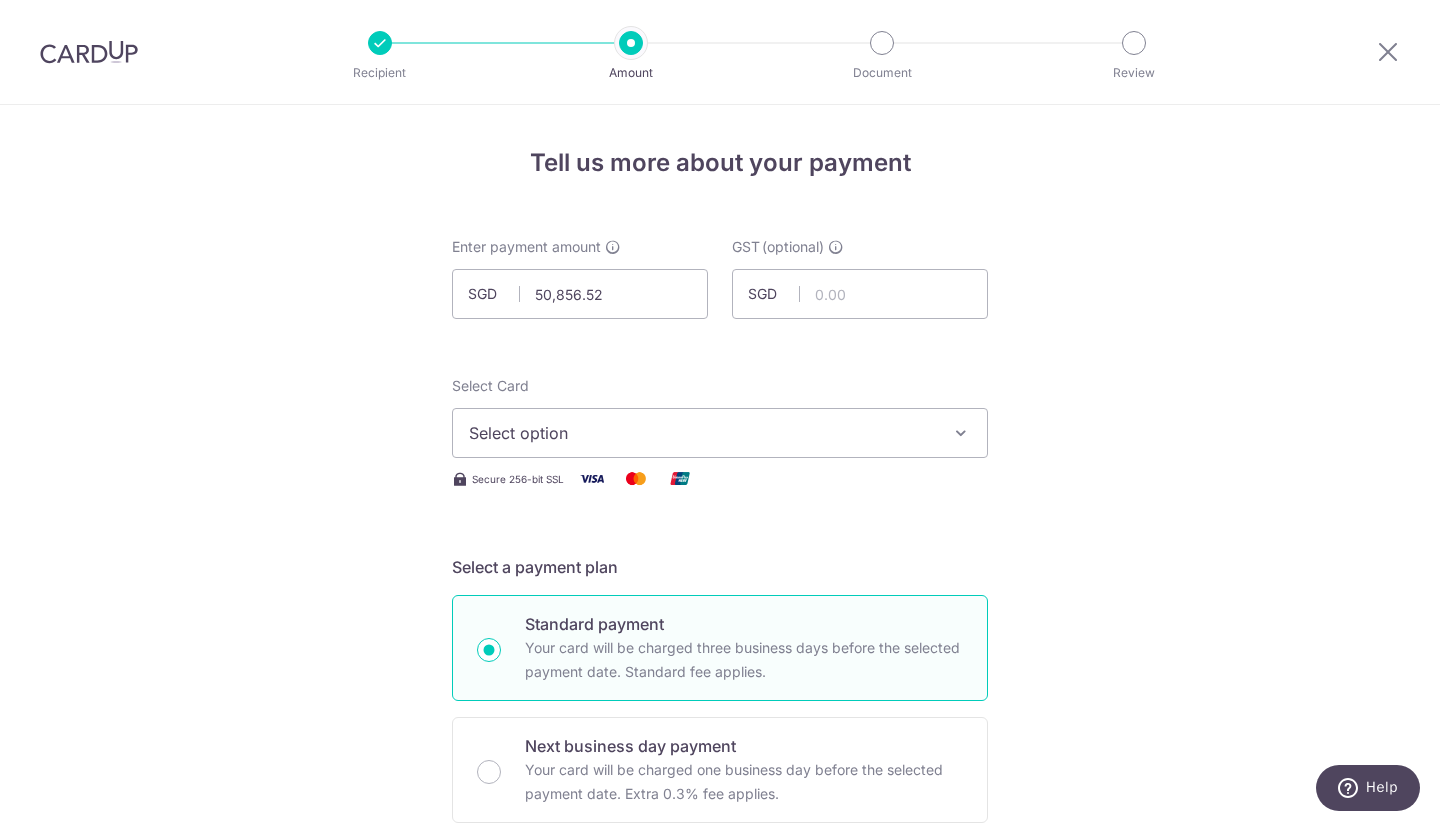 click on "Select option" at bounding box center (702, 433) 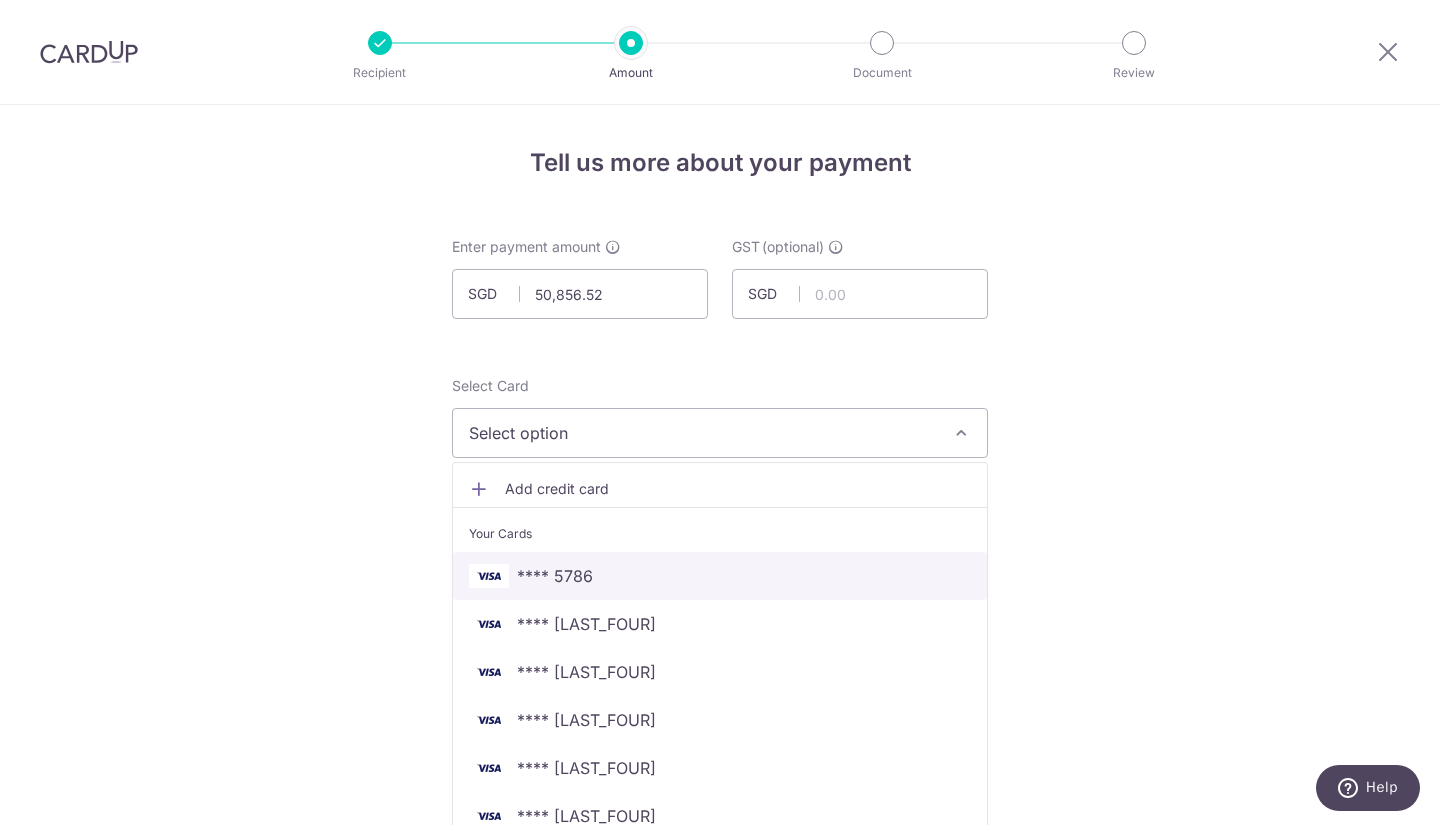click on "**** 5786" at bounding box center (720, 576) 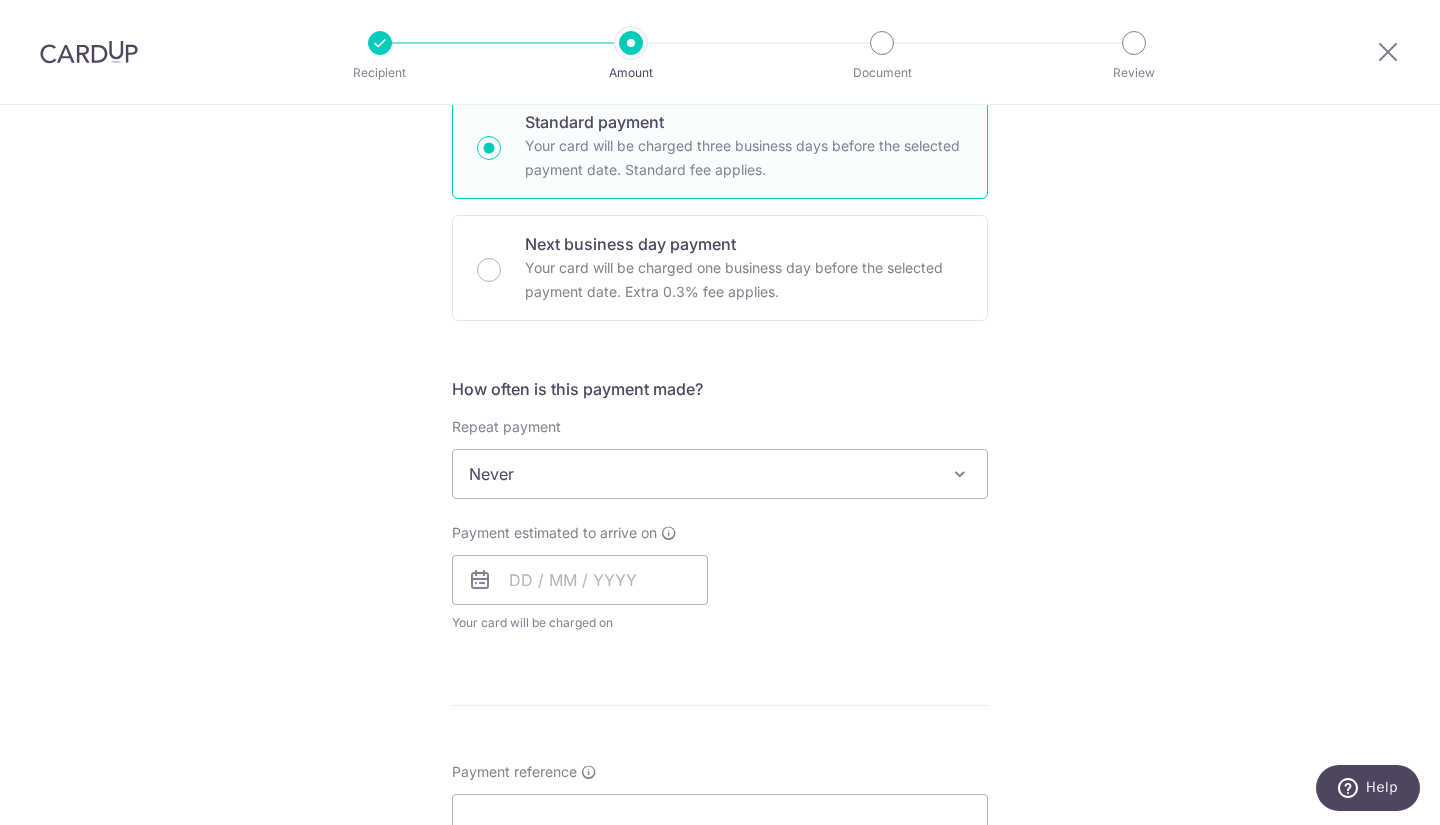 scroll, scrollTop: 503, scrollLeft: 0, axis: vertical 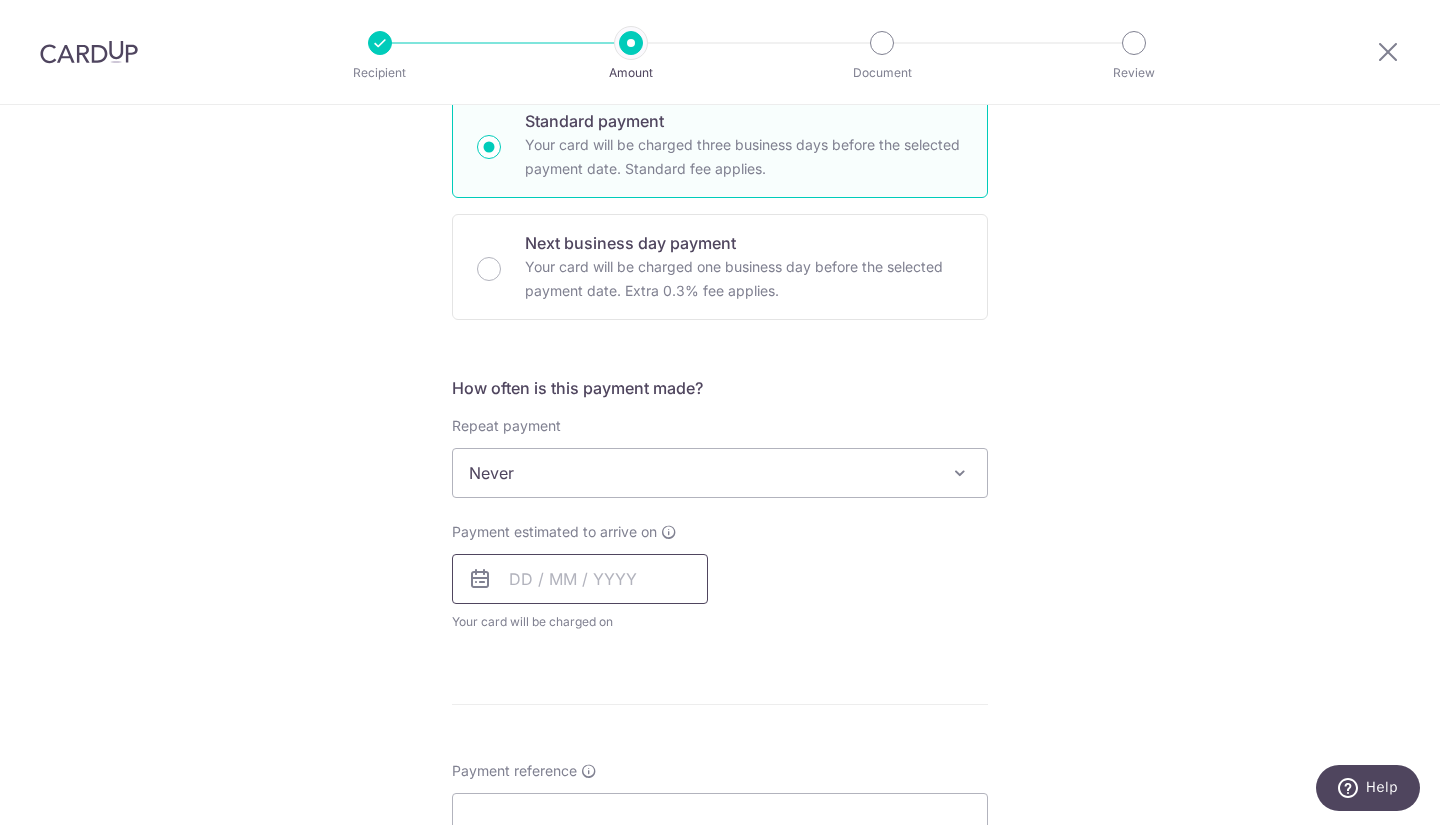 click at bounding box center (580, 579) 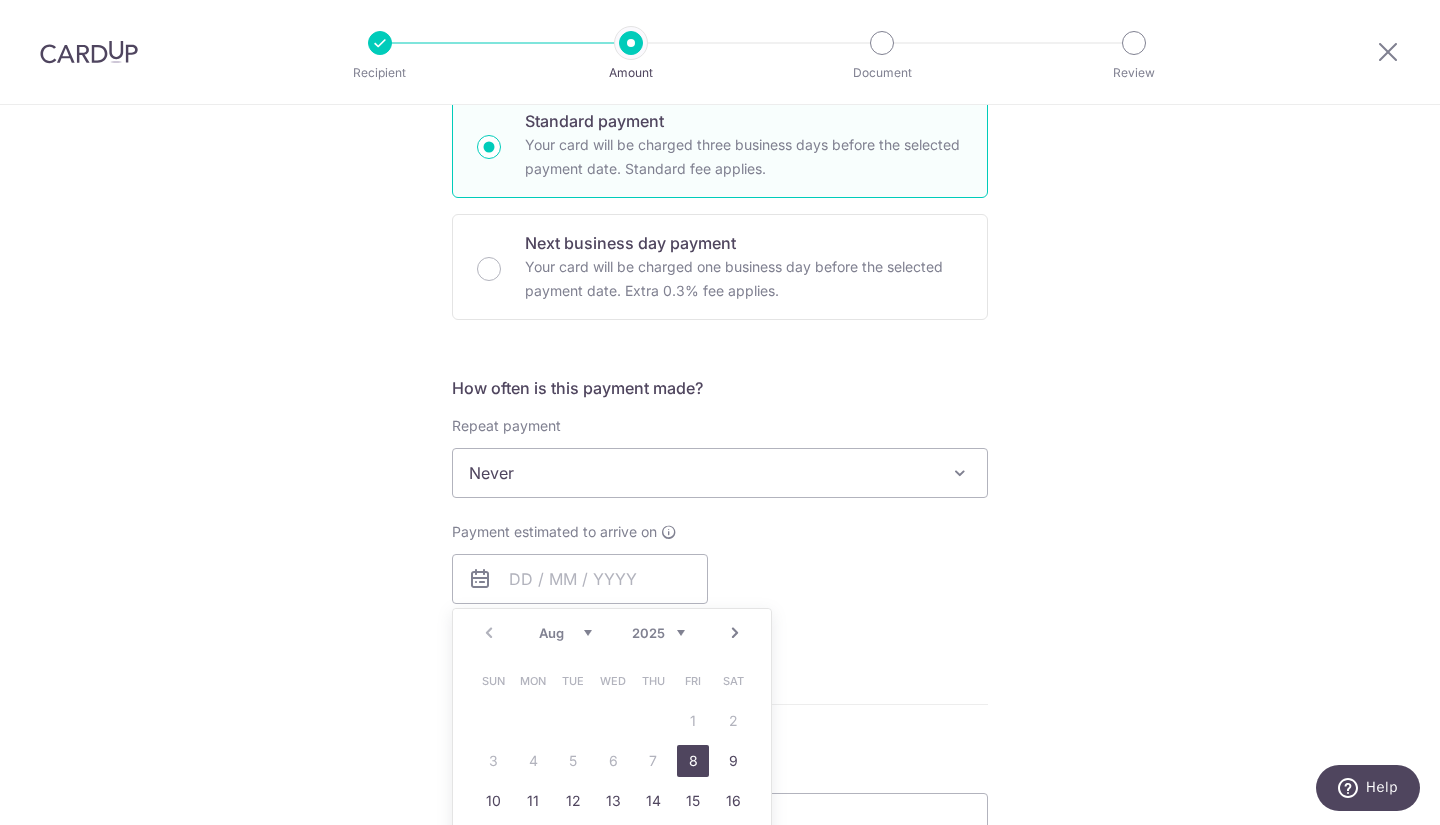 click on "8" at bounding box center [693, 761] 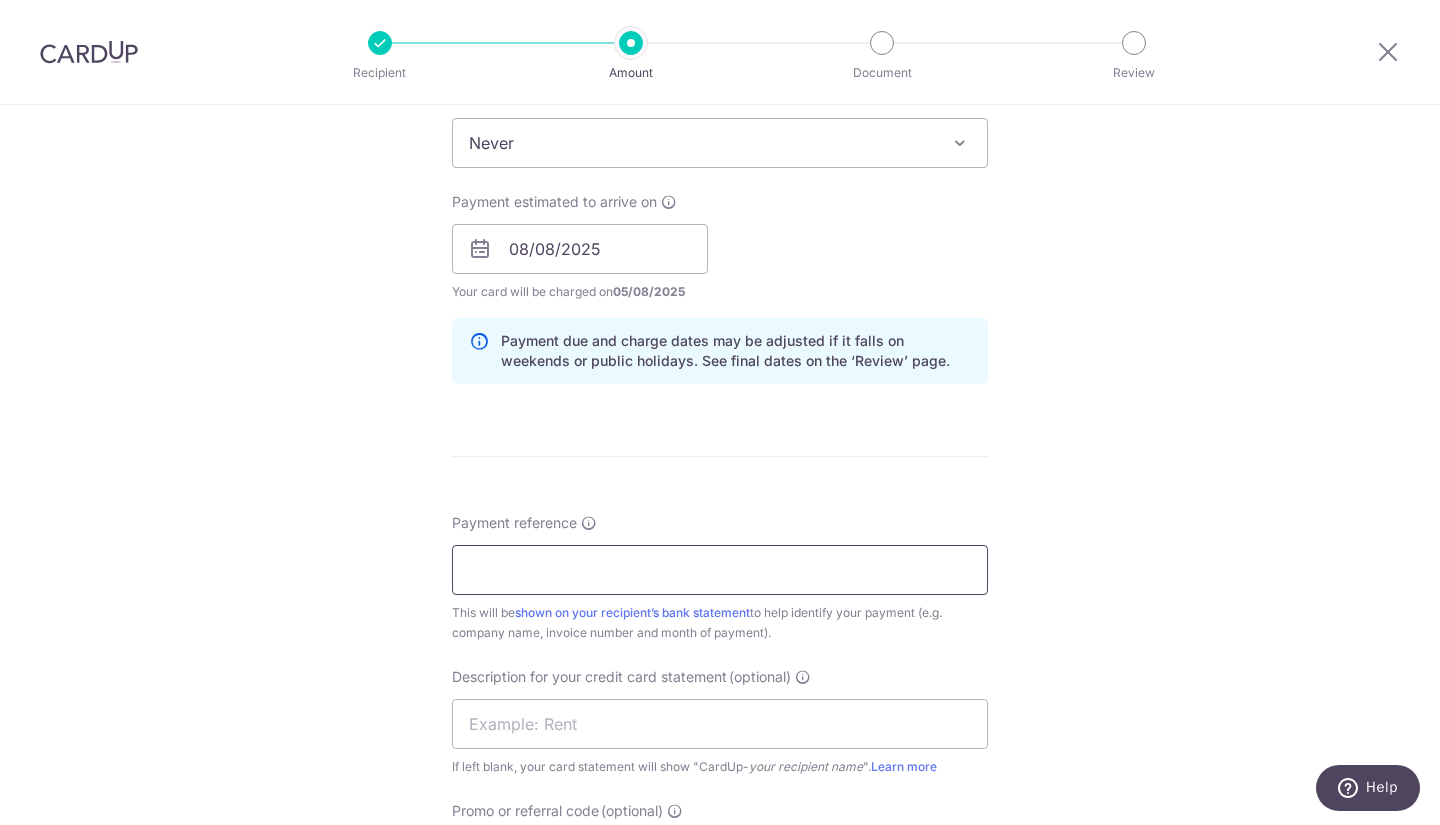 scroll, scrollTop: 836, scrollLeft: 0, axis: vertical 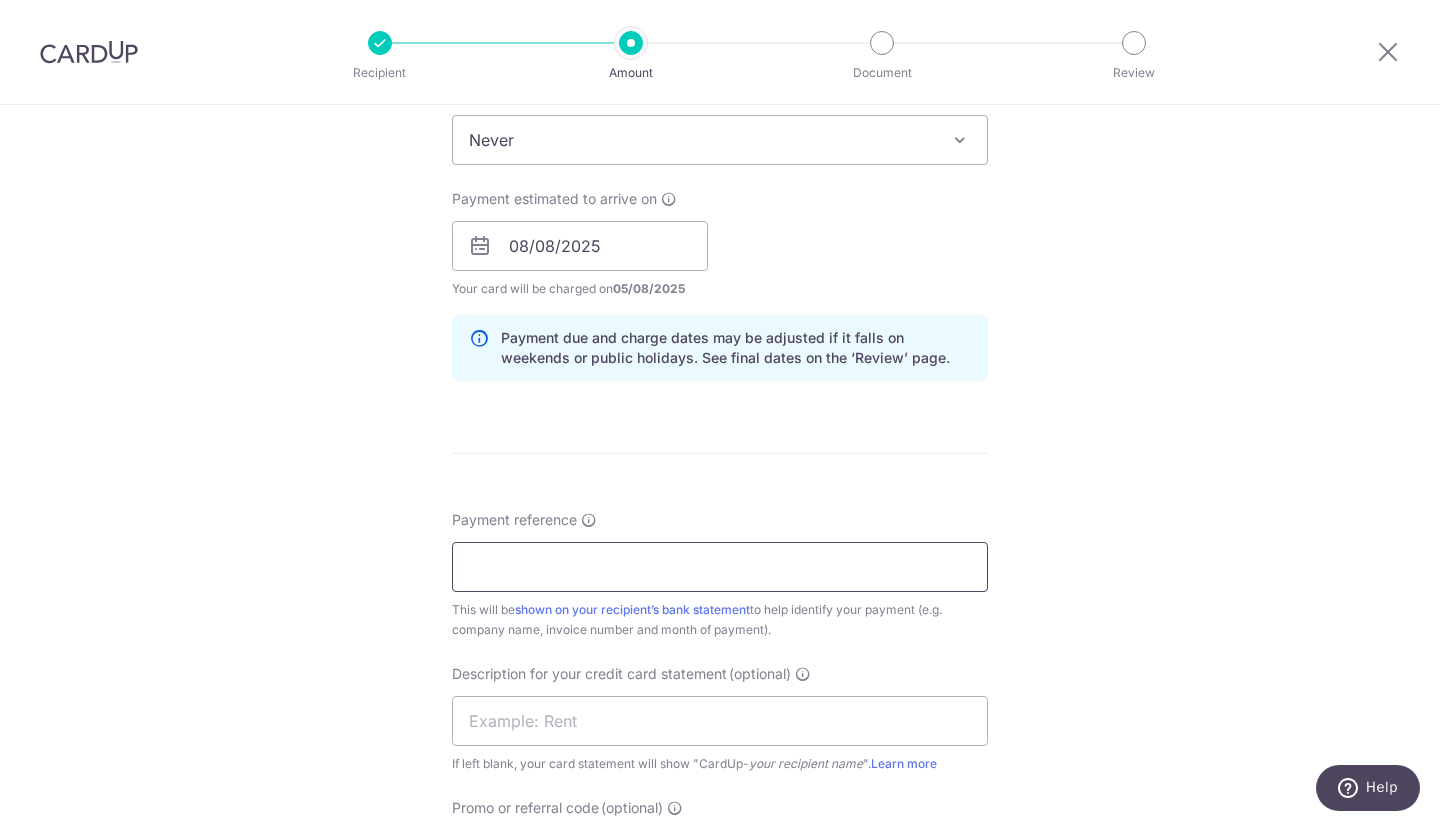 click on "Payment reference" at bounding box center [720, 567] 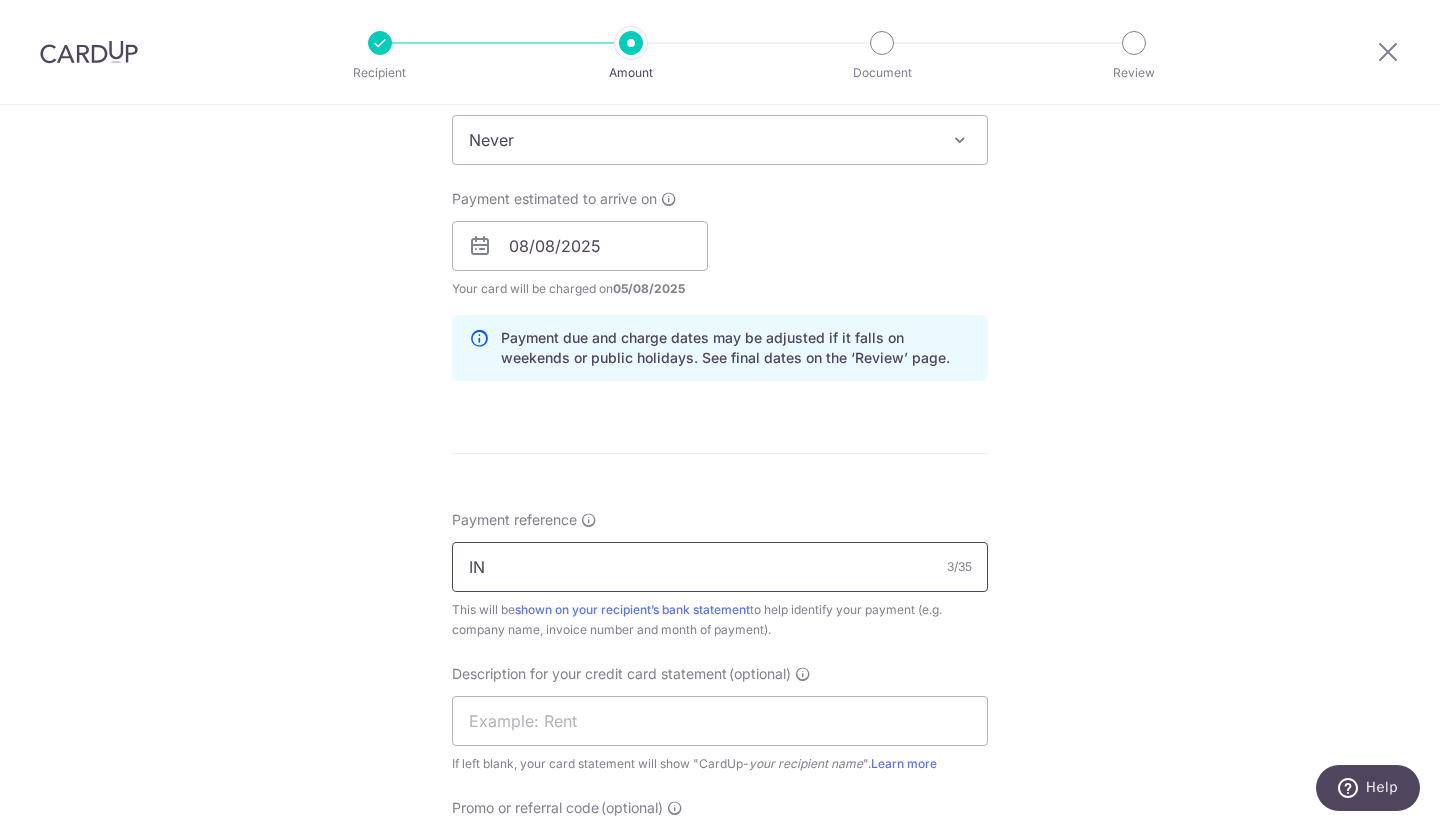 type on "I" 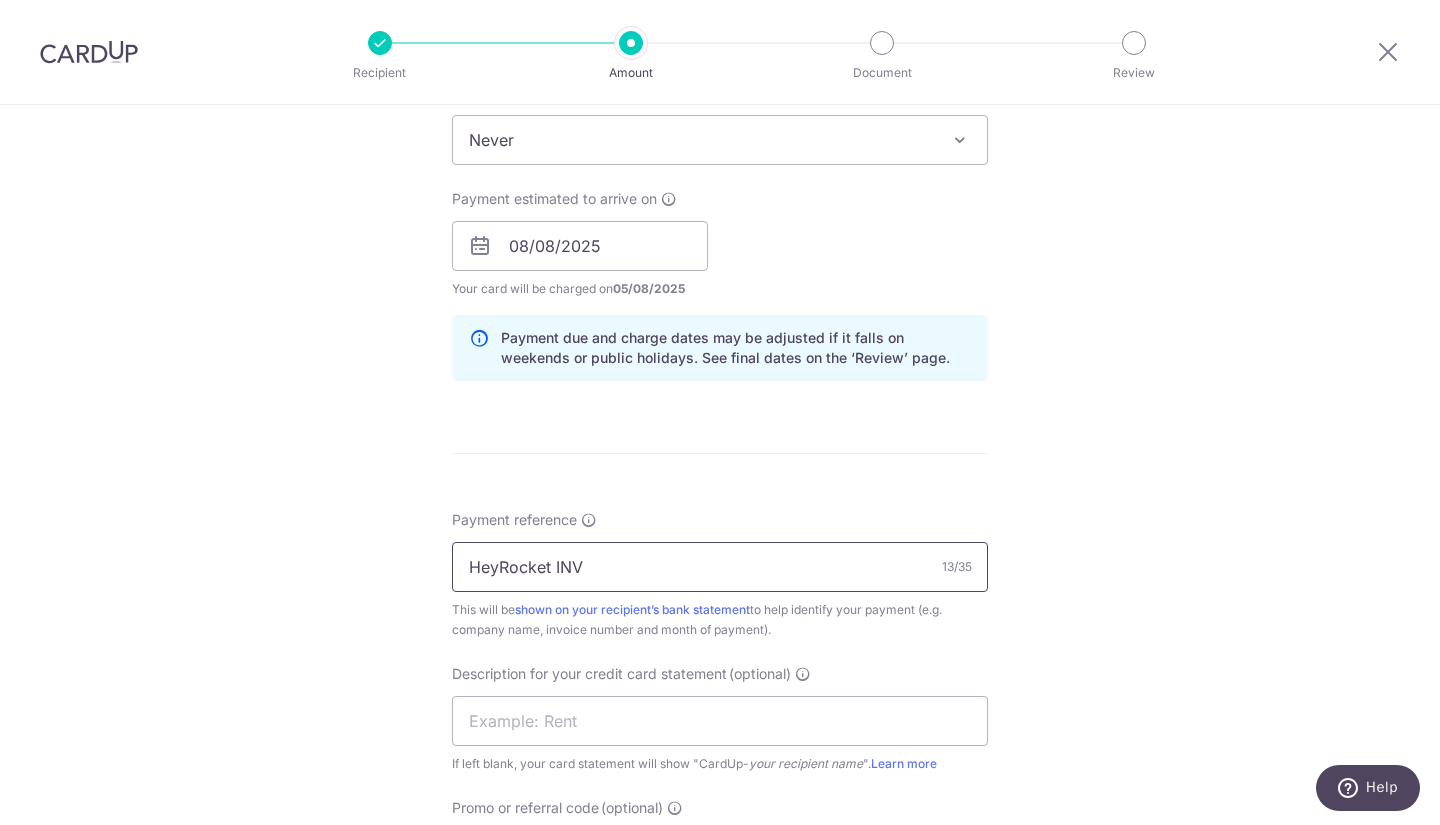 paste on "21389" 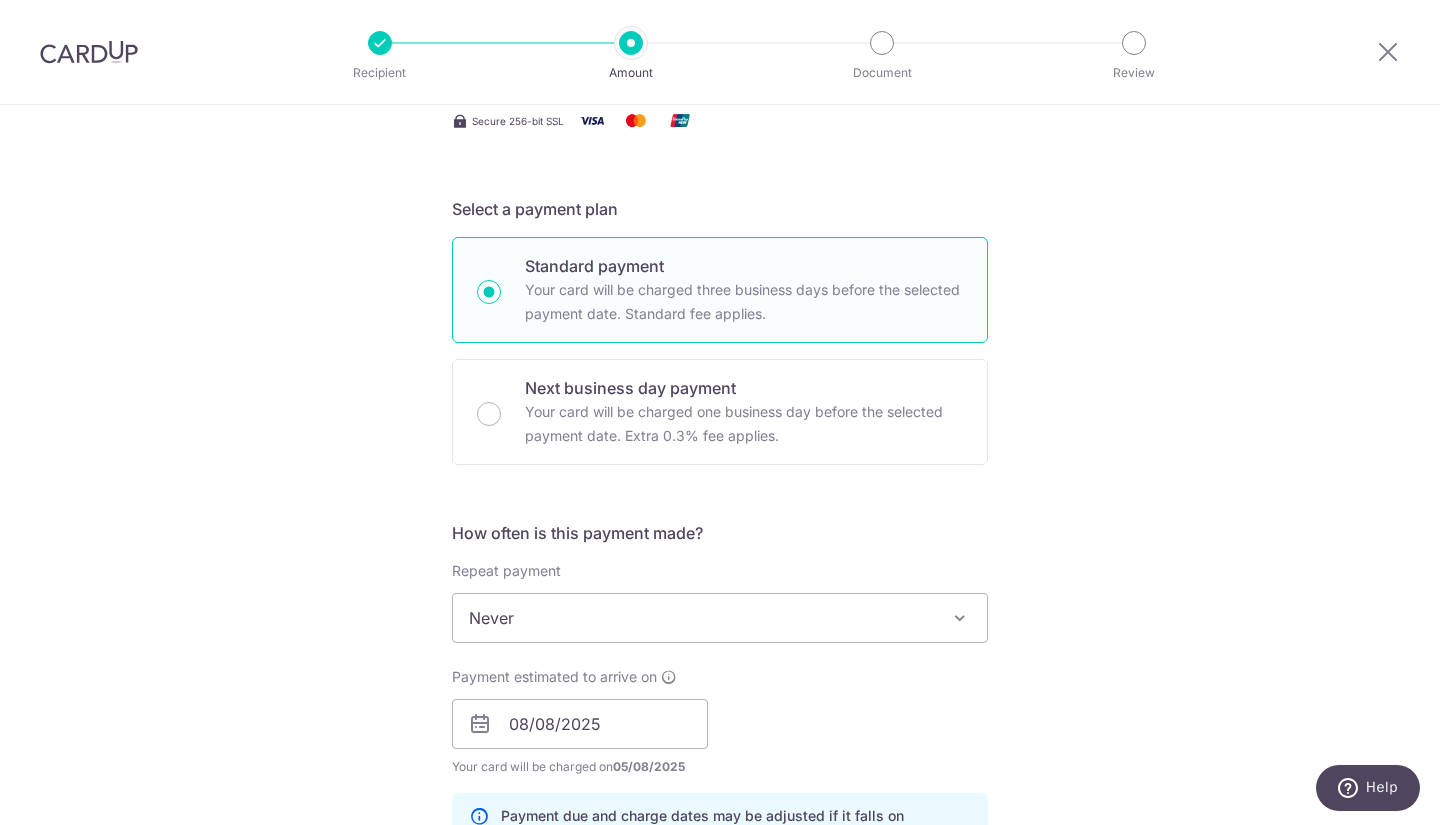 scroll, scrollTop: 0, scrollLeft: 0, axis: both 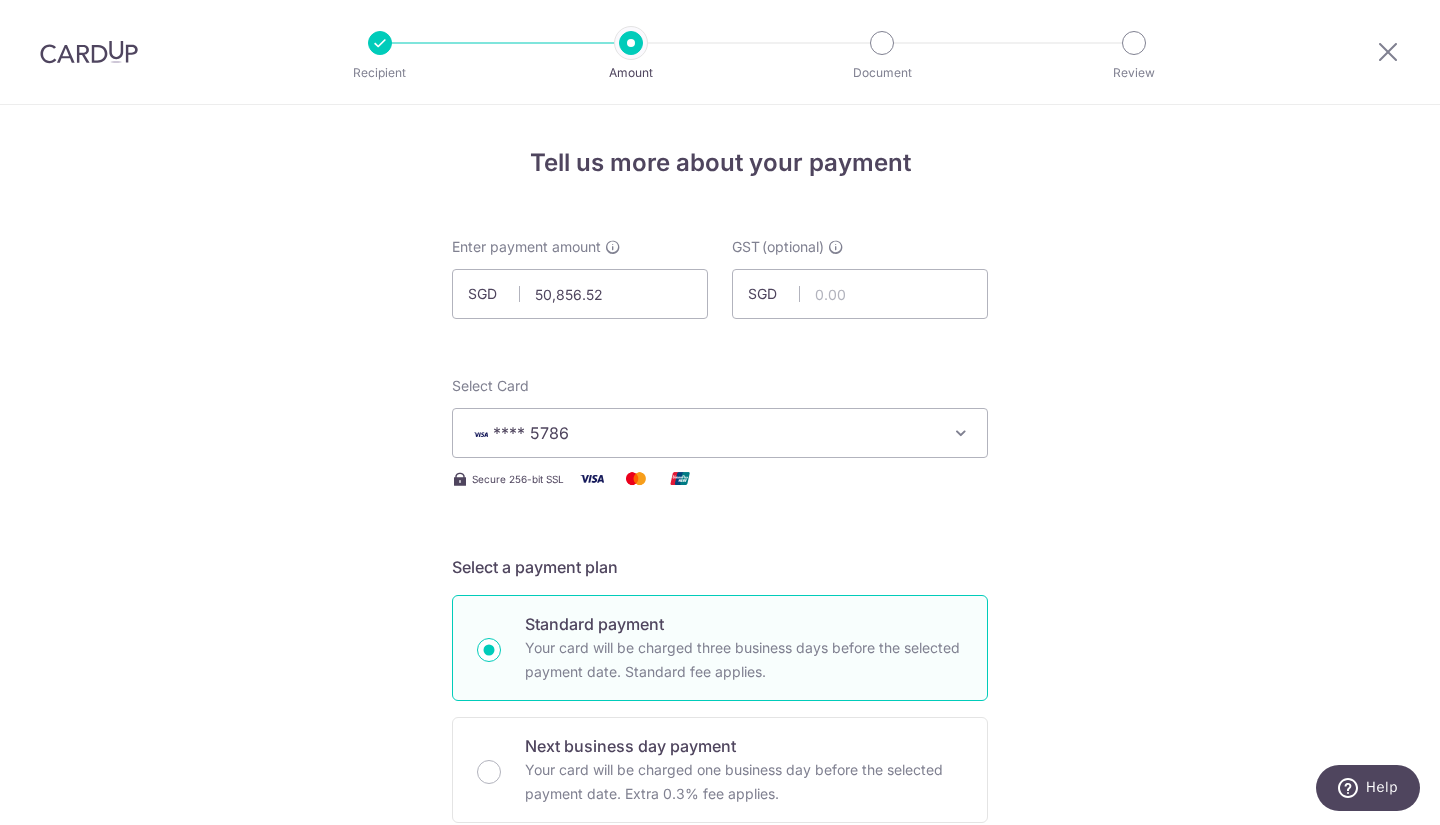 type on "HeyRocket INV21389" 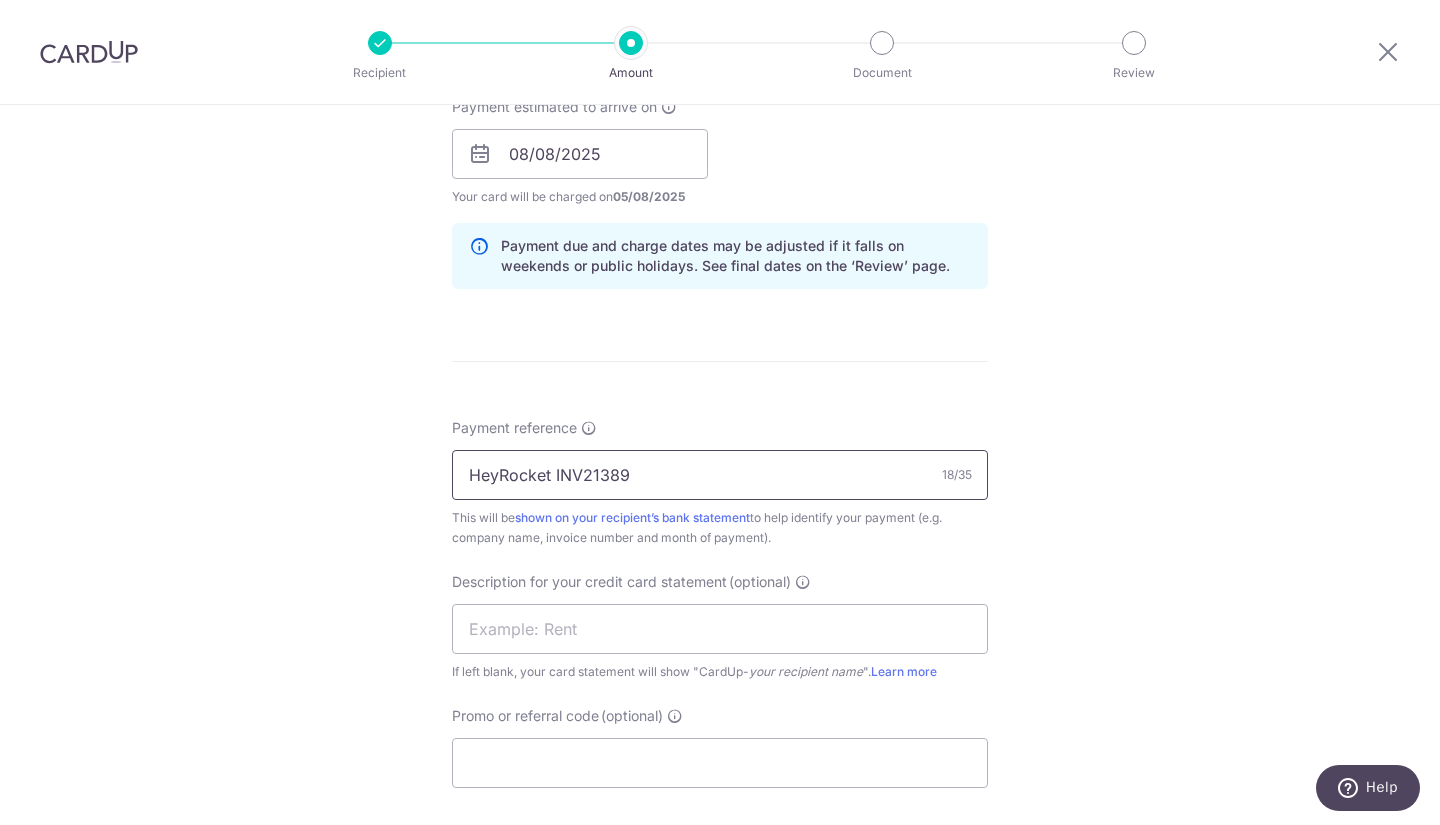 scroll, scrollTop: 927, scrollLeft: 0, axis: vertical 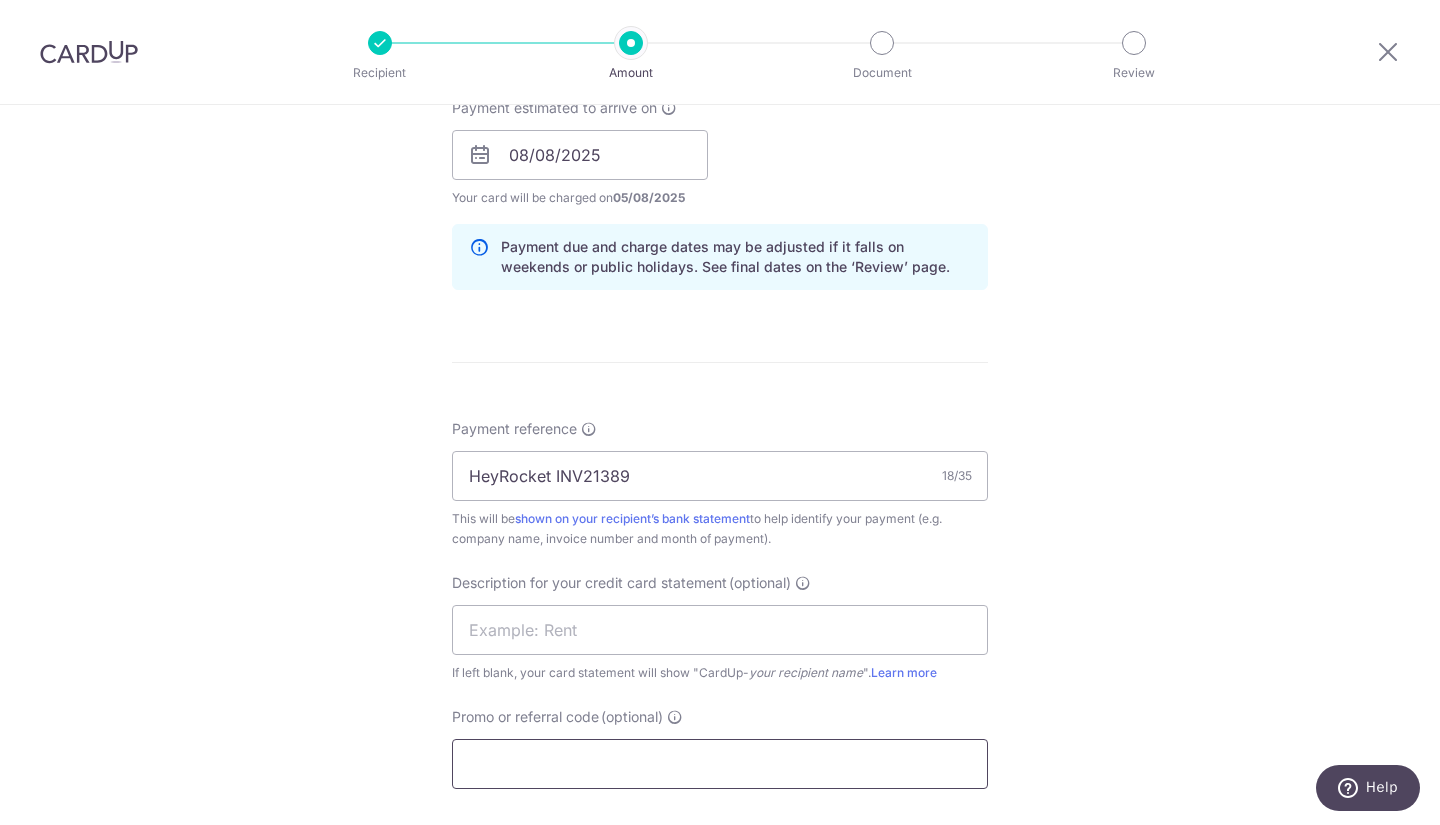 click on "Promo or referral code
(optional)" at bounding box center (720, 764) 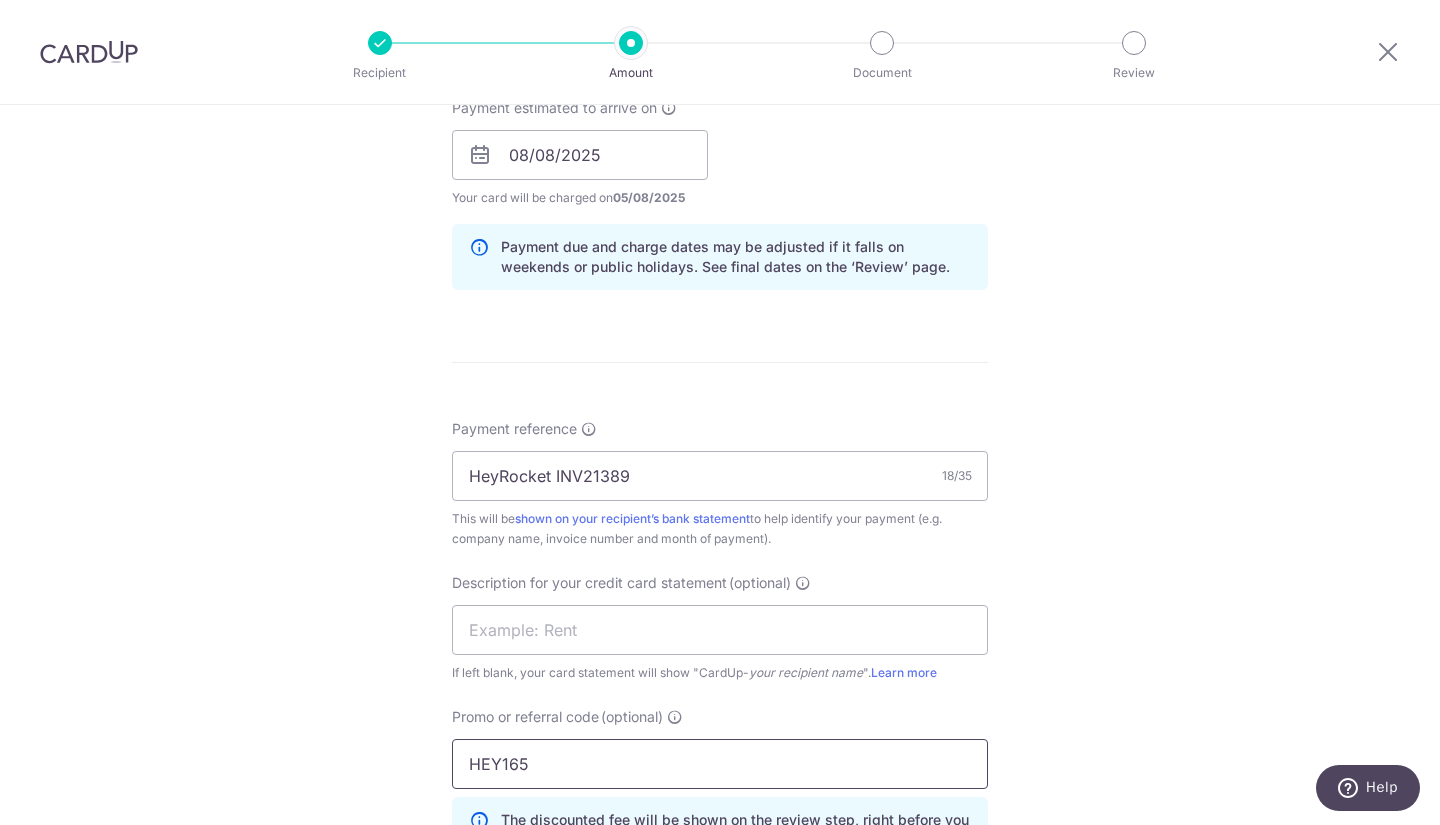 scroll, scrollTop: 1226, scrollLeft: 0, axis: vertical 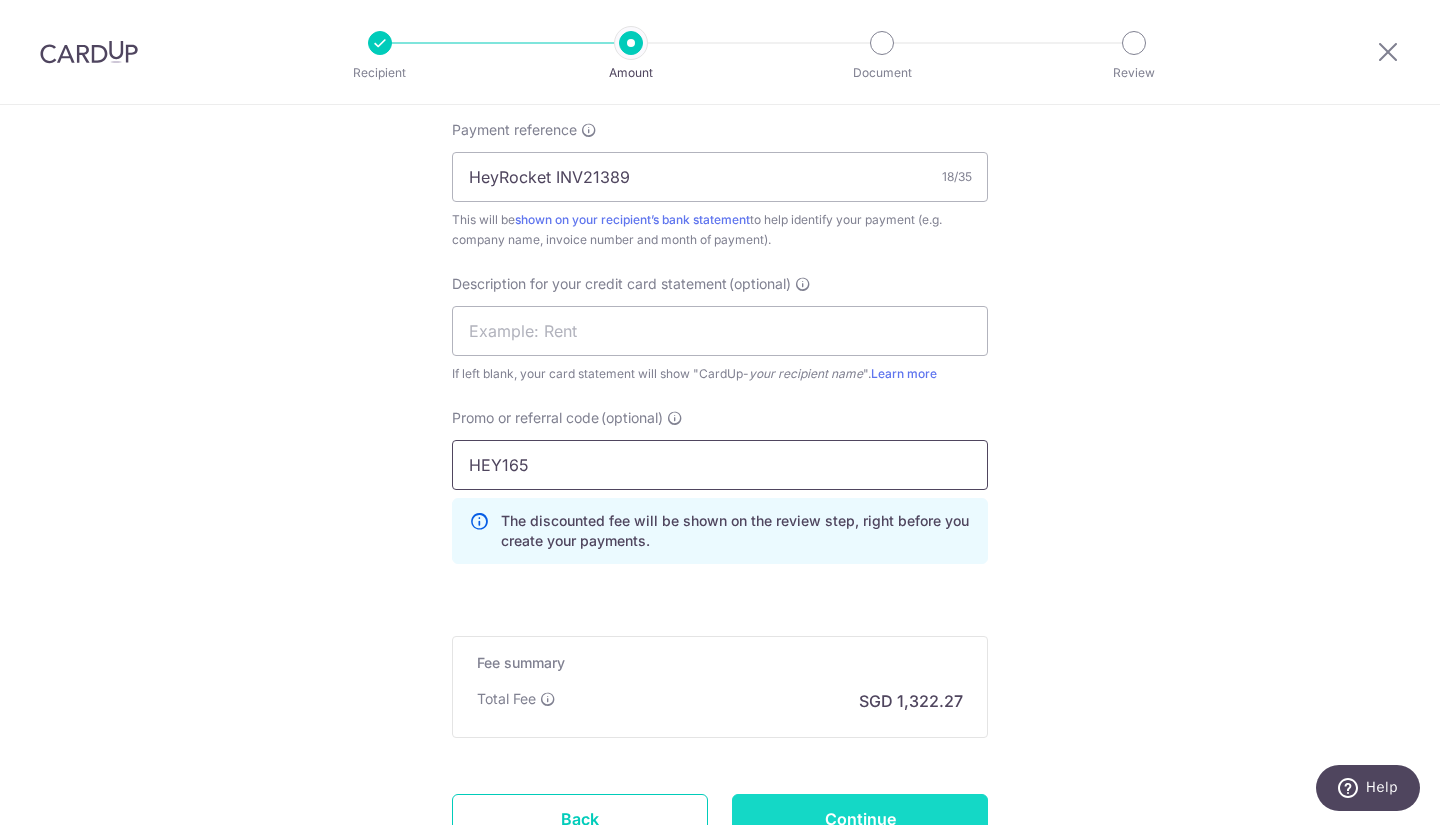 type on "HEY165" 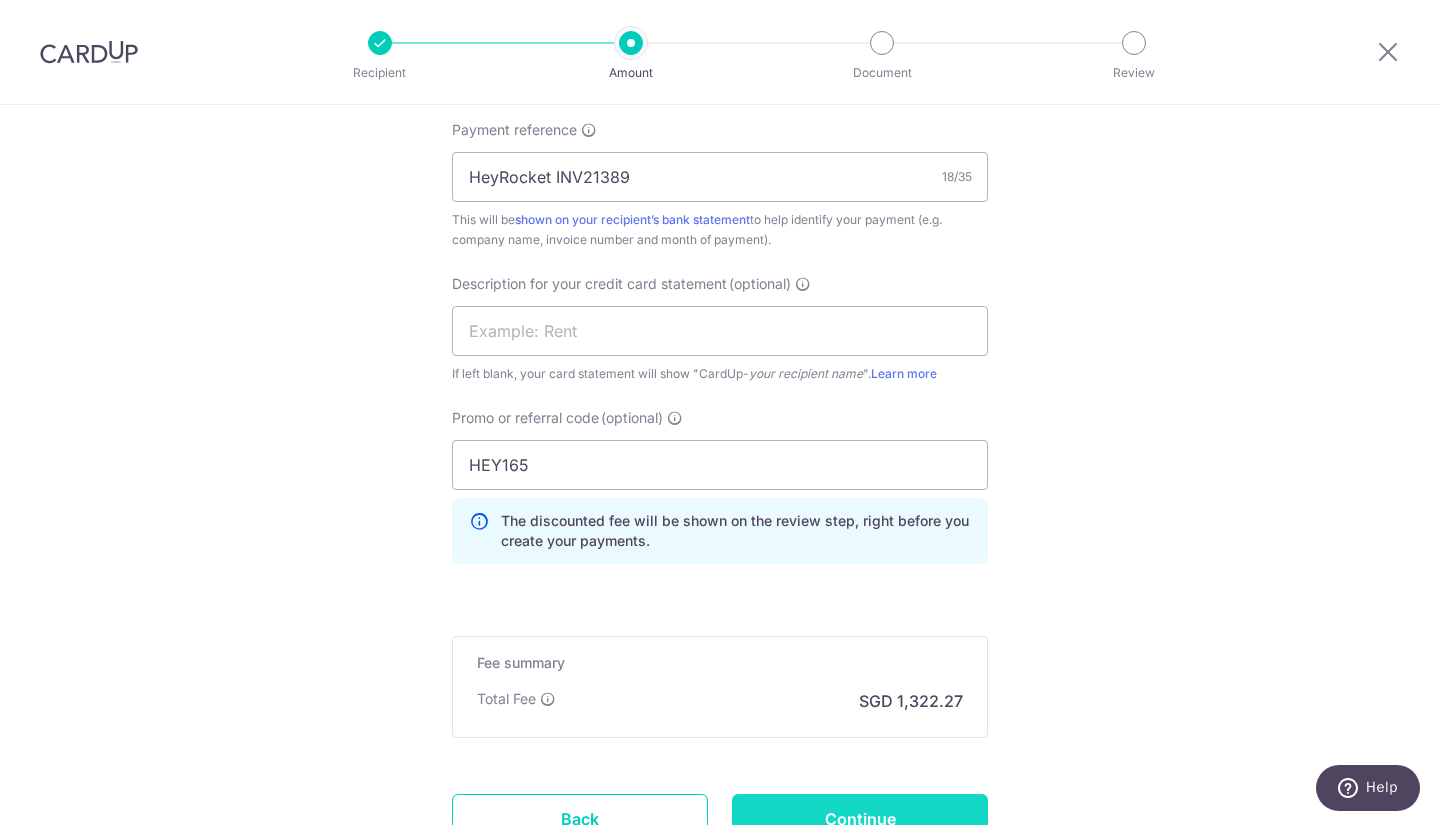 click on "Continue" at bounding box center (860, 819) 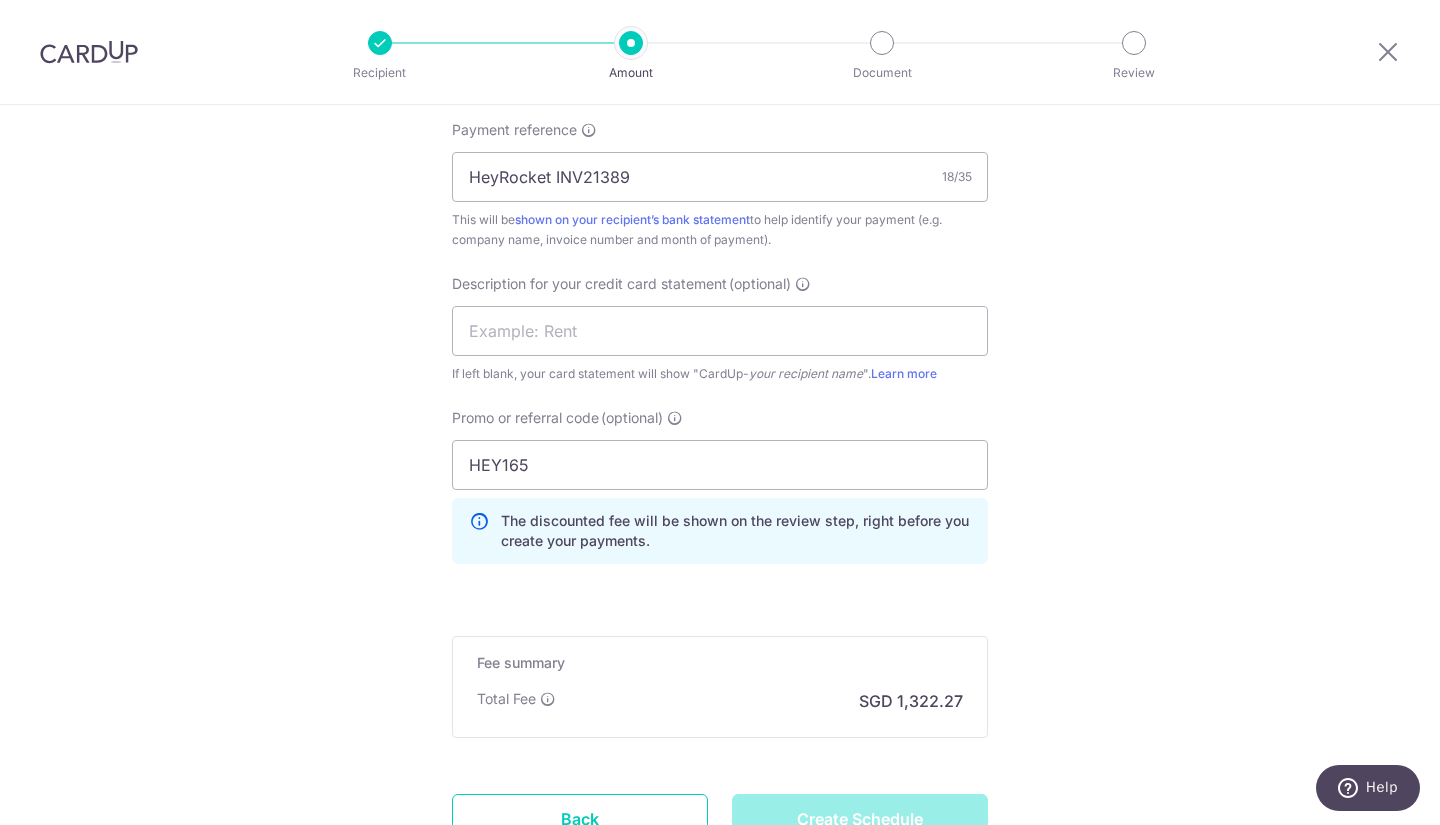 type on "Create Schedule" 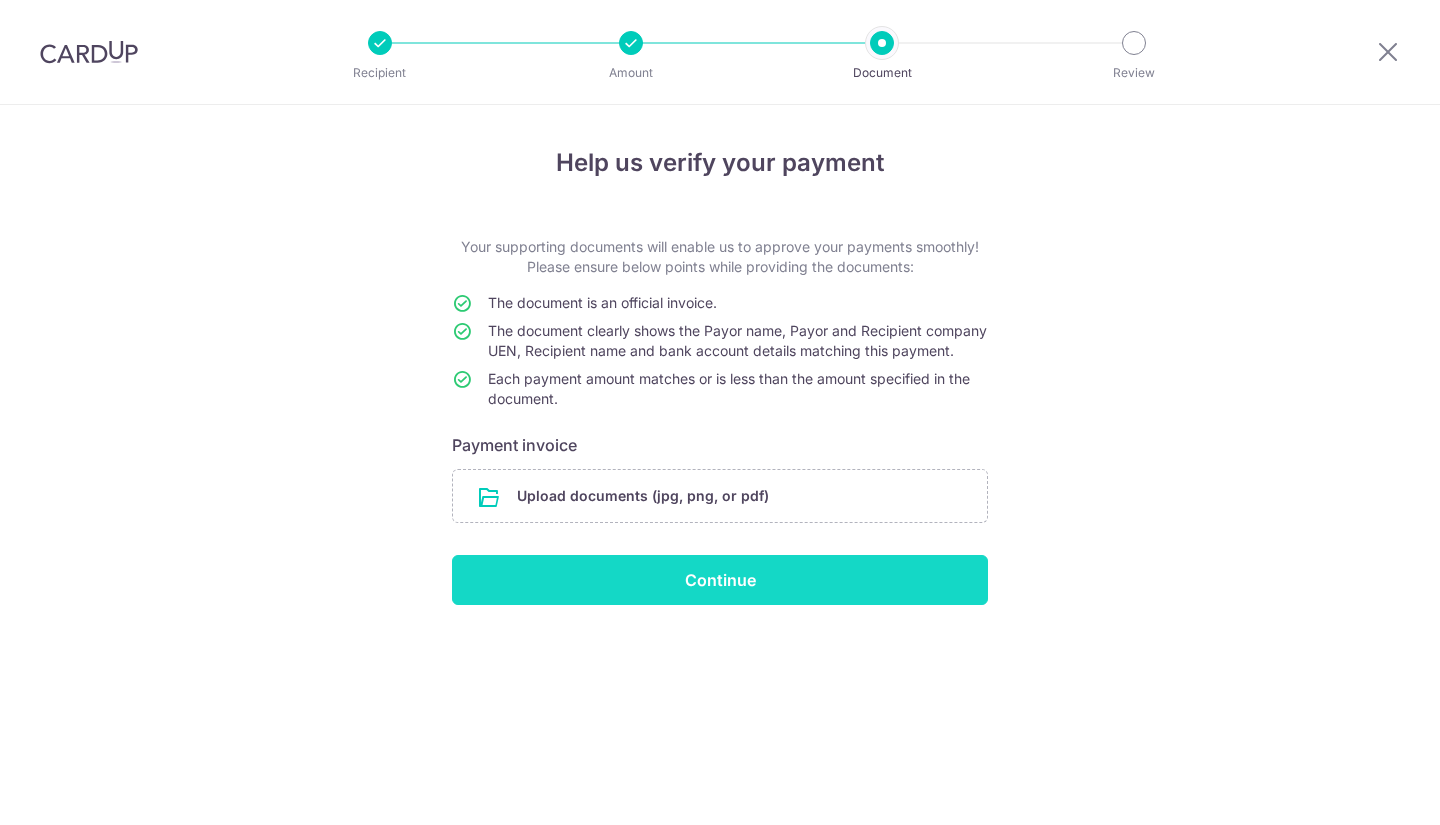 scroll, scrollTop: 0, scrollLeft: 0, axis: both 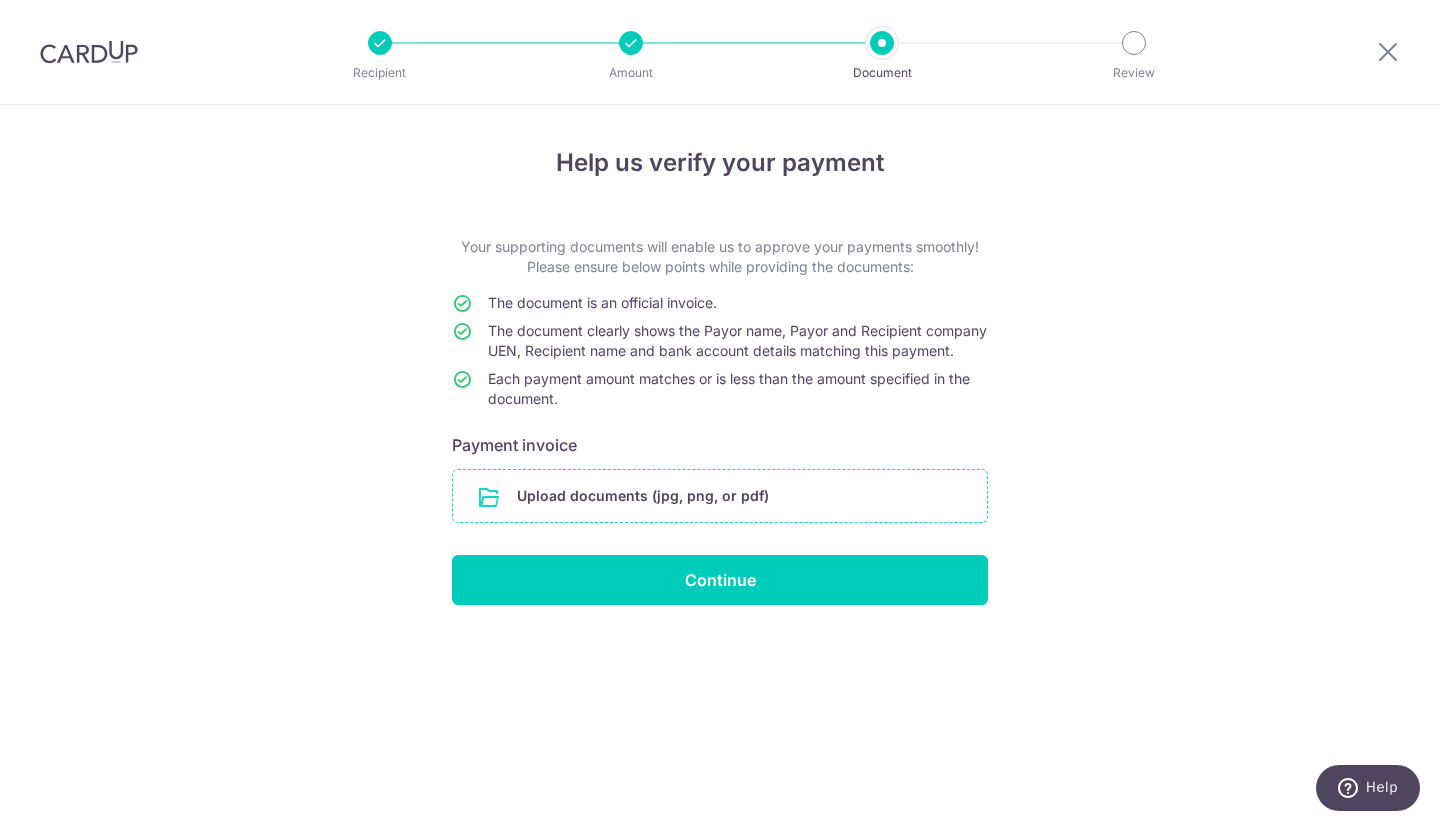 click at bounding box center (720, 496) 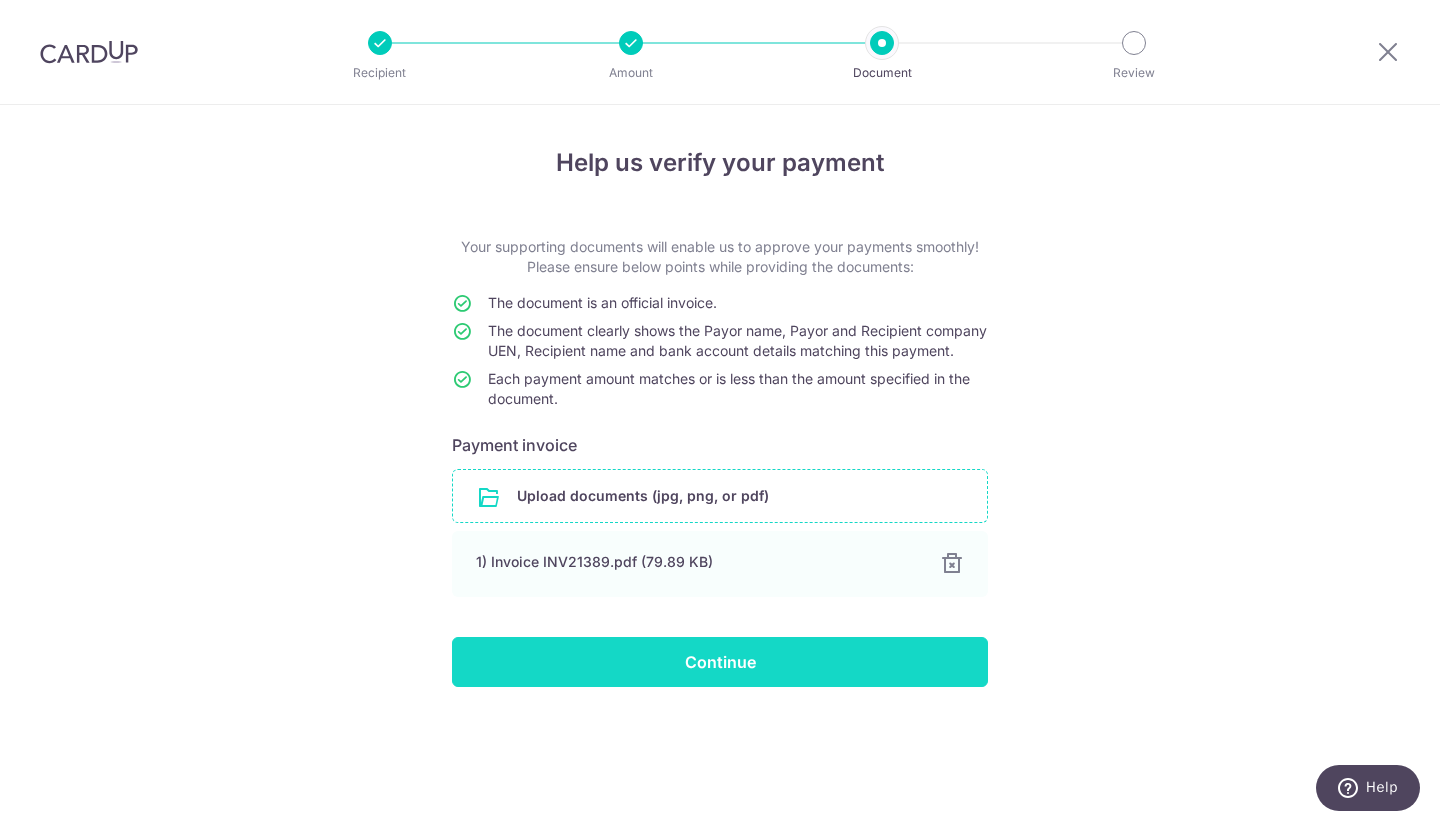 click on "Continue" at bounding box center (720, 662) 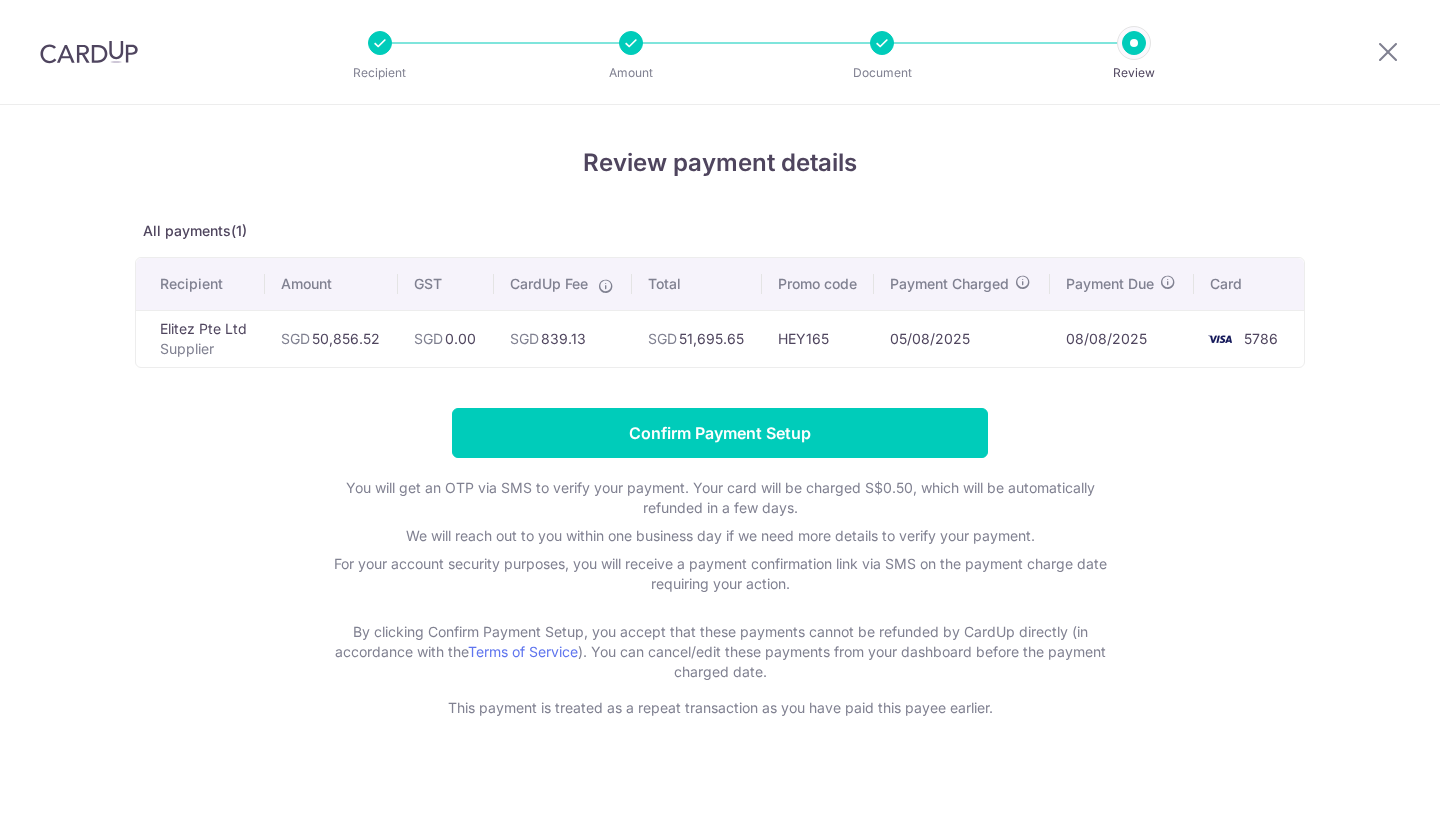 scroll, scrollTop: 0, scrollLeft: 0, axis: both 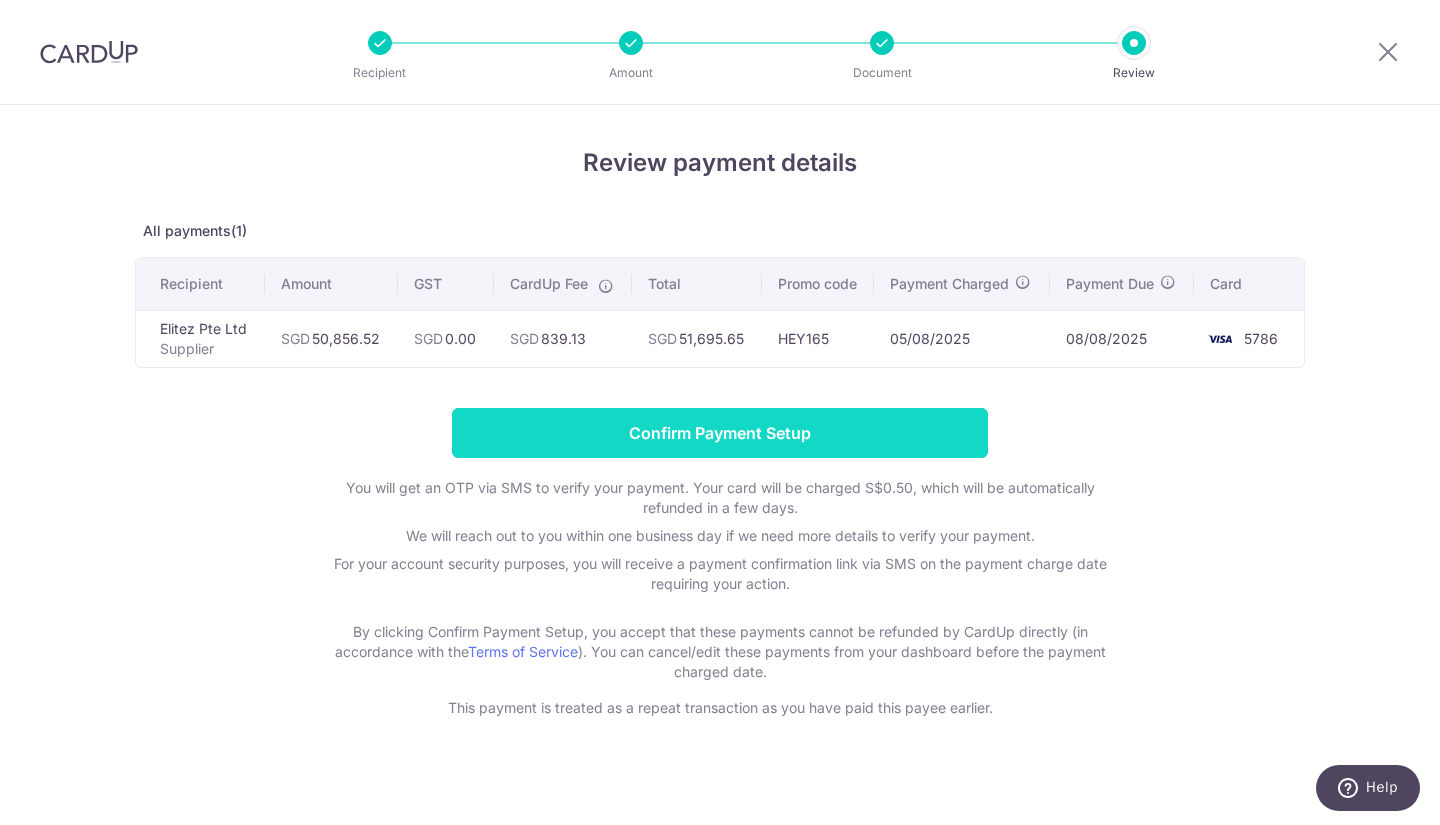 click on "Confirm Payment Setup" at bounding box center [720, 433] 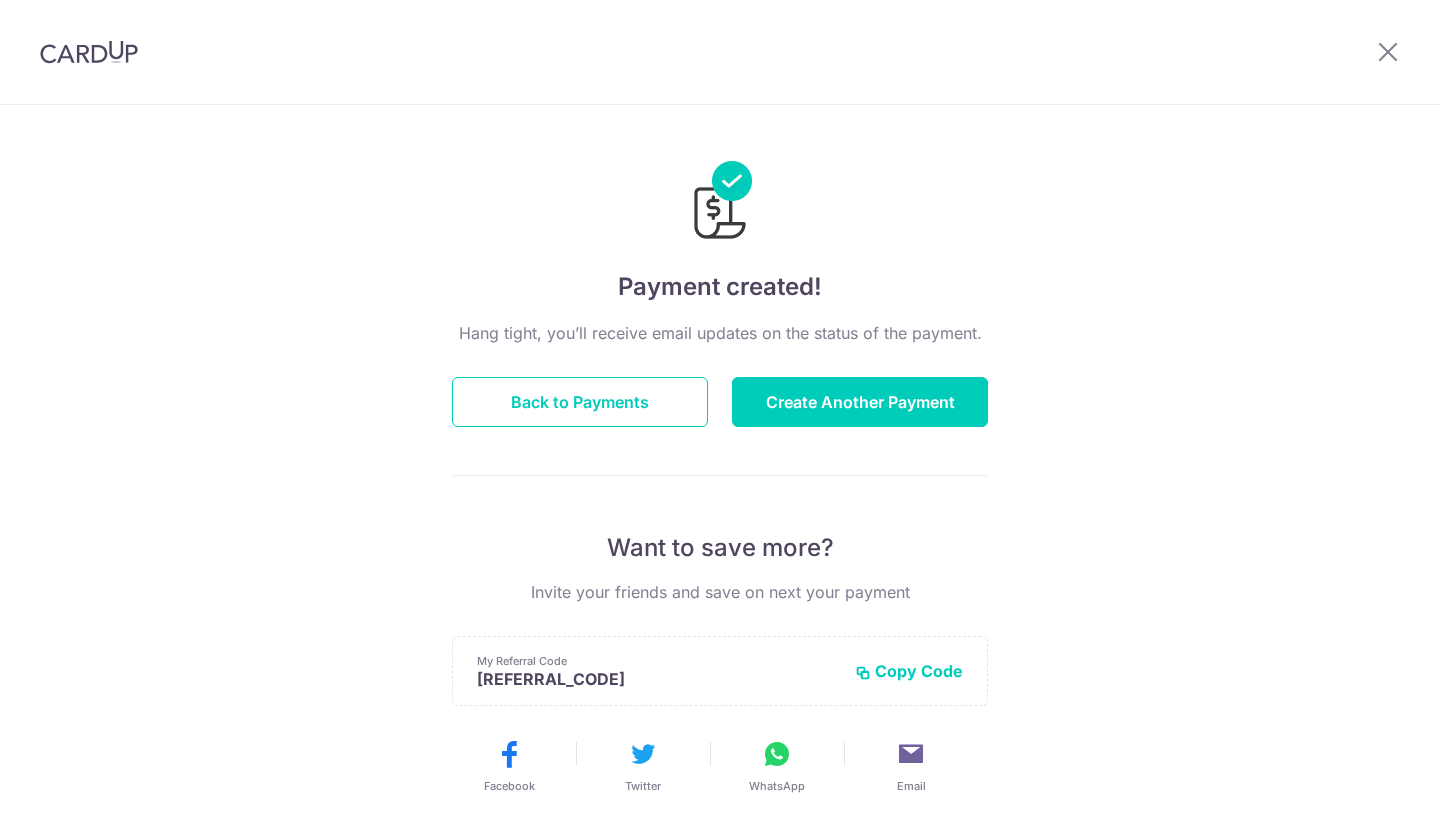 scroll, scrollTop: 0, scrollLeft: 0, axis: both 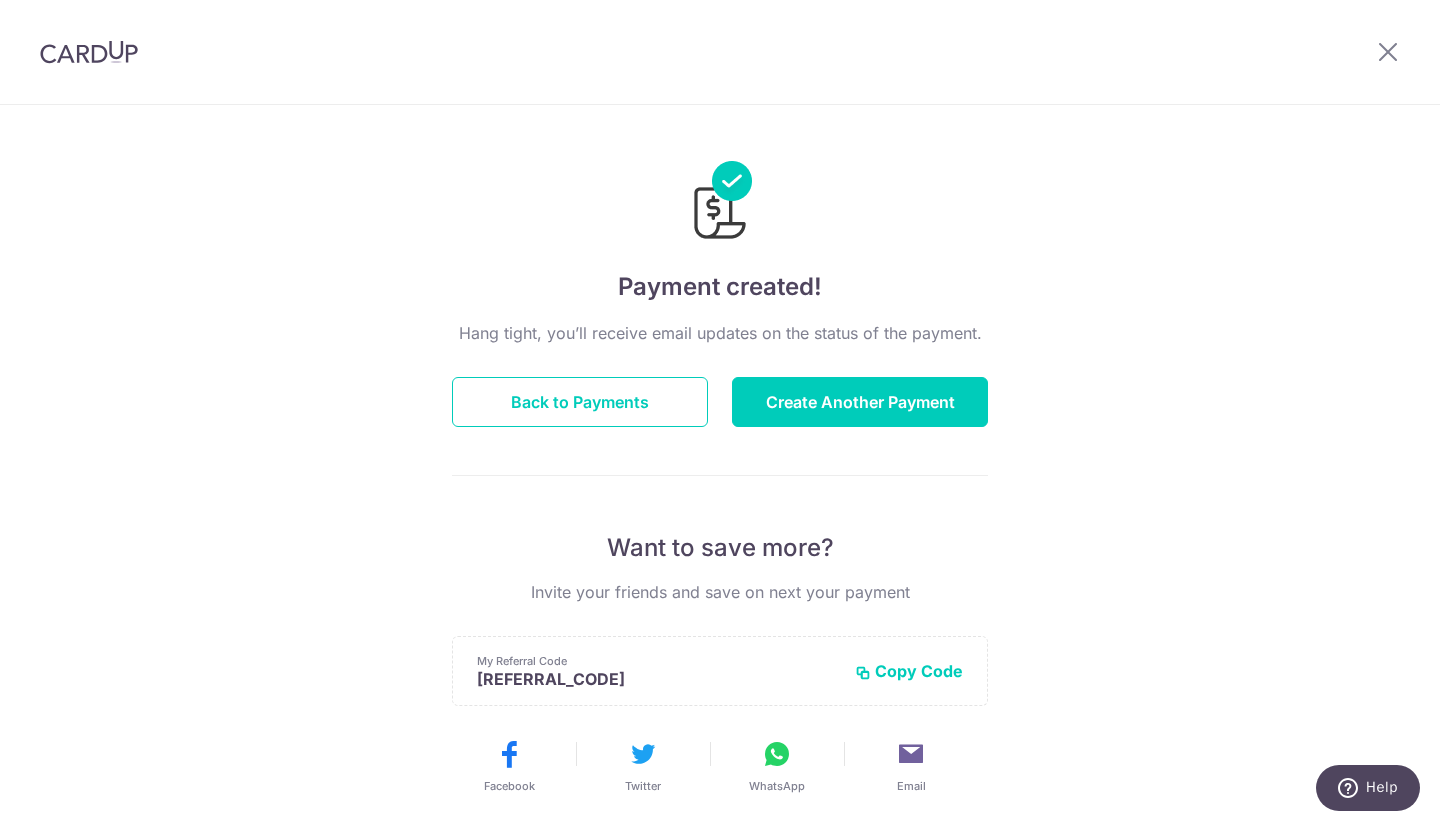 click on "Hang tight, you’ll receive email updates on the status of the payment.
Back to Payments
Create Another Payment
Want to save more?
Invite your friends and save on next your payment
My Referral Code
[REFERRAL_CODE]
Copy Code
Copied
Facebook
Twitter
WhatsApp
Email" at bounding box center [720, 700] 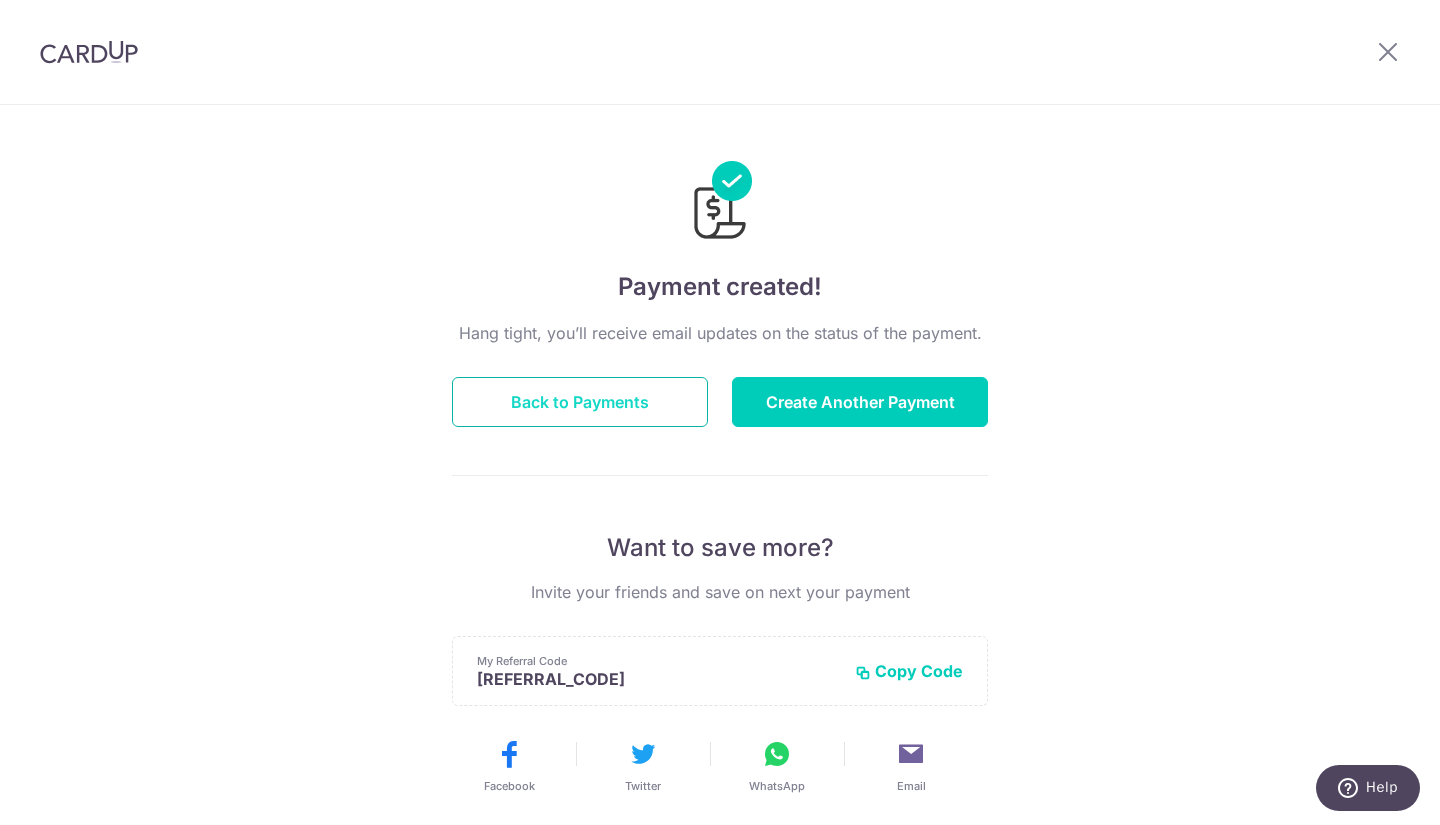 click on "Back to Payments" at bounding box center (580, 402) 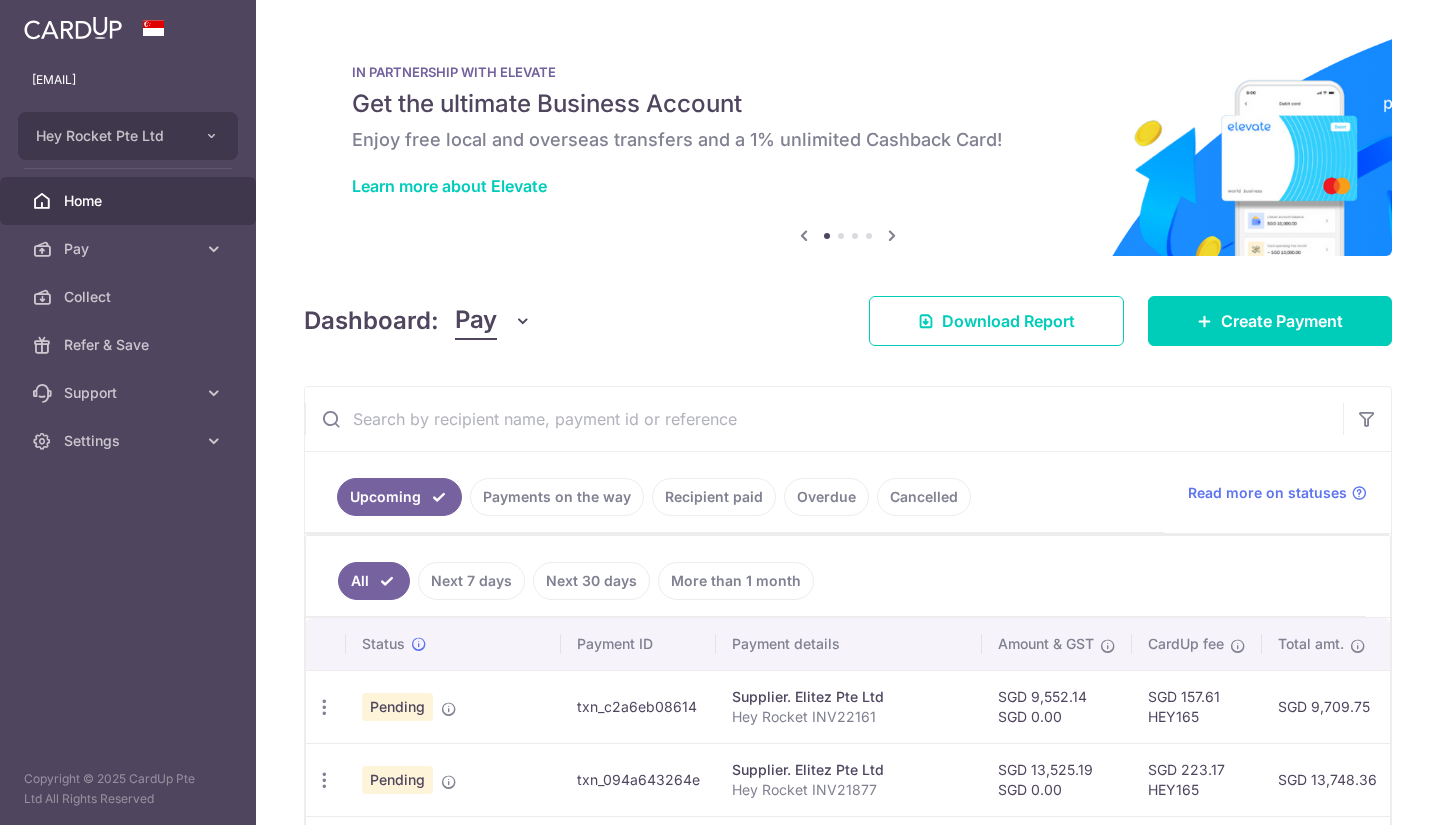 scroll, scrollTop: 0, scrollLeft: 0, axis: both 